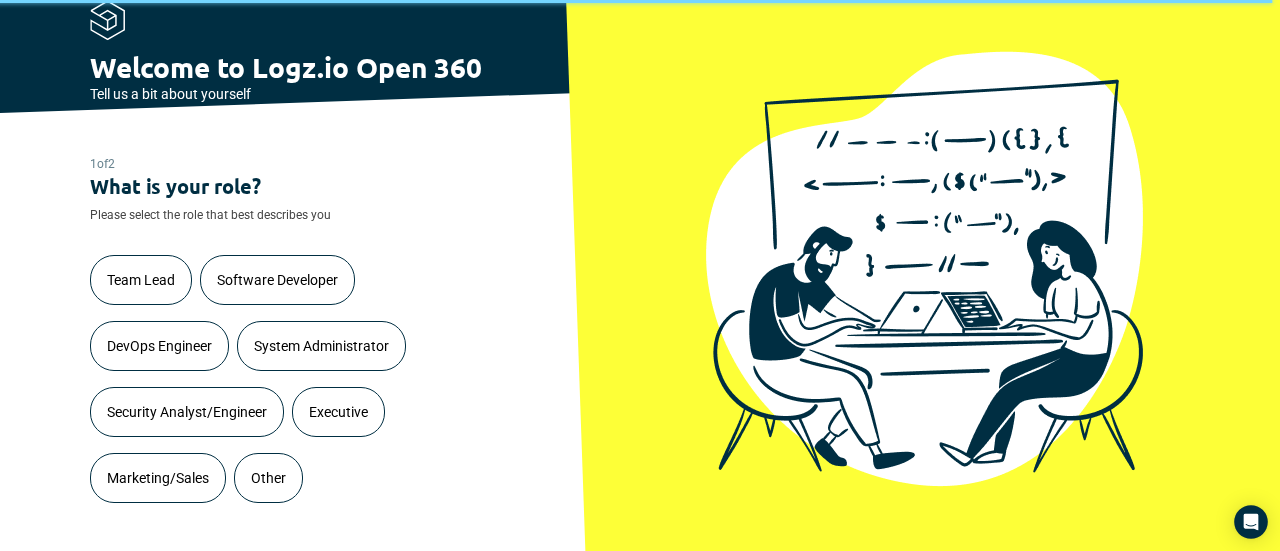 scroll, scrollTop: 0, scrollLeft: 0, axis: both 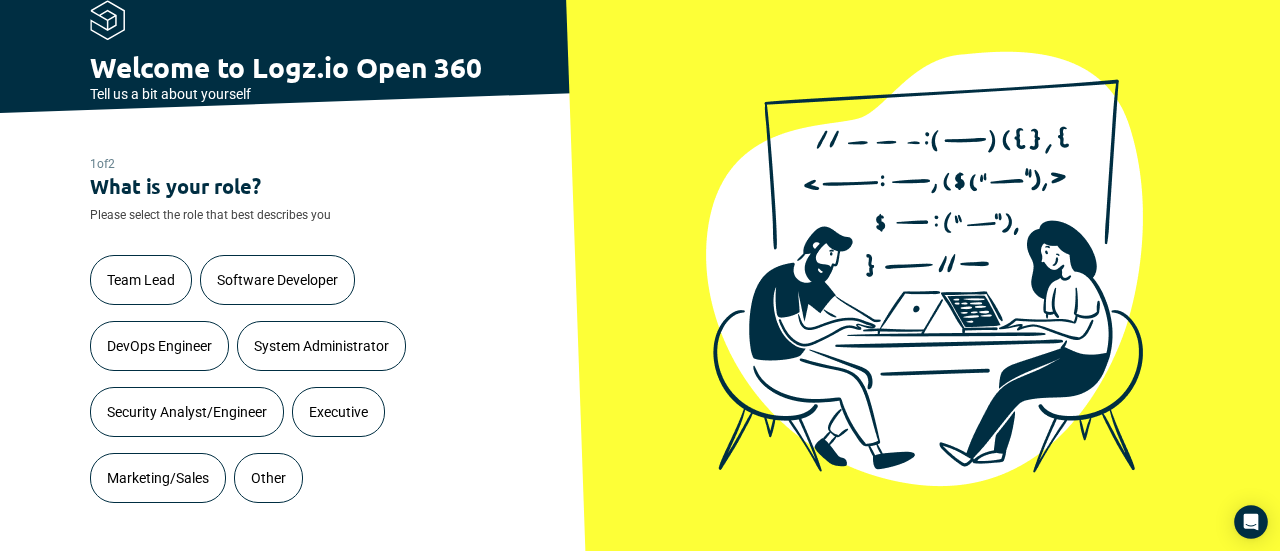 click on "System Administrator" at bounding box center (321, 346) 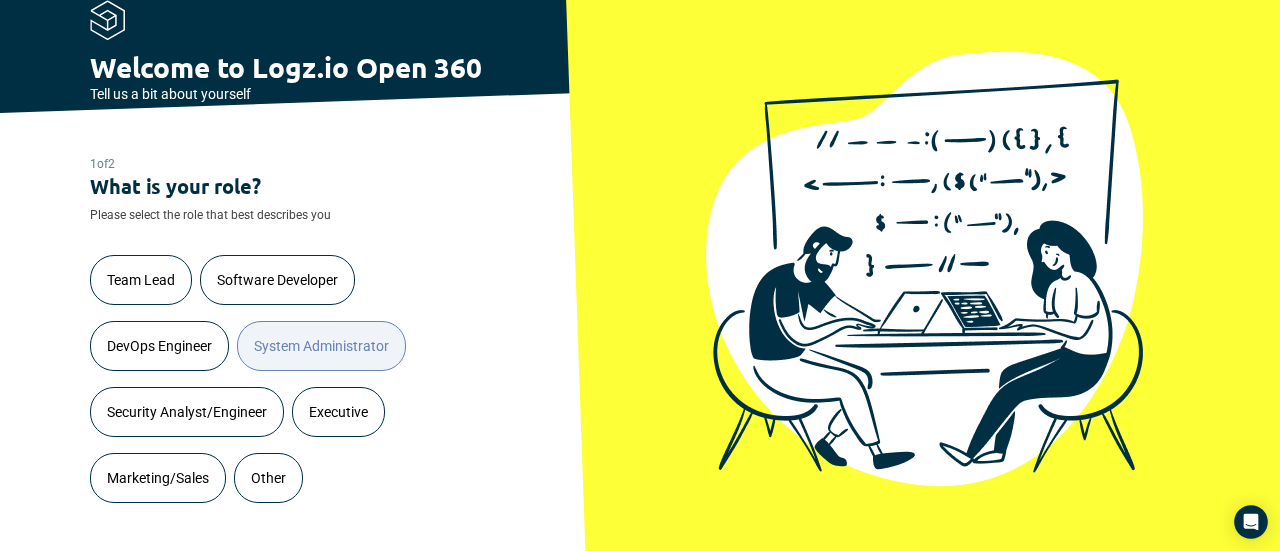click on "Team Lead Software Developer DevOps Engineer System Administrator Security Analyst/Engineer Executive Marketing/Sales Other" at bounding box center [295, 383] 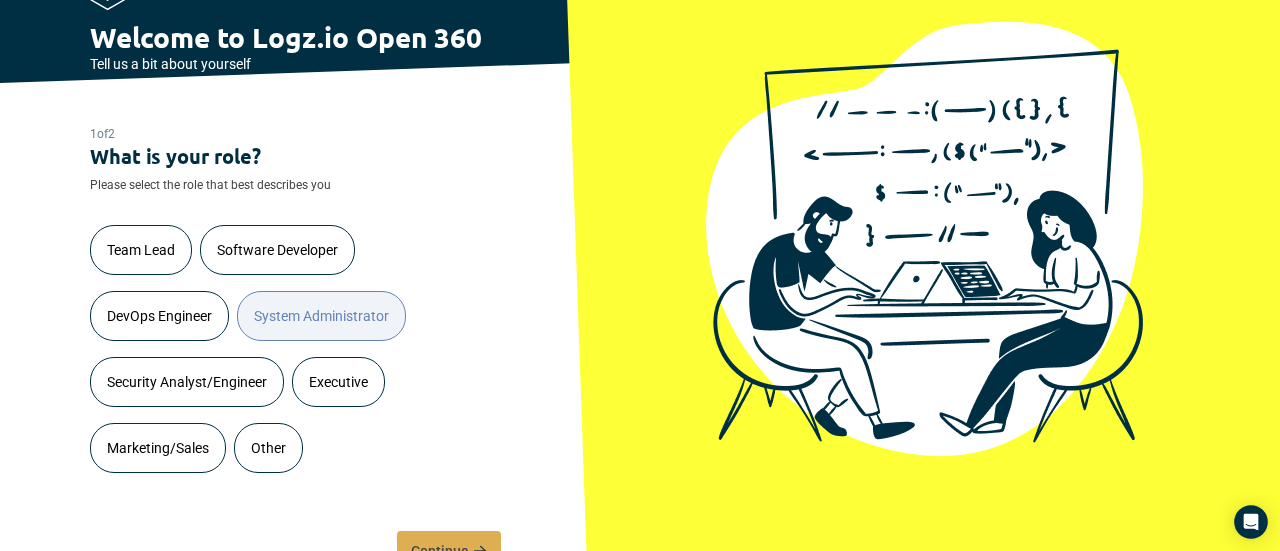 click on "Continue" at bounding box center [449, 551] 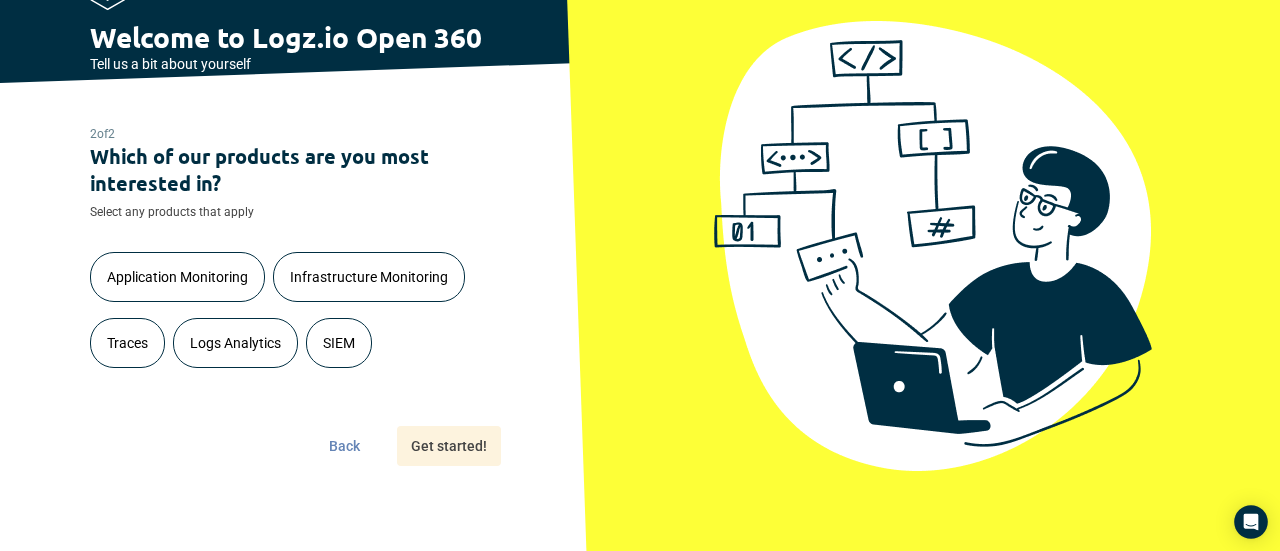 click on "Application Monitoring" at bounding box center (177, 277) 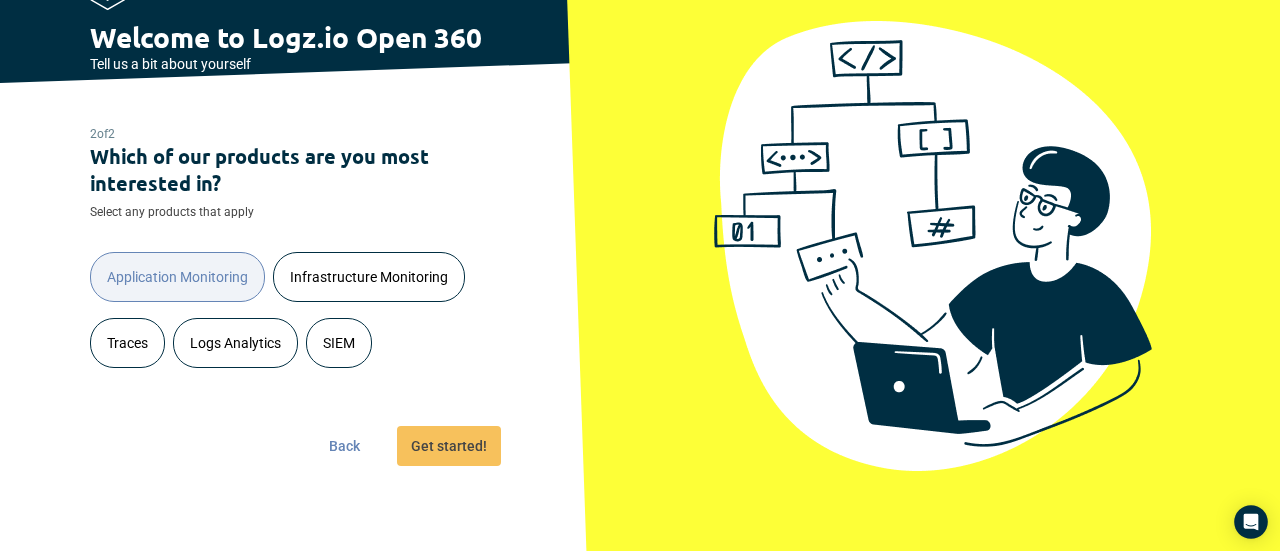 click on "Infrastructure Monitoring" at bounding box center (369, 277) 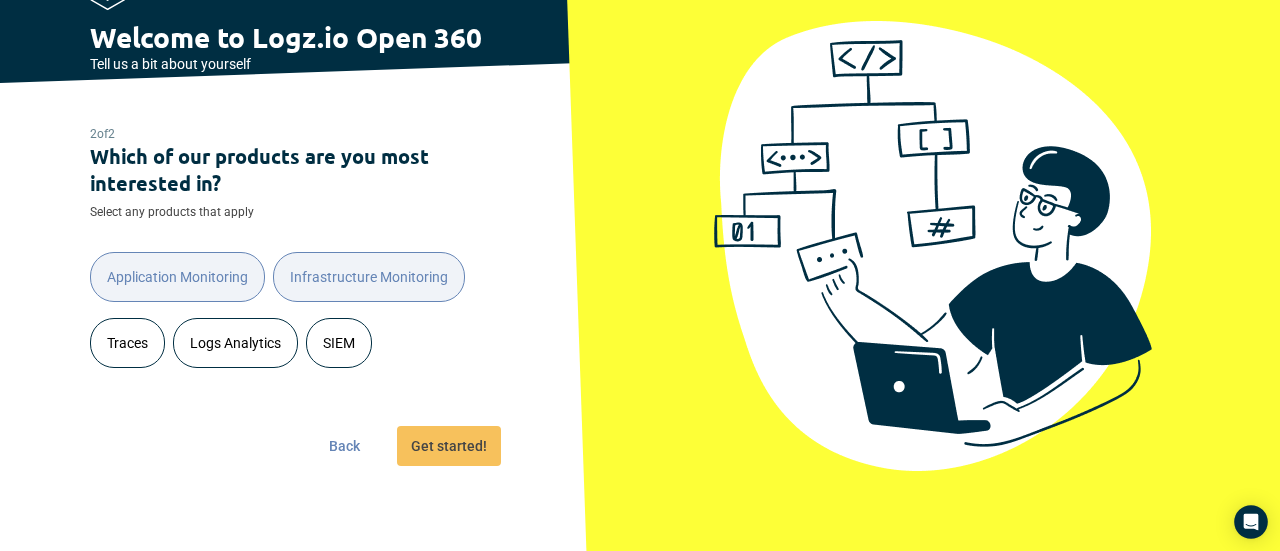 click on "Traces" at bounding box center (127, 343) 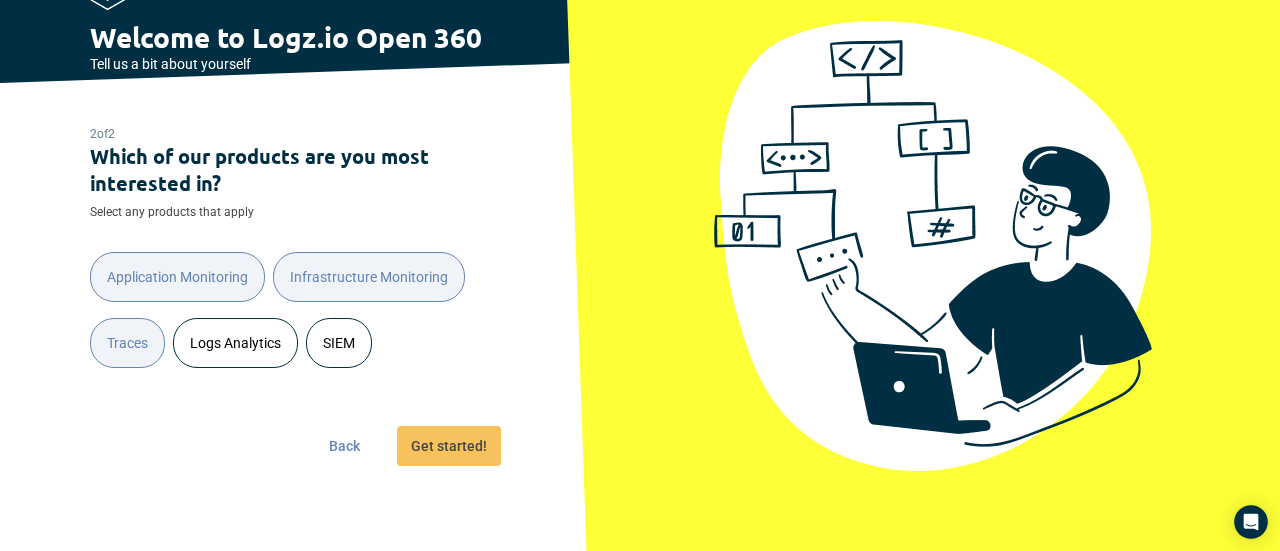 click on "Logs Analytics" at bounding box center [235, 343] 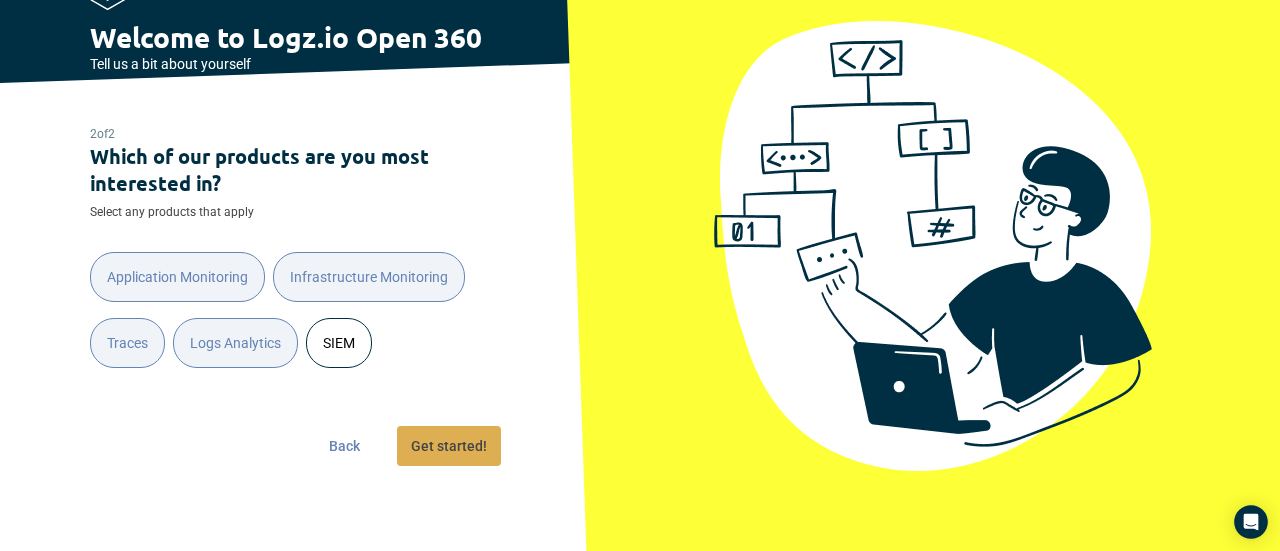 click on "Get started!" at bounding box center [449, 446] 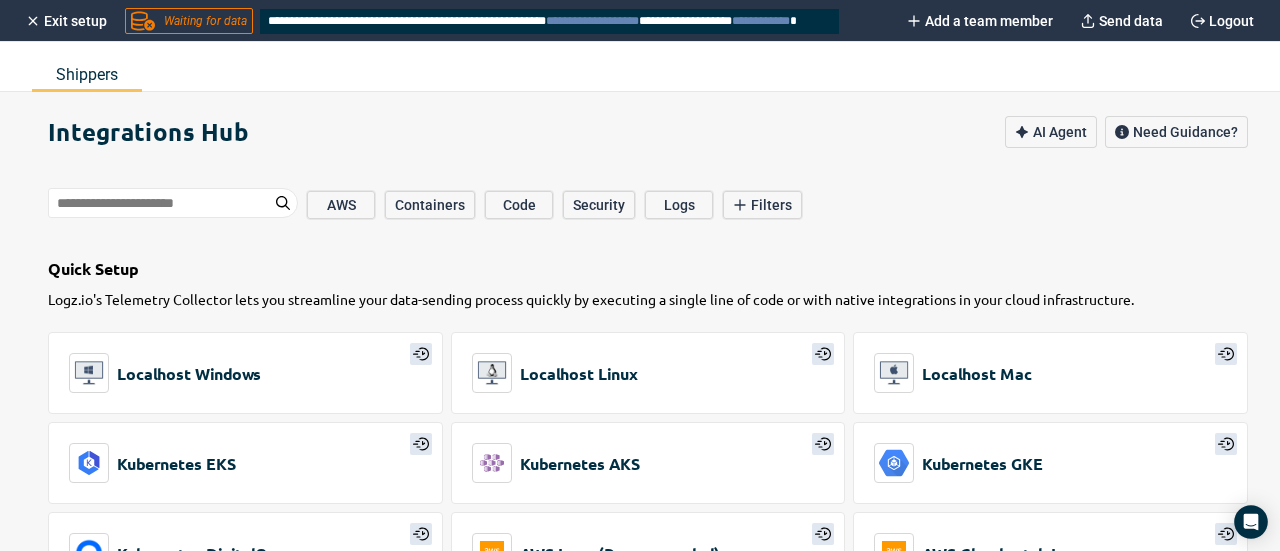 click on "Waiting for data" at bounding box center (205, 21) 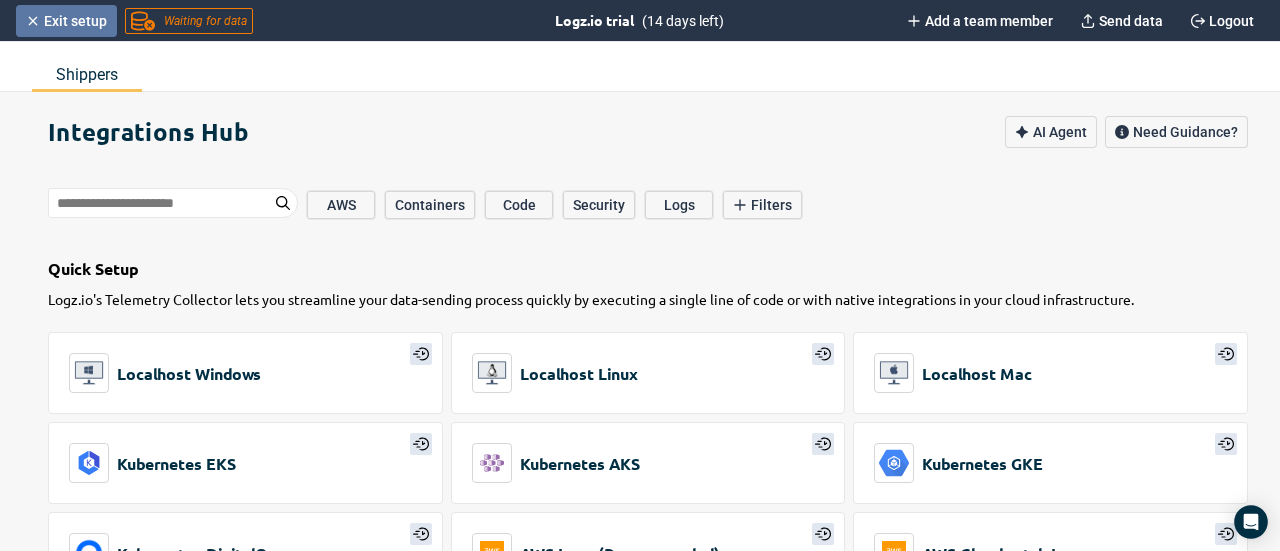 click 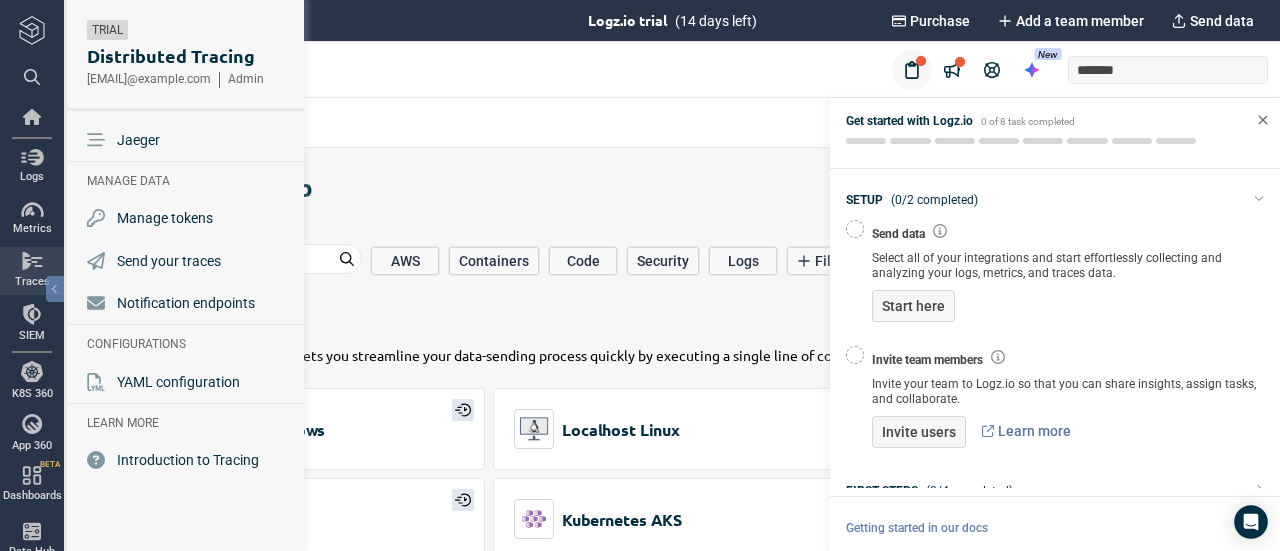 click at bounding box center [32, 261] 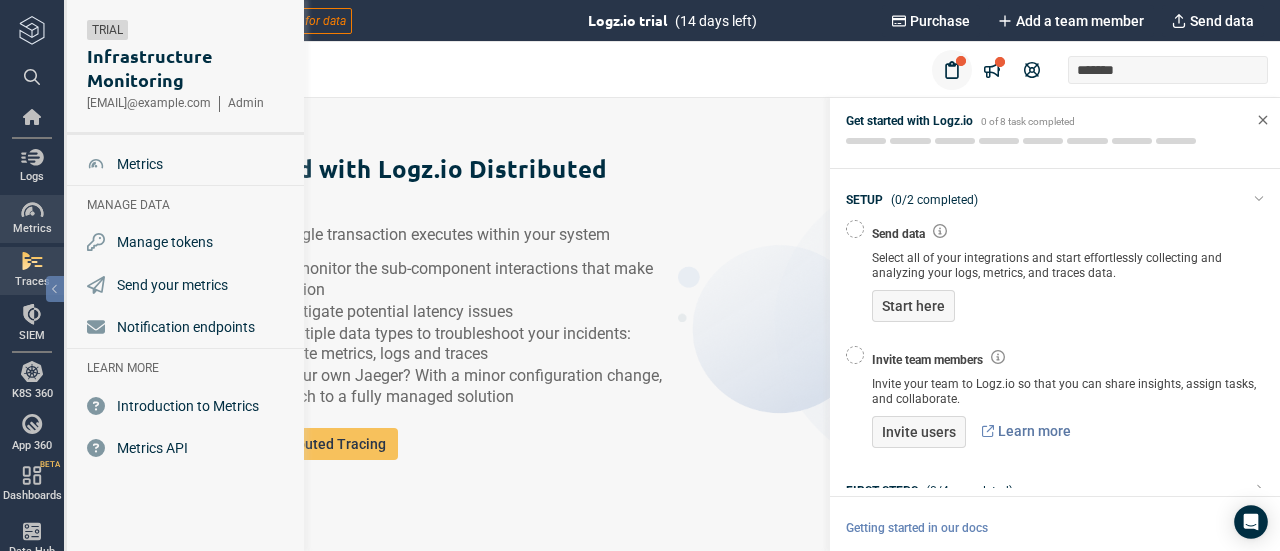 click at bounding box center (32, 210) 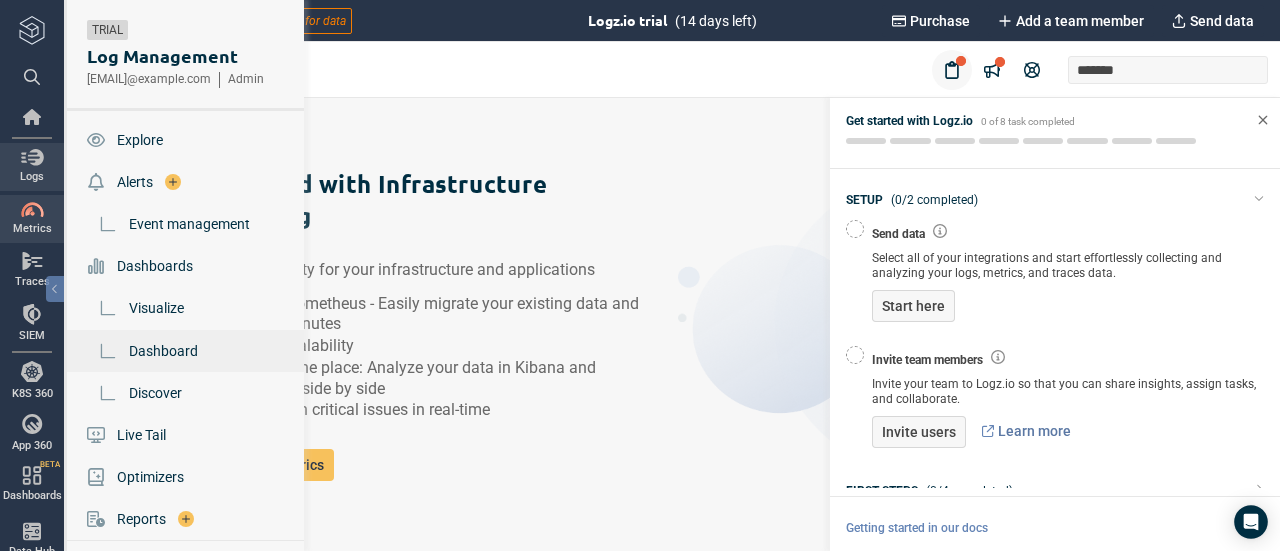 click on "Dashboard" at bounding box center [163, 351] 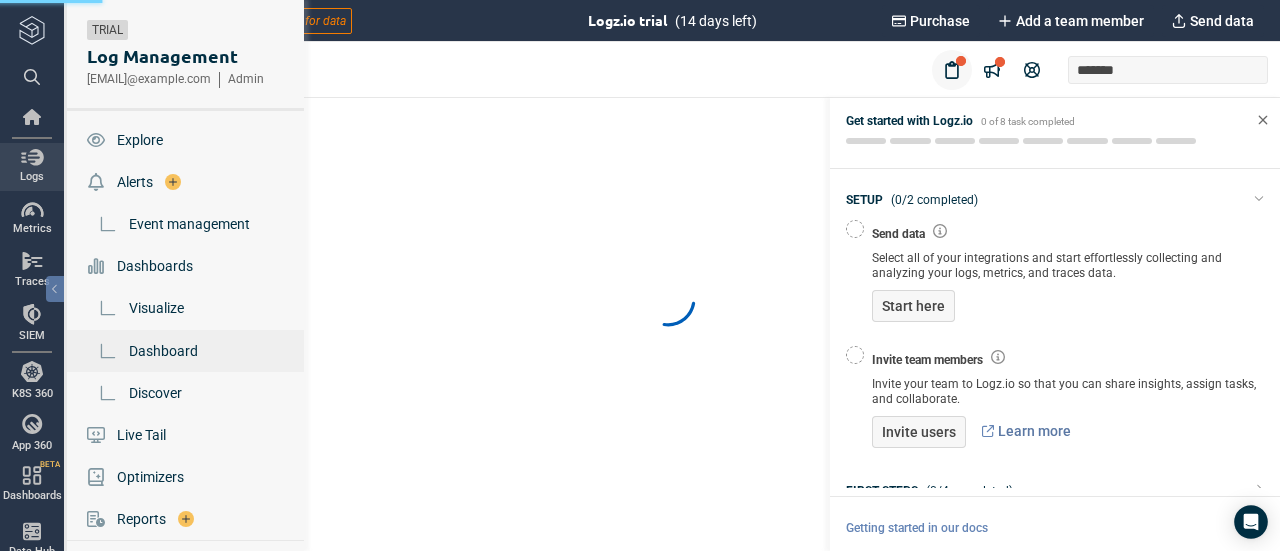 scroll, scrollTop: 0, scrollLeft: 0, axis: both 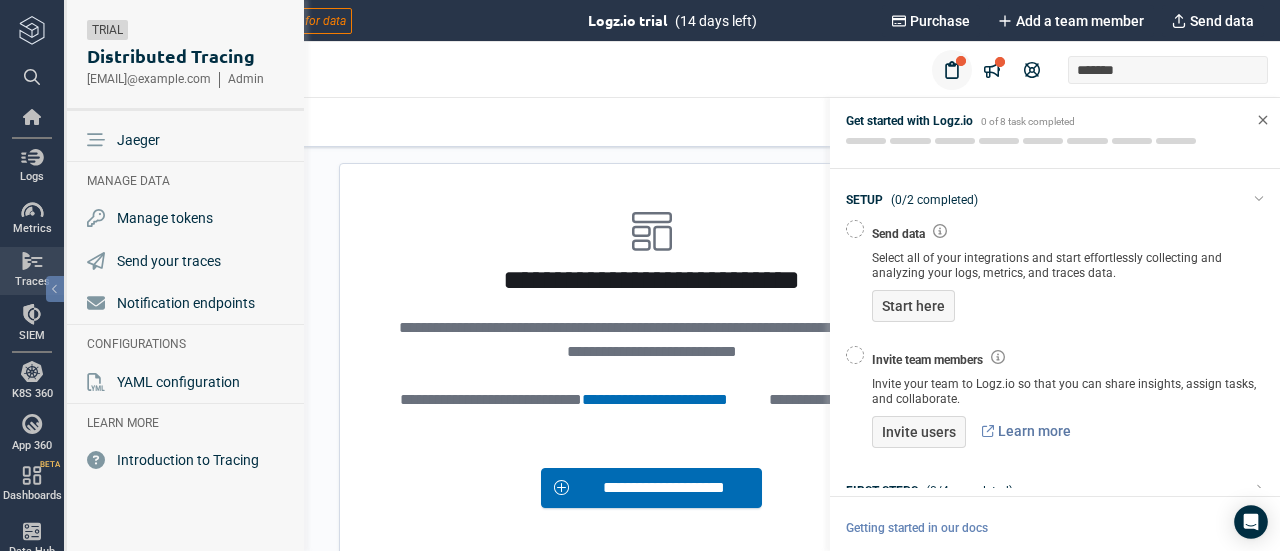 click at bounding box center (32, 261) 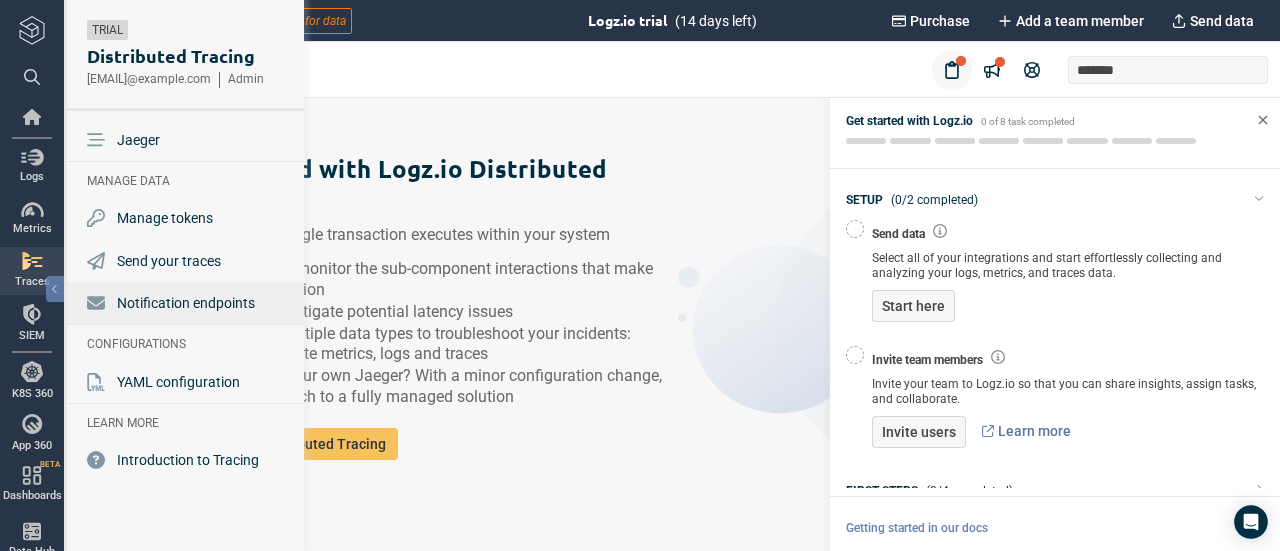 click on "Notification endpoints" at bounding box center (186, 303) 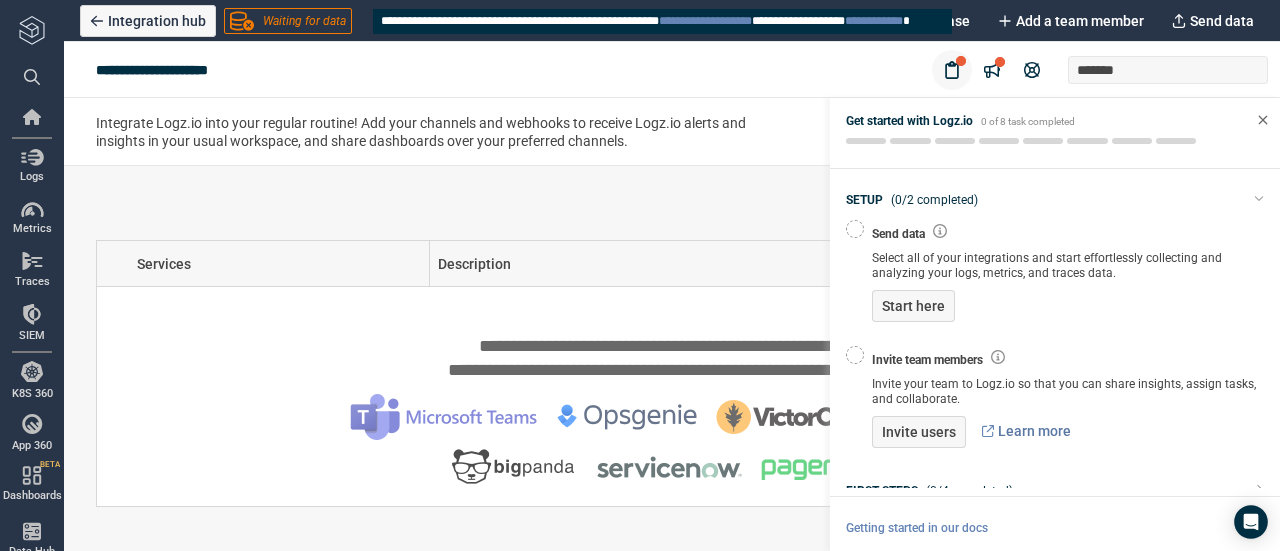 click on "Waiting for data" at bounding box center [304, 21] 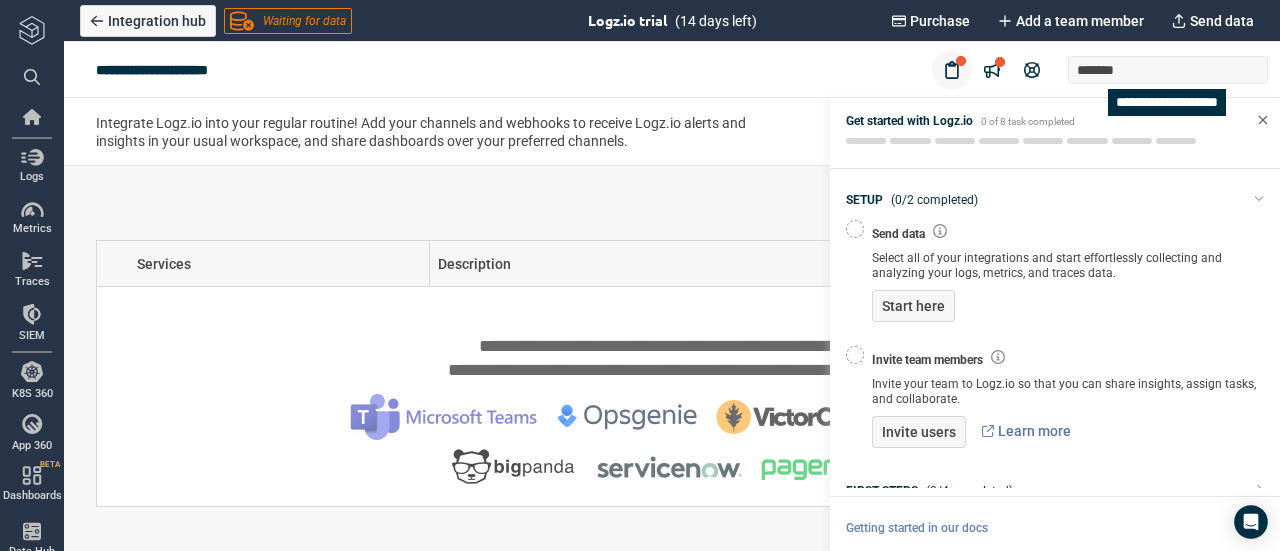 click on "*******" at bounding box center (1168, 70) 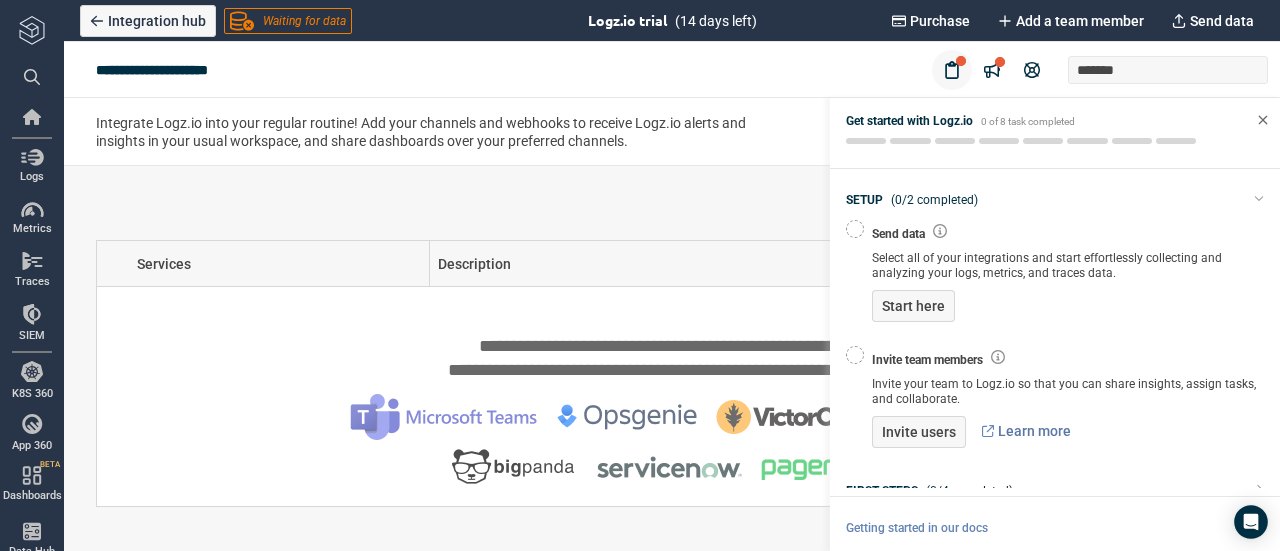 click at bounding box center [672, 213] 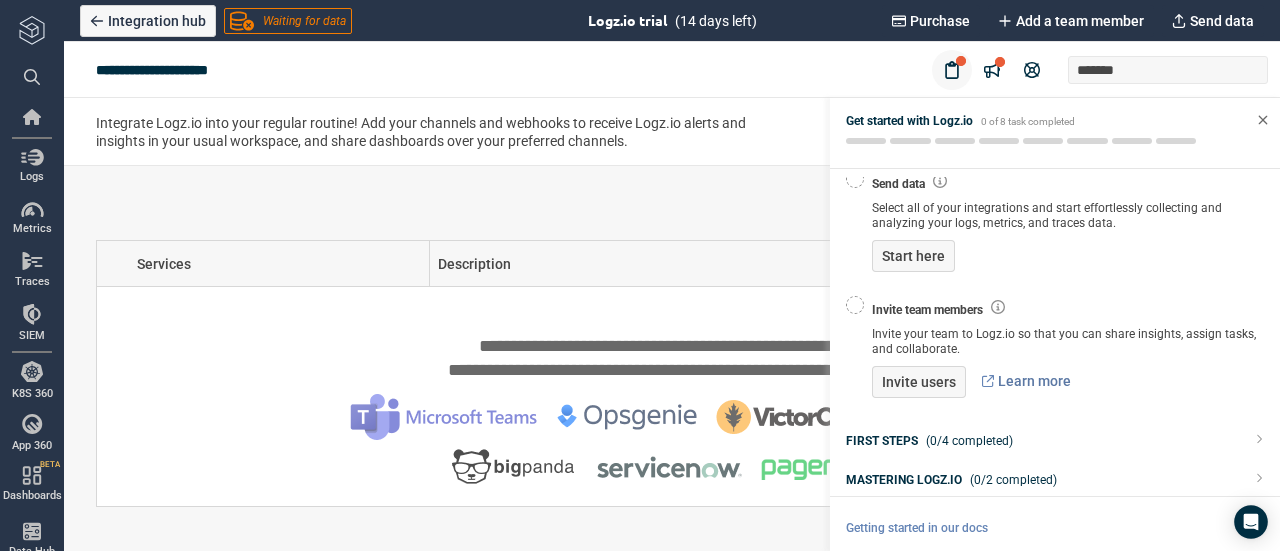 scroll, scrollTop: 0, scrollLeft: 0, axis: both 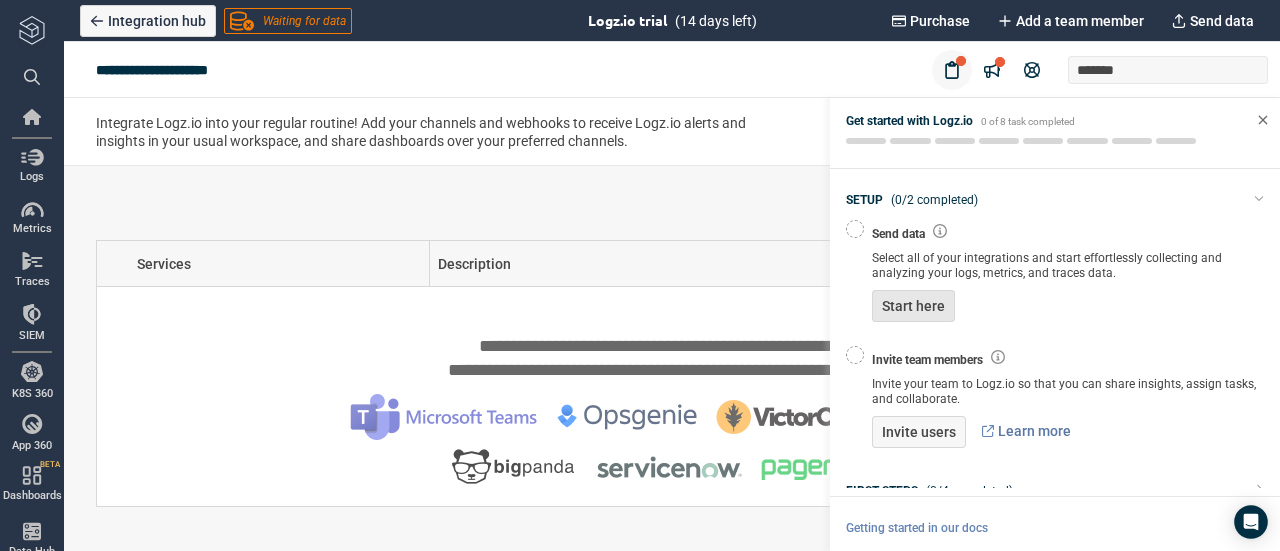 click on "Start here" at bounding box center (913, 306) 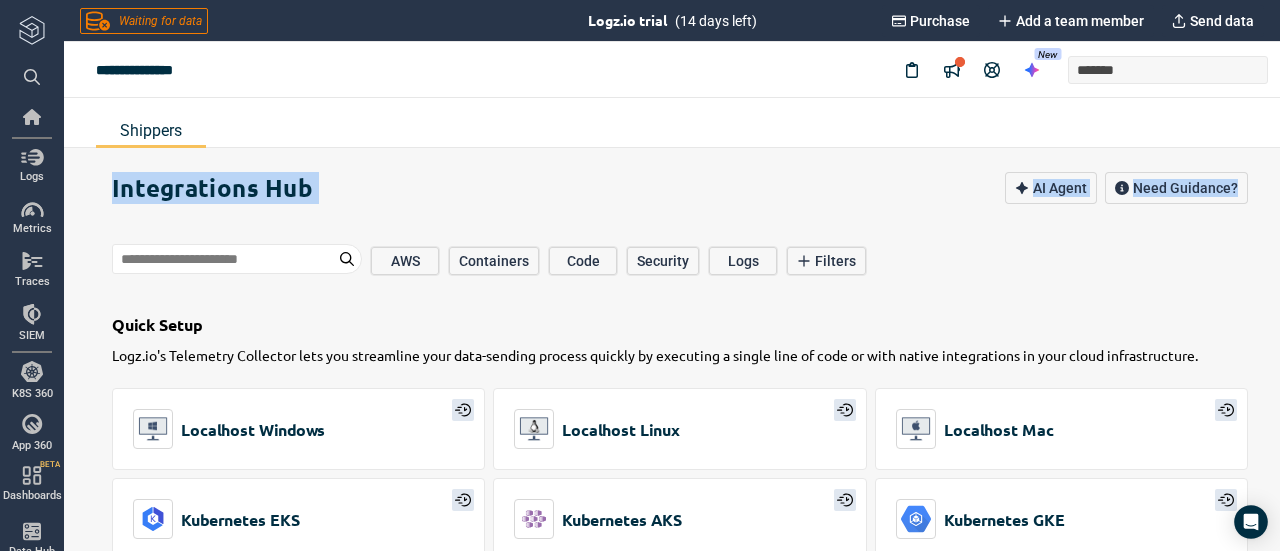 drag, startPoint x: 1279, startPoint y: 105, endPoint x: 1276, endPoint y: 224, distance: 119.03781 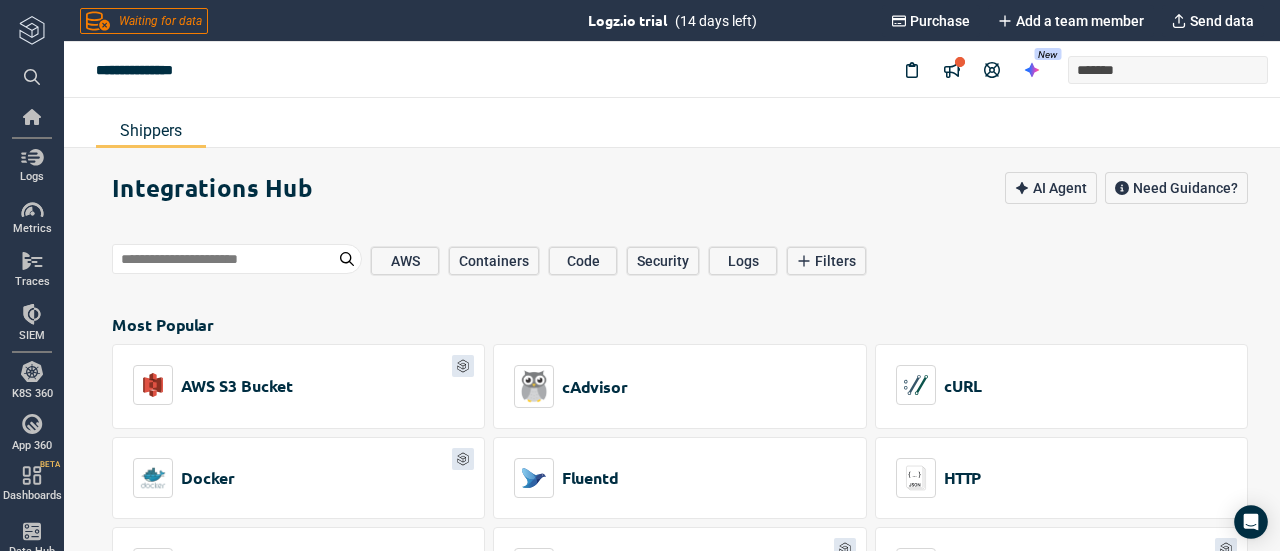 scroll, scrollTop: 0, scrollLeft: 0, axis: both 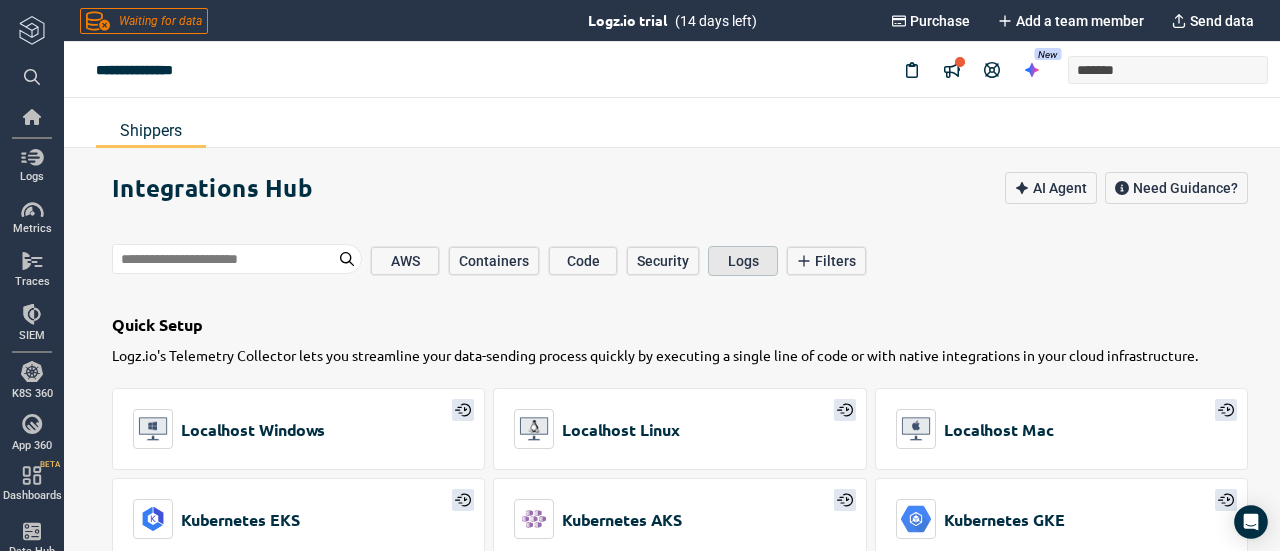 click on "Logs" at bounding box center [743, 261] 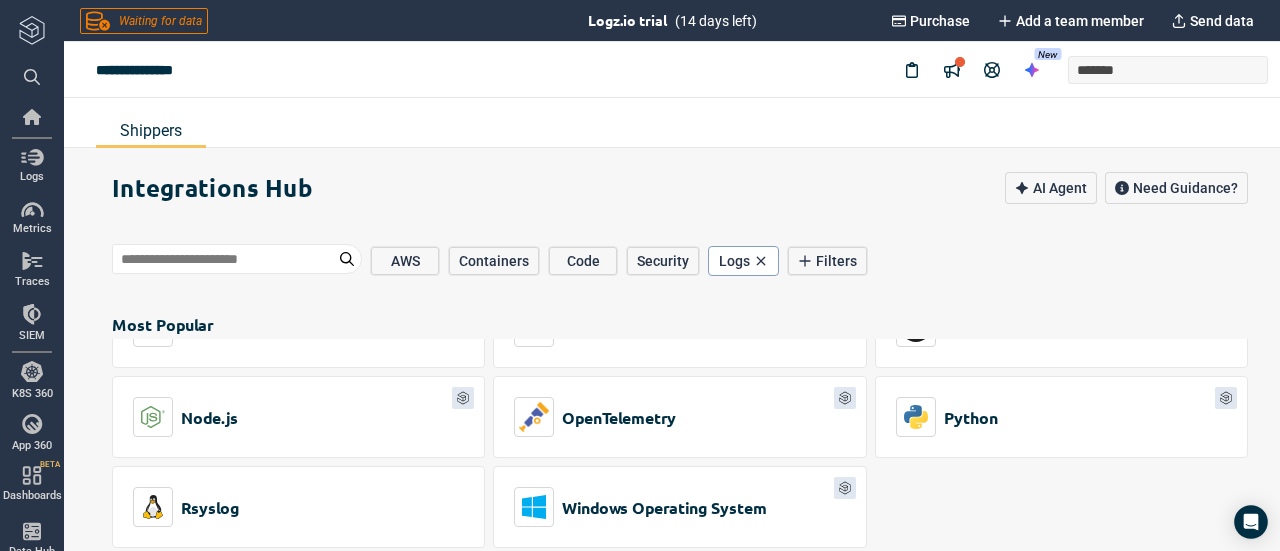 scroll, scrollTop: 1038, scrollLeft: 0, axis: vertical 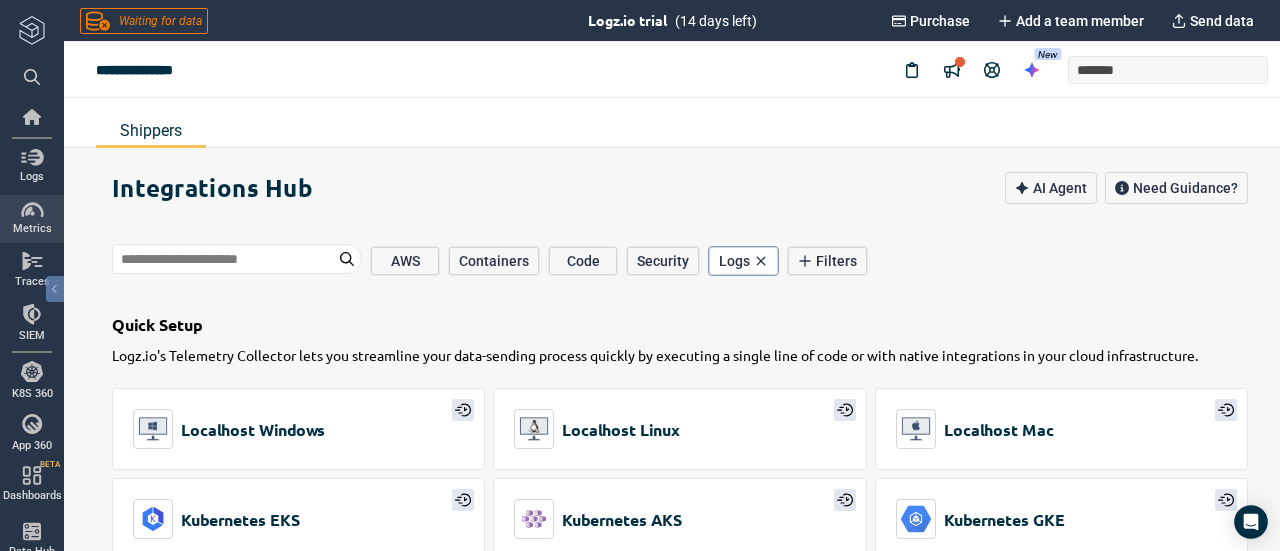 click at bounding box center [32, 210] 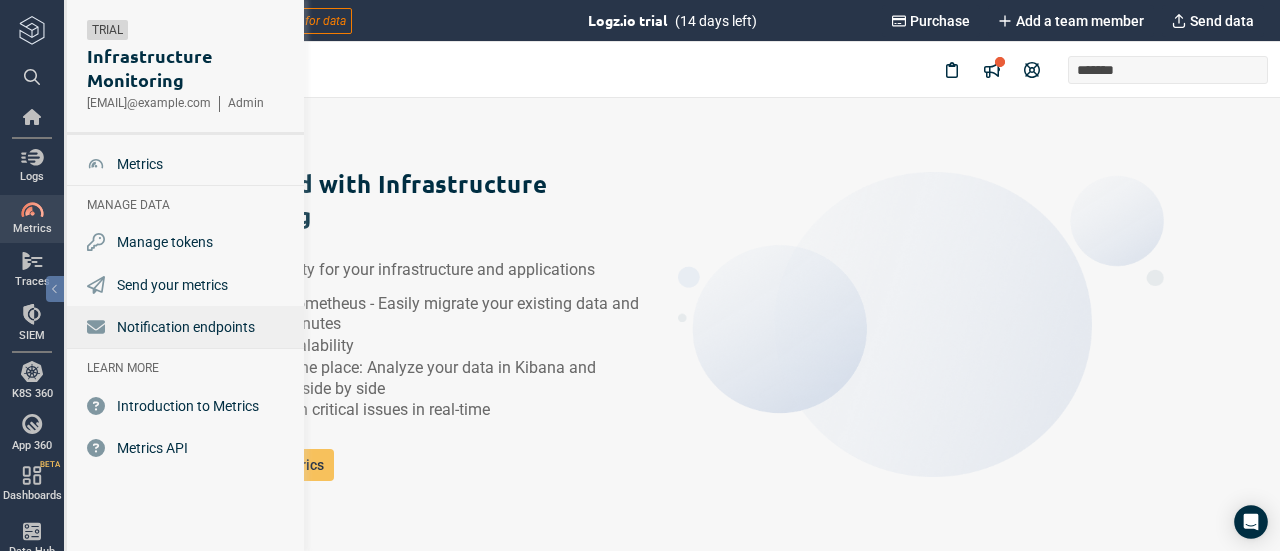 click on "Notification endpoints" at bounding box center (186, 327) 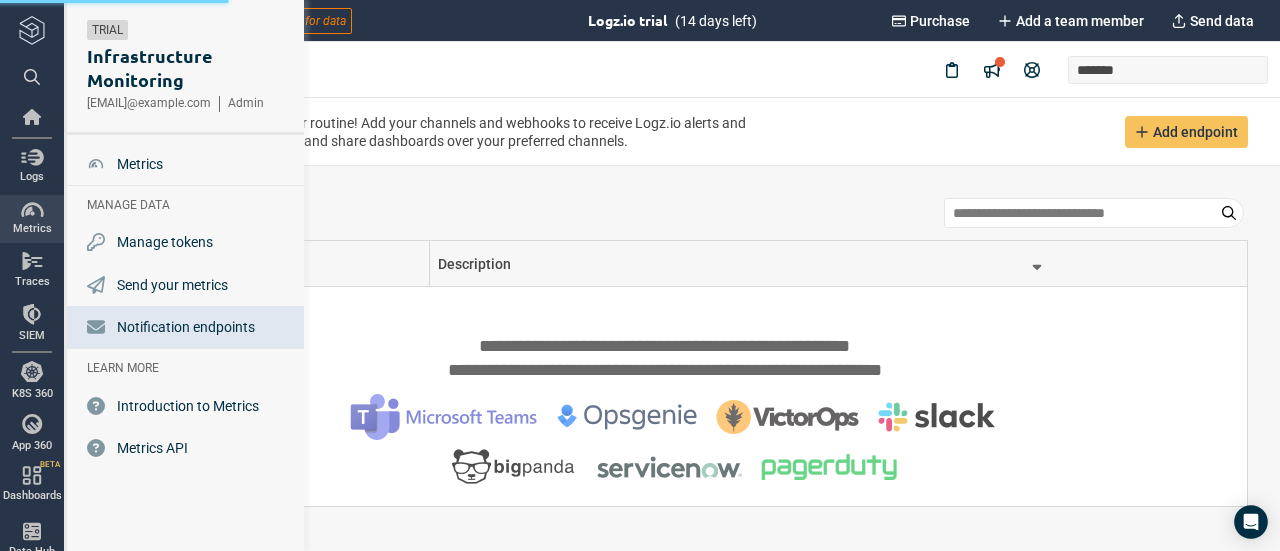 type on "*" 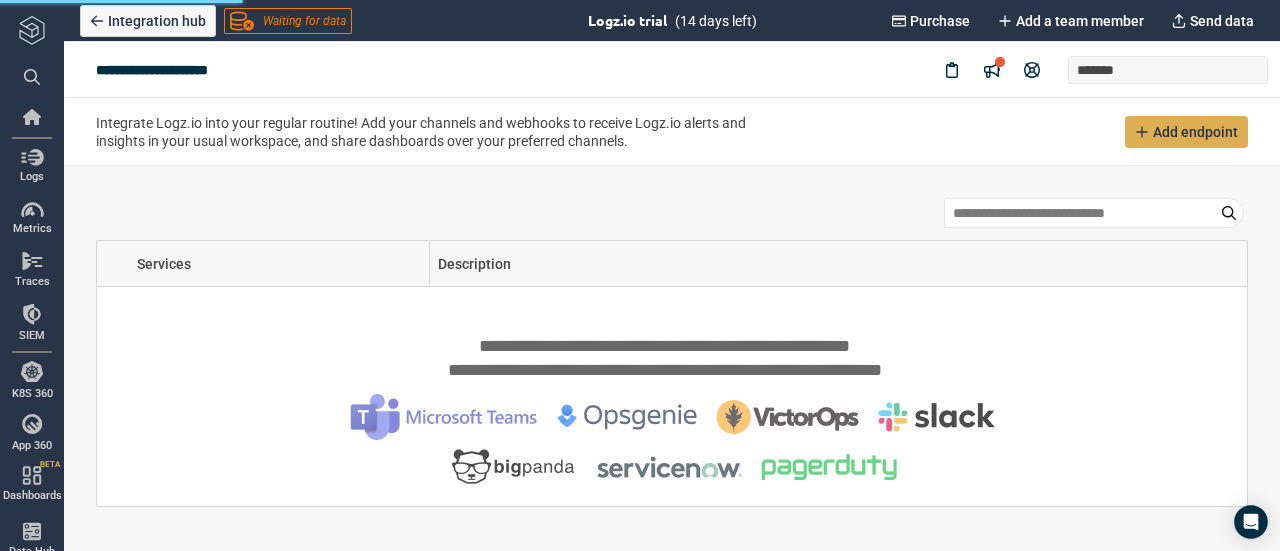 click on "Add endpoint" at bounding box center (1195, 132) 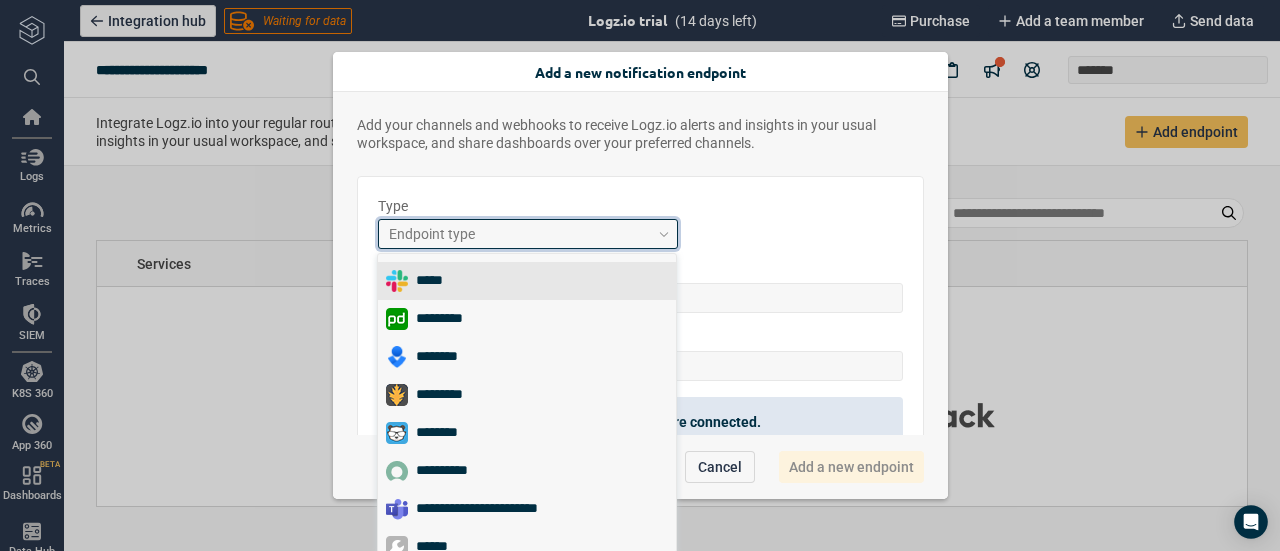 scroll, scrollTop: 1, scrollLeft: 0, axis: vertical 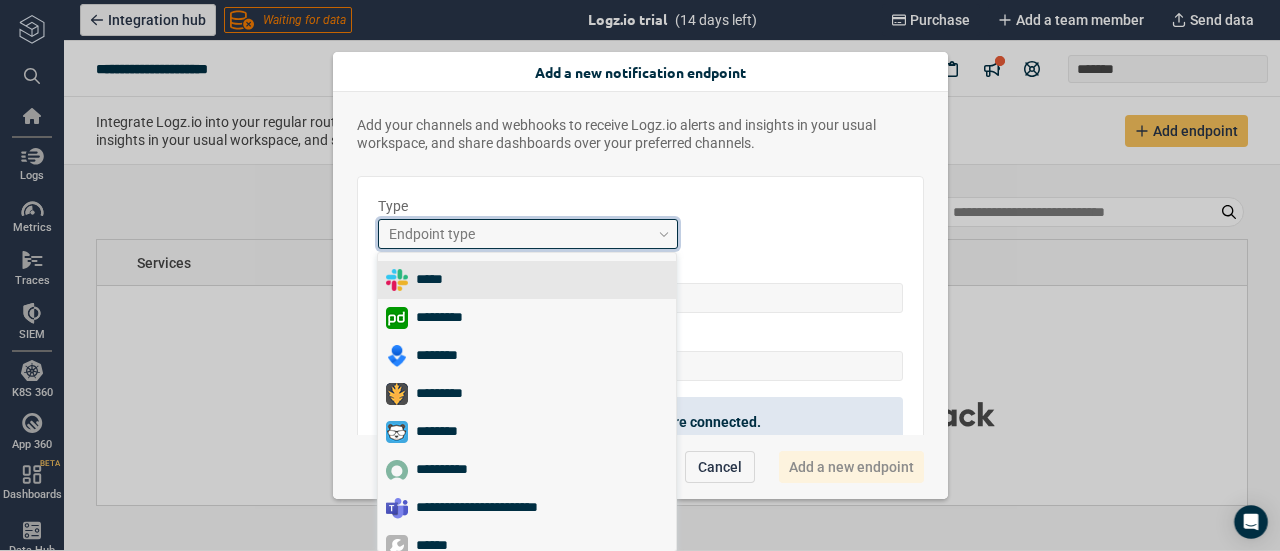 click on "Endpoint type" at bounding box center [519, 234] 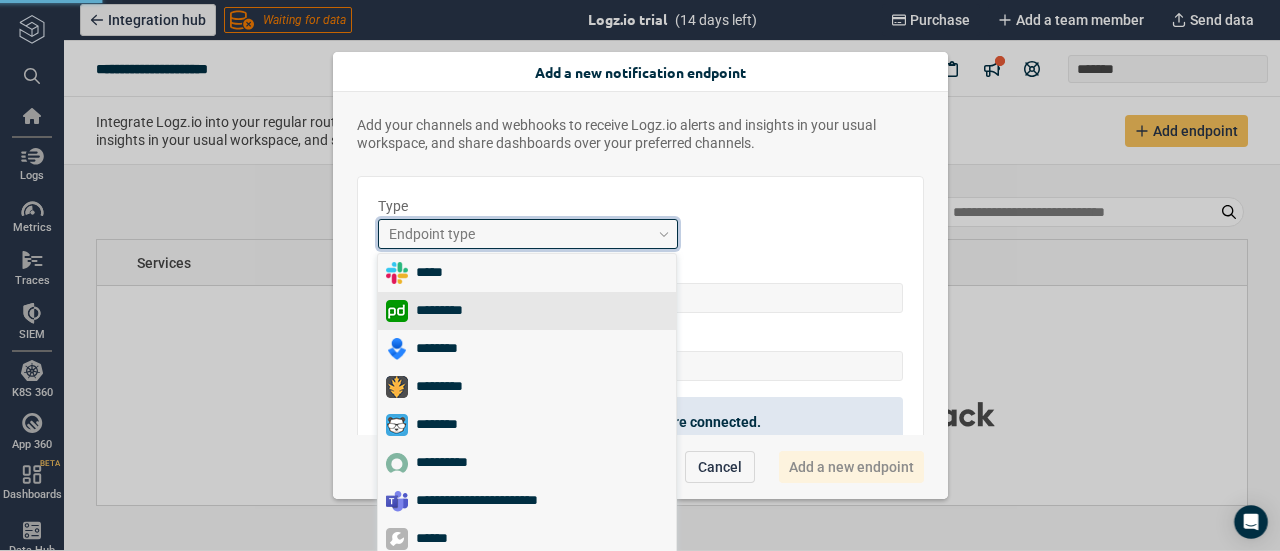 scroll, scrollTop: 6, scrollLeft: 0, axis: vertical 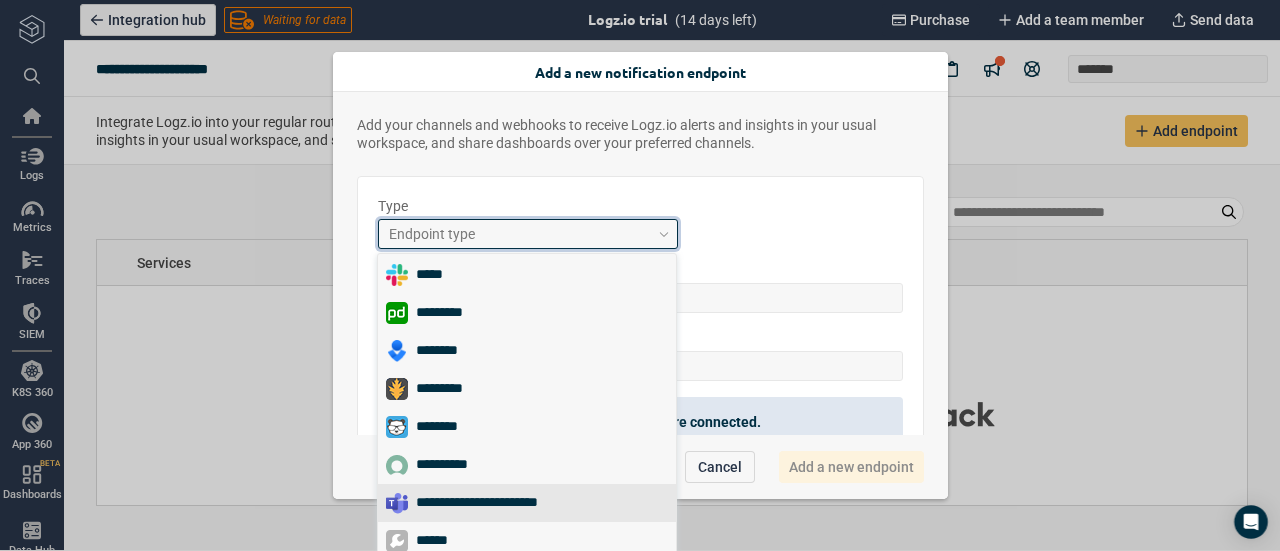 click on "**********" at bounding box center [485, 503] 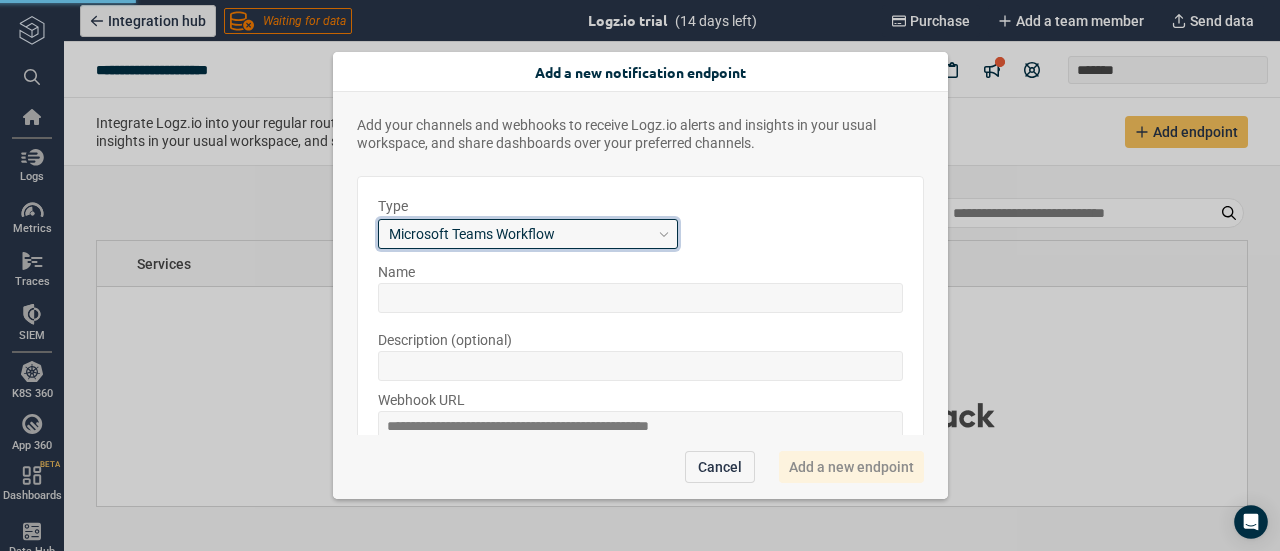 scroll, scrollTop: 1, scrollLeft: 0, axis: vertical 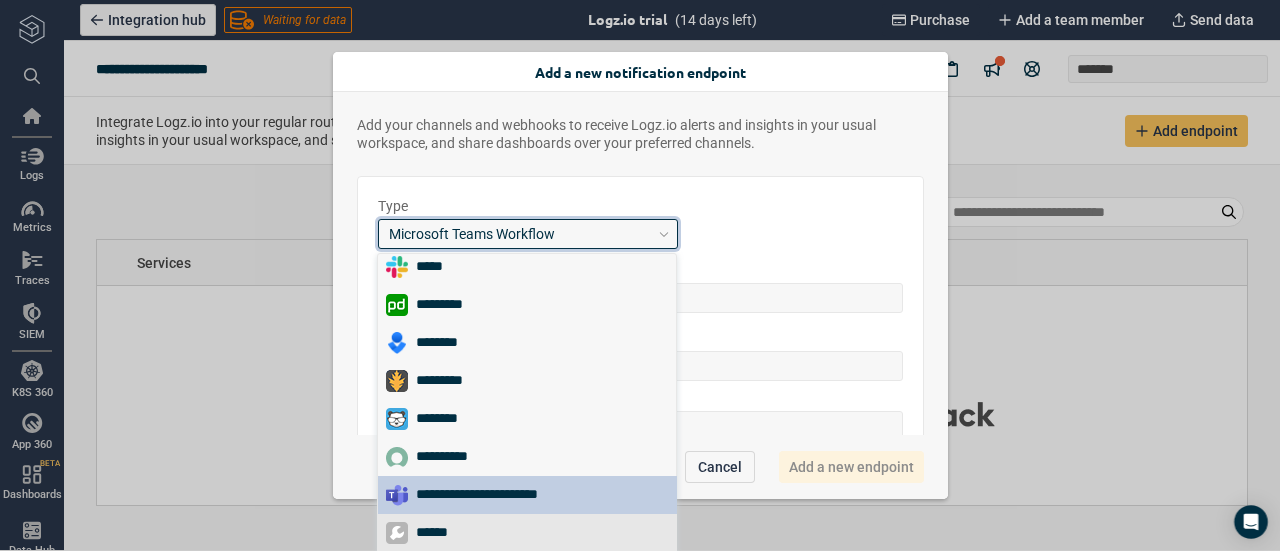 click on "******" at bounding box center (527, 533) 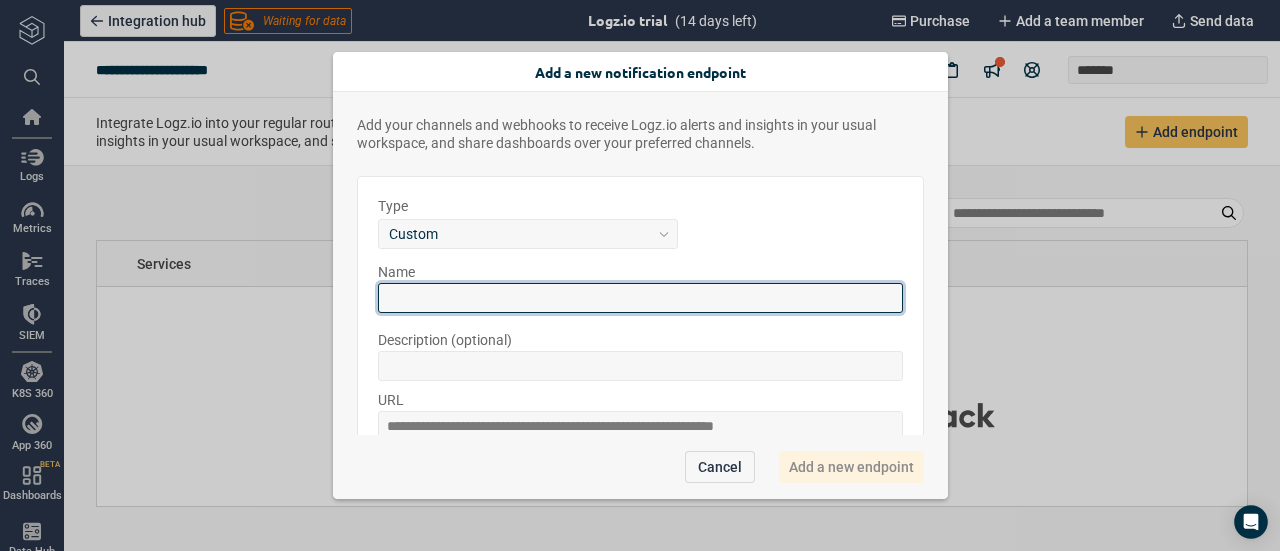 click at bounding box center (640, 298) 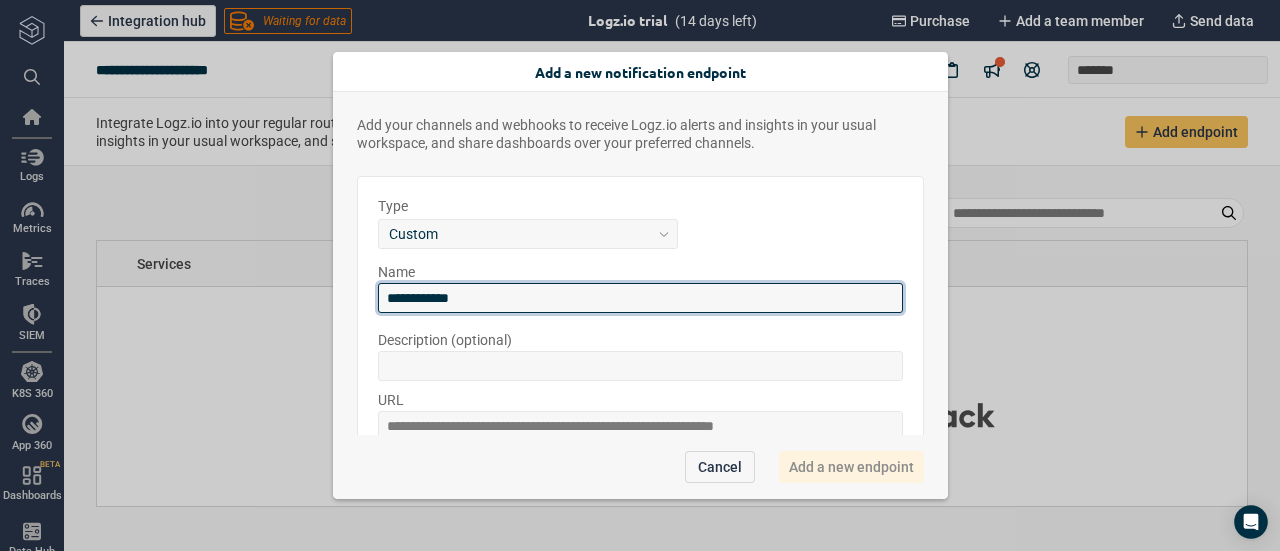 type on "**********" 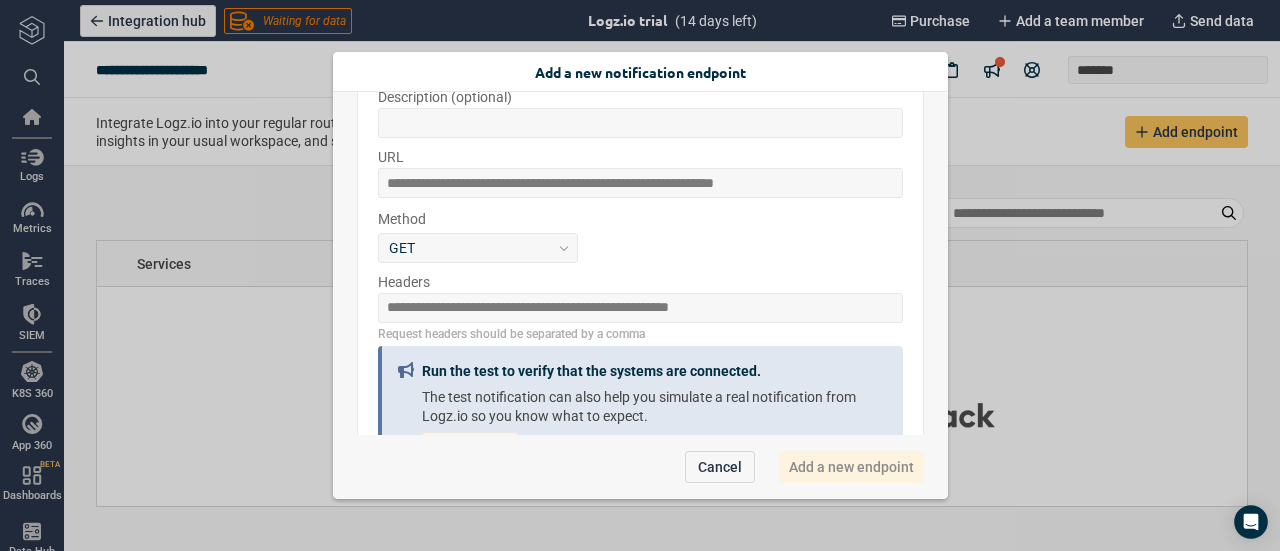scroll, scrollTop: 255, scrollLeft: 0, axis: vertical 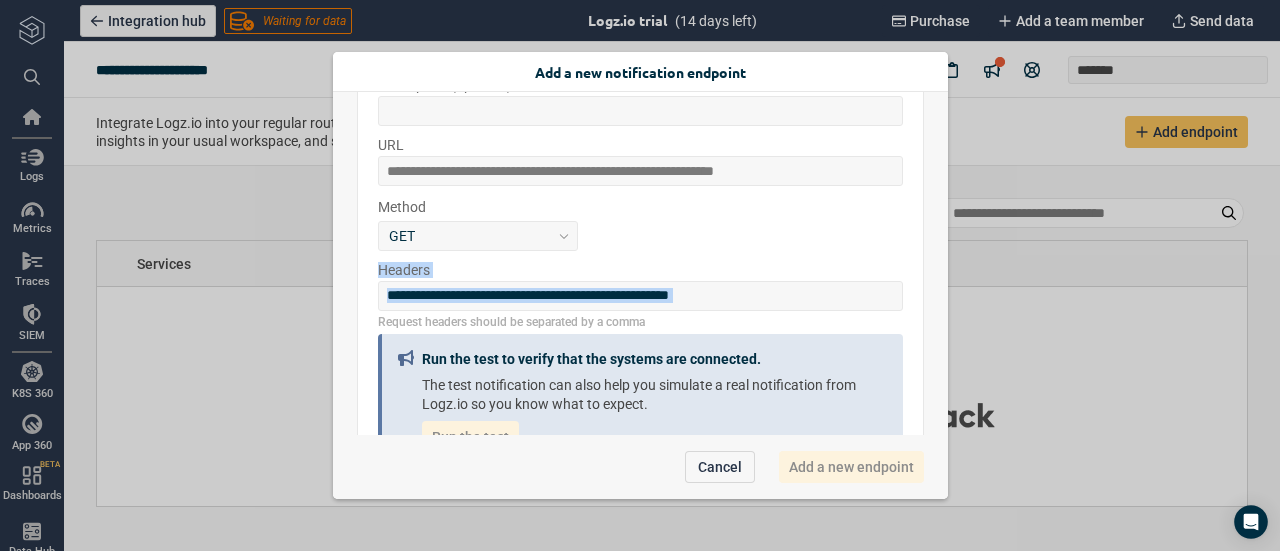 drag, startPoint x: 918, startPoint y: 306, endPoint x: 916, endPoint y: 249, distance: 57.035076 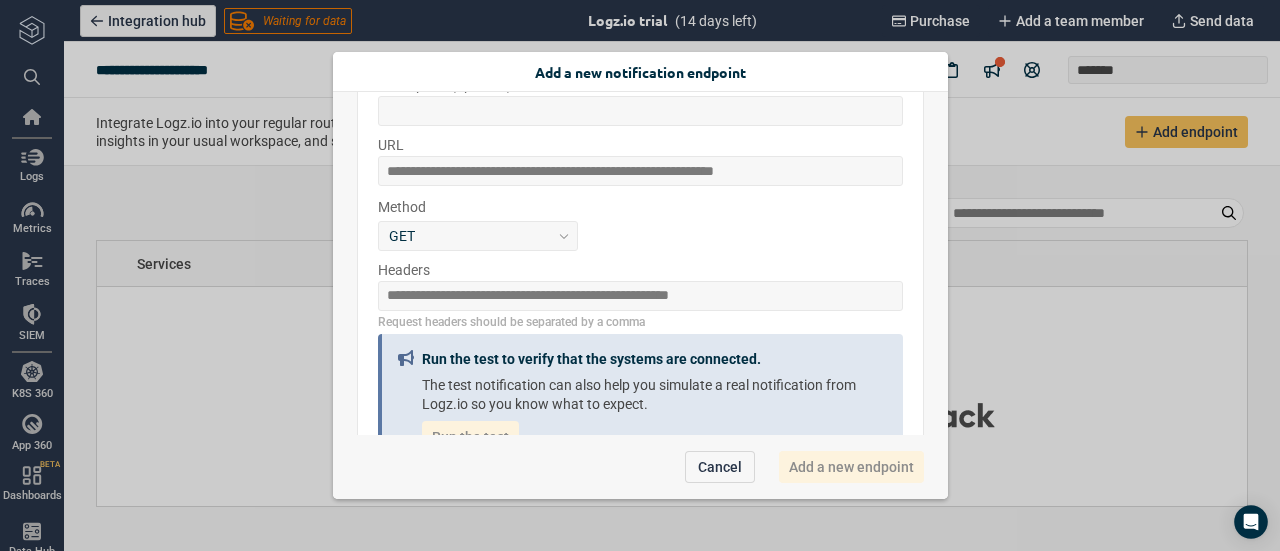click on "Method GET" at bounding box center (640, 224) 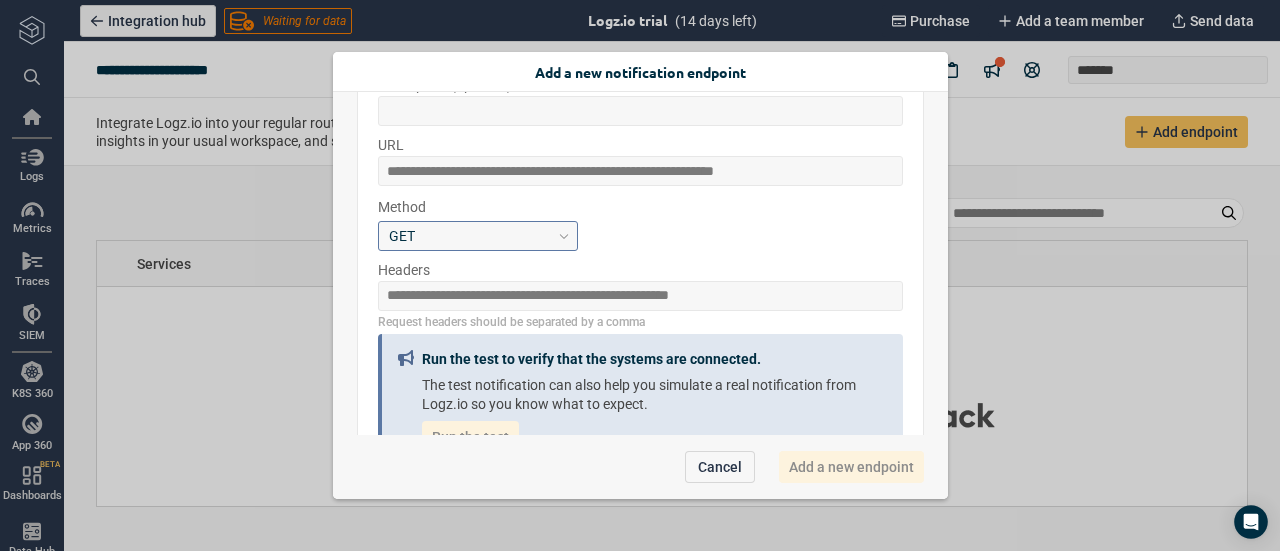 click on "GET" at bounding box center [469, 235] 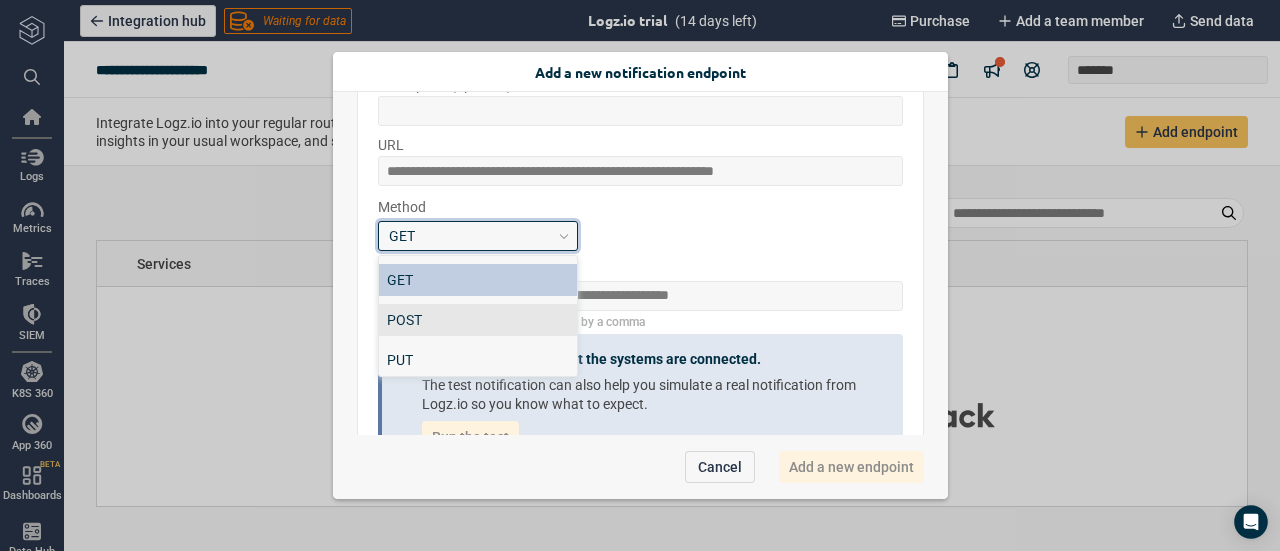 click on "POST" at bounding box center (478, 320) 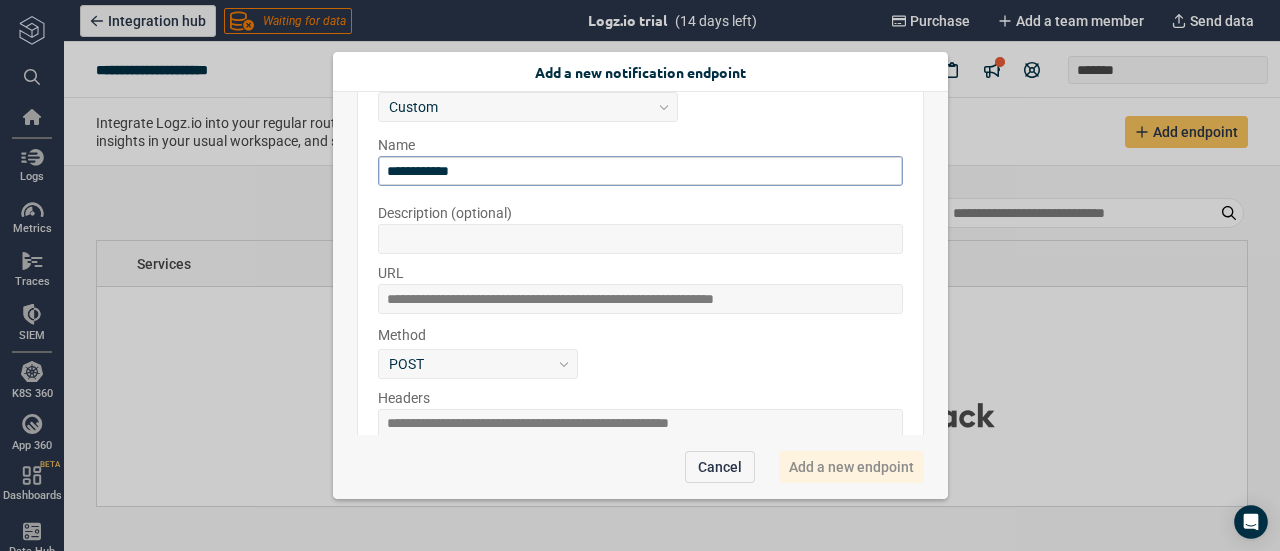 scroll, scrollTop: 126, scrollLeft: 0, axis: vertical 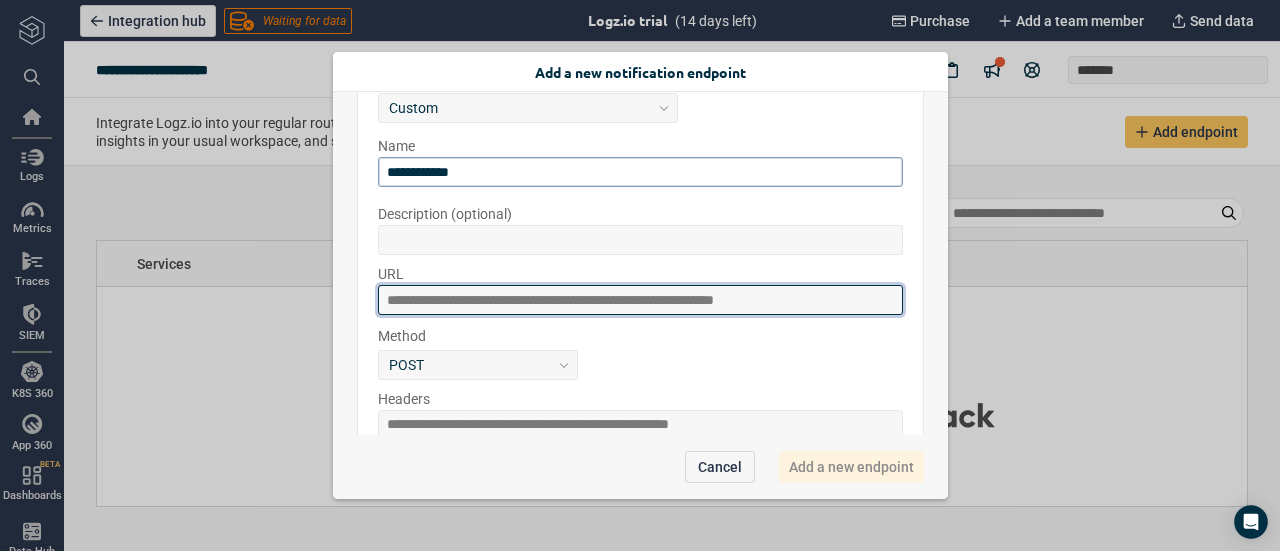 click at bounding box center [640, 300] 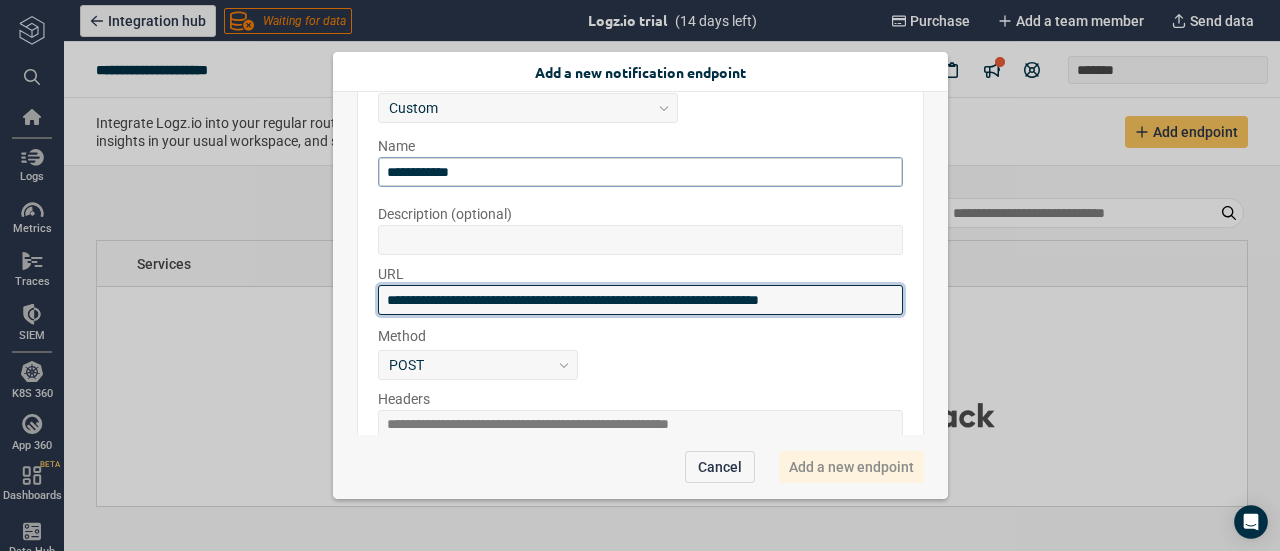 scroll, scrollTop: 0, scrollLeft: 4, axis: horizontal 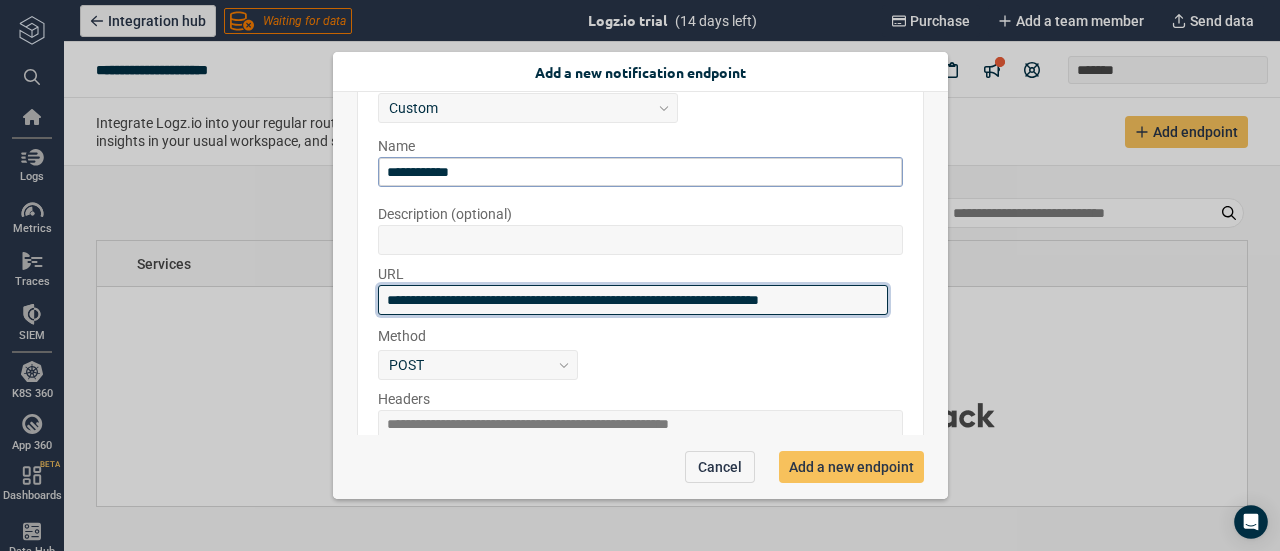 type on "**********" 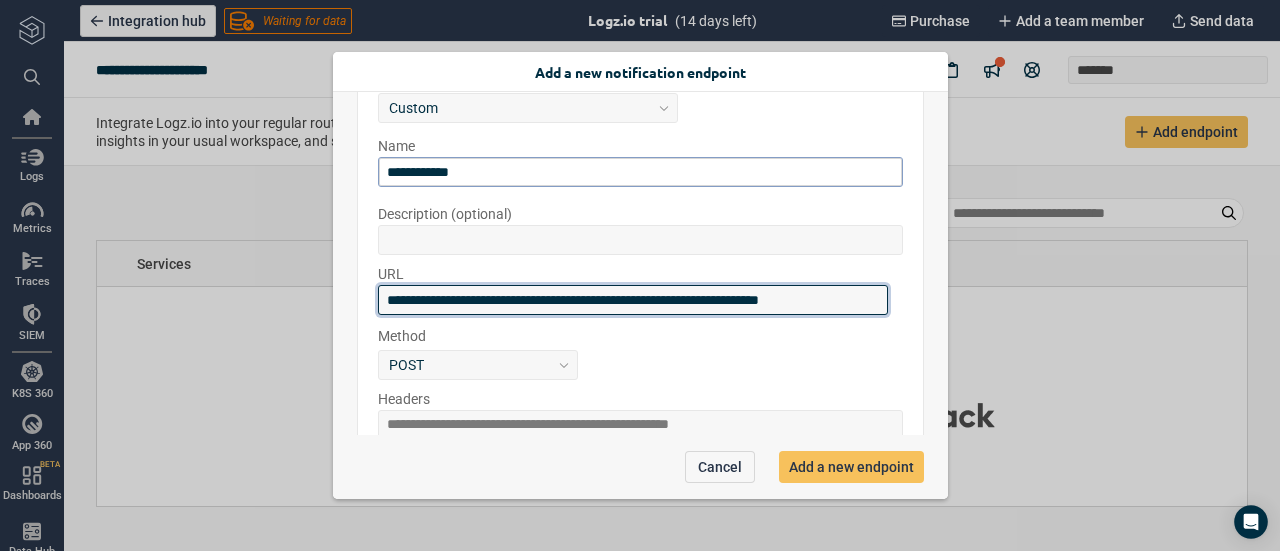 scroll, scrollTop: 0, scrollLeft: 0, axis: both 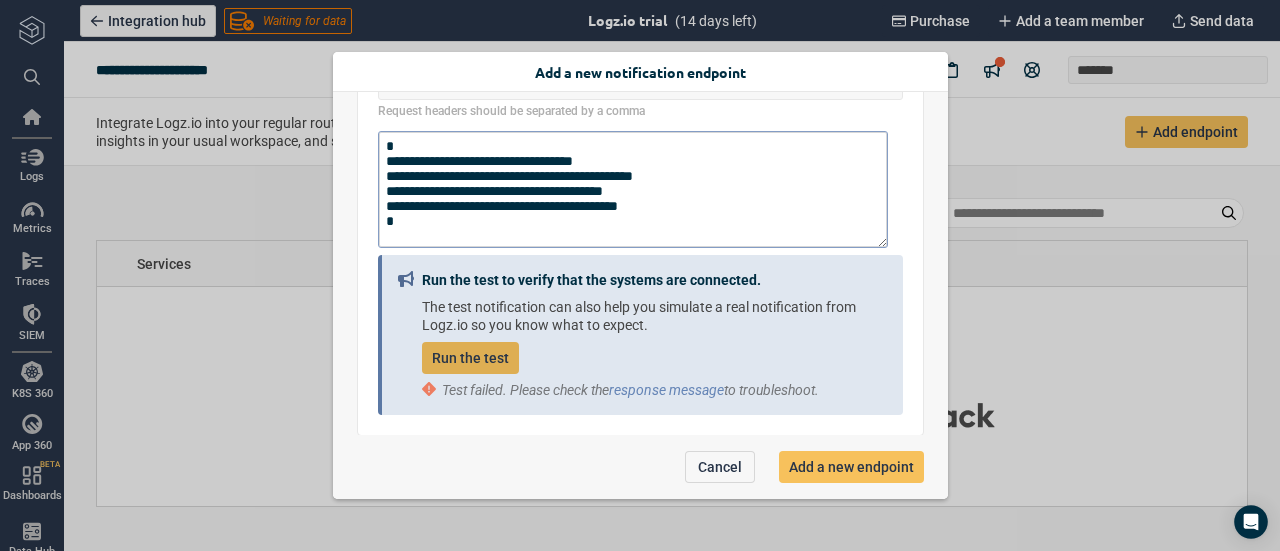 click on "Run the test" at bounding box center (470, 358) 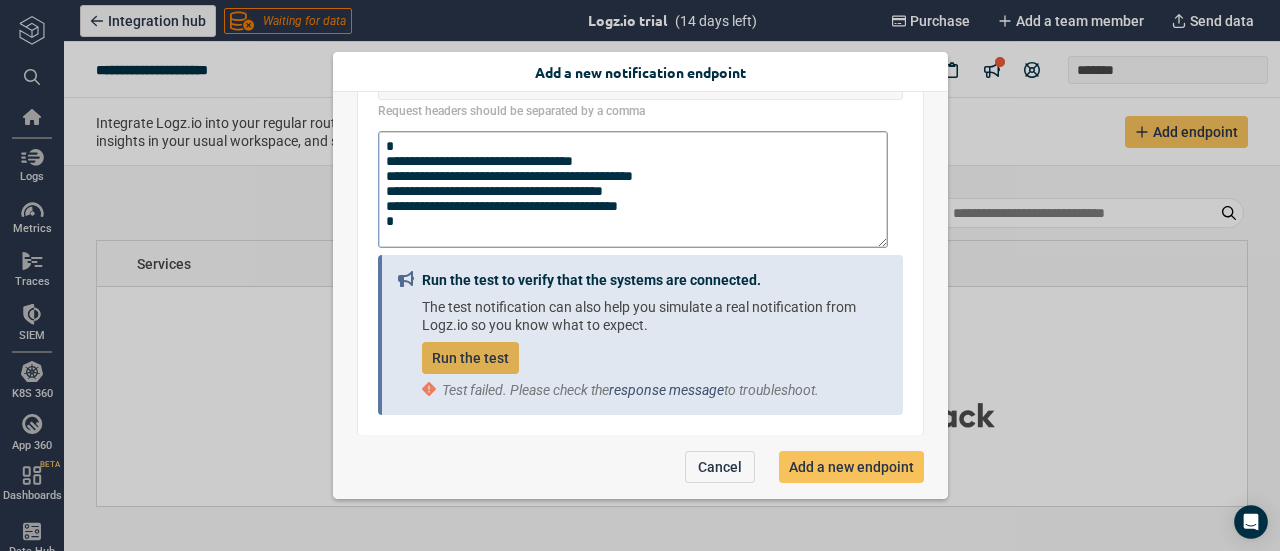 click on "response message" at bounding box center (666, 390) 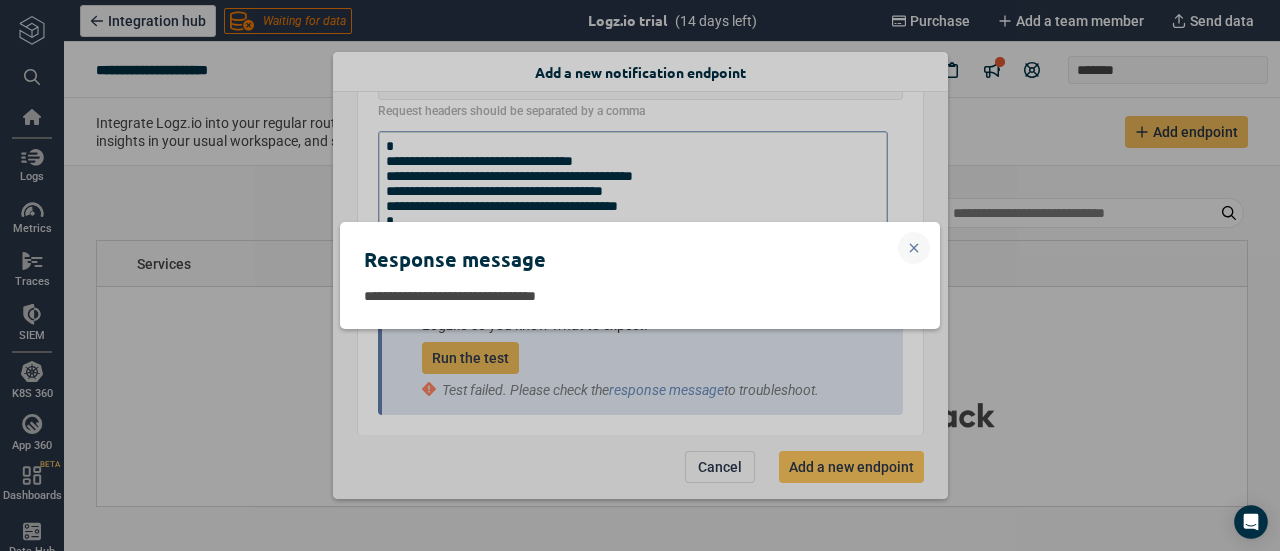 click 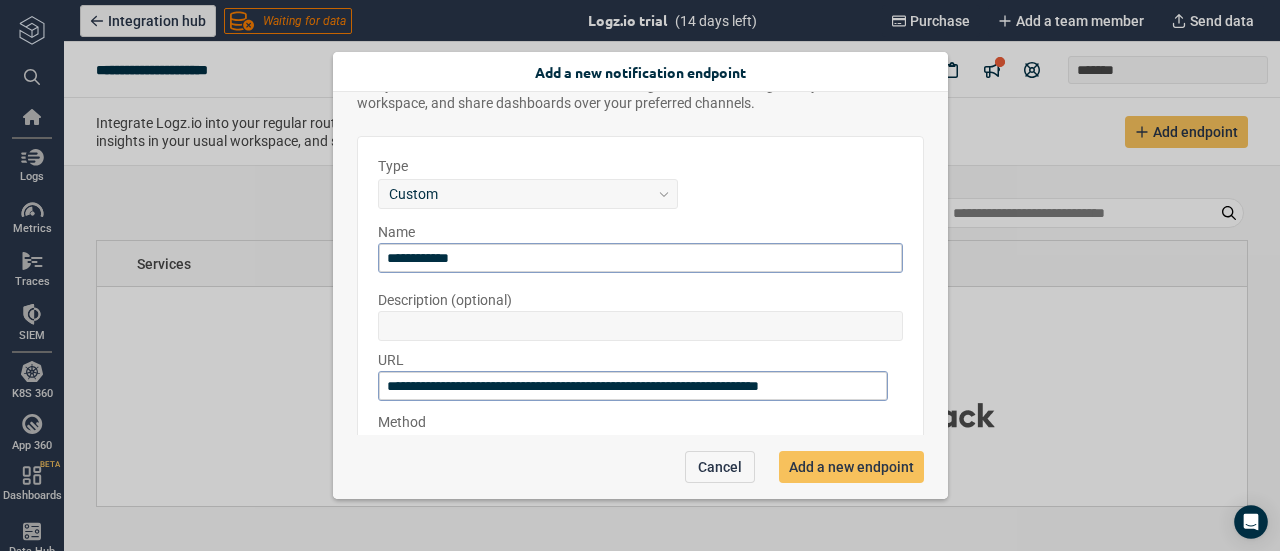 scroll, scrollTop: 0, scrollLeft: 0, axis: both 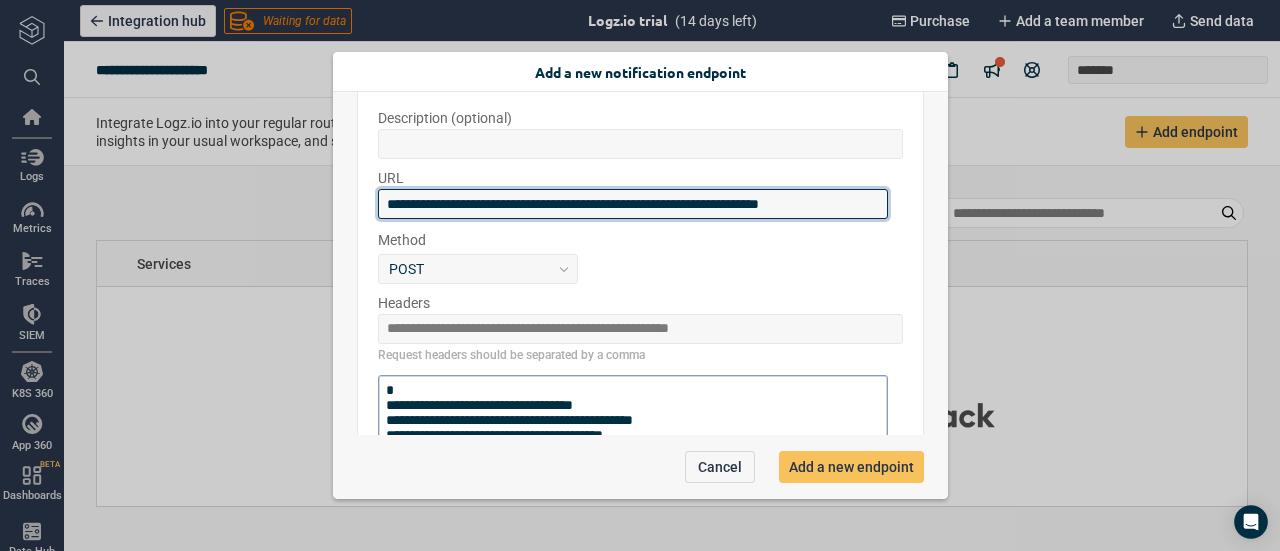 drag, startPoint x: 385, startPoint y: 206, endPoint x: 892, endPoint y: 205, distance: 507.00098 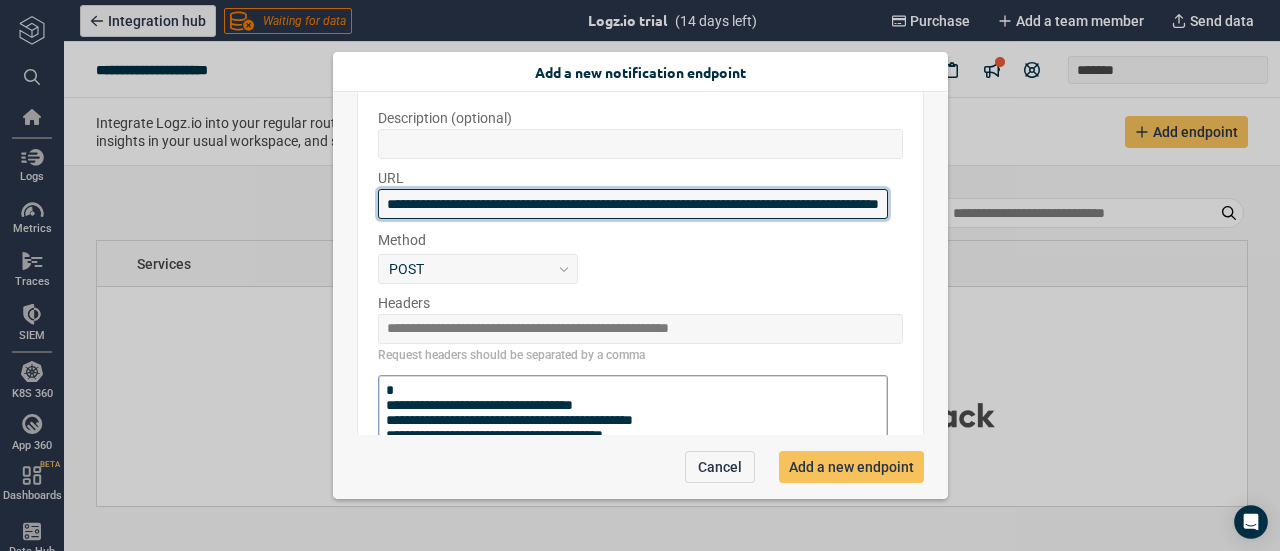 scroll, scrollTop: 0, scrollLeft: 144, axis: horizontal 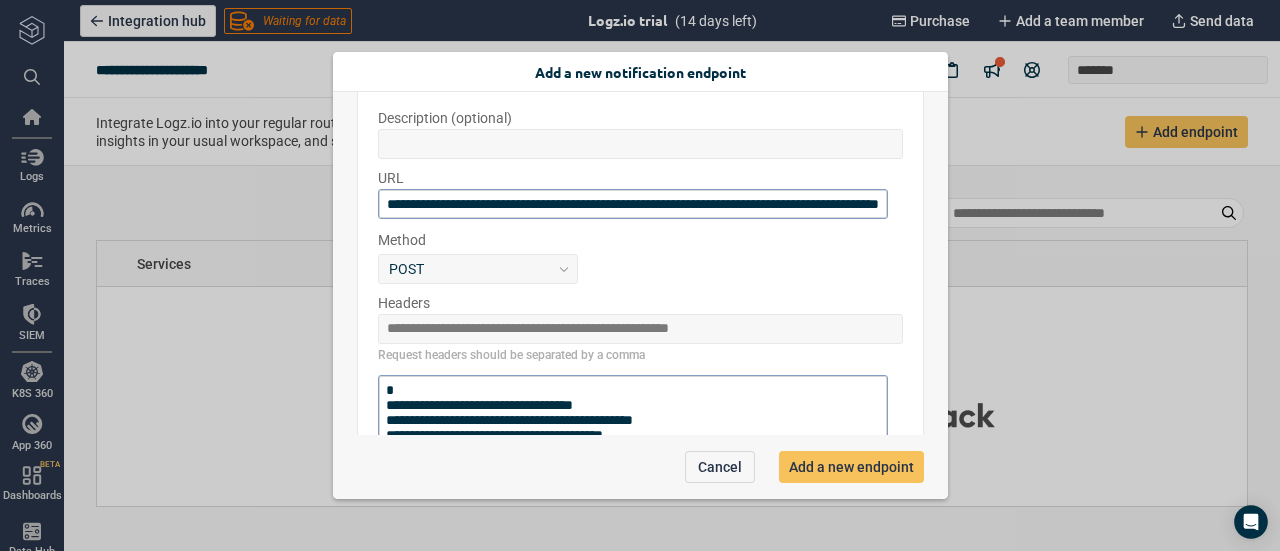 type on "*" 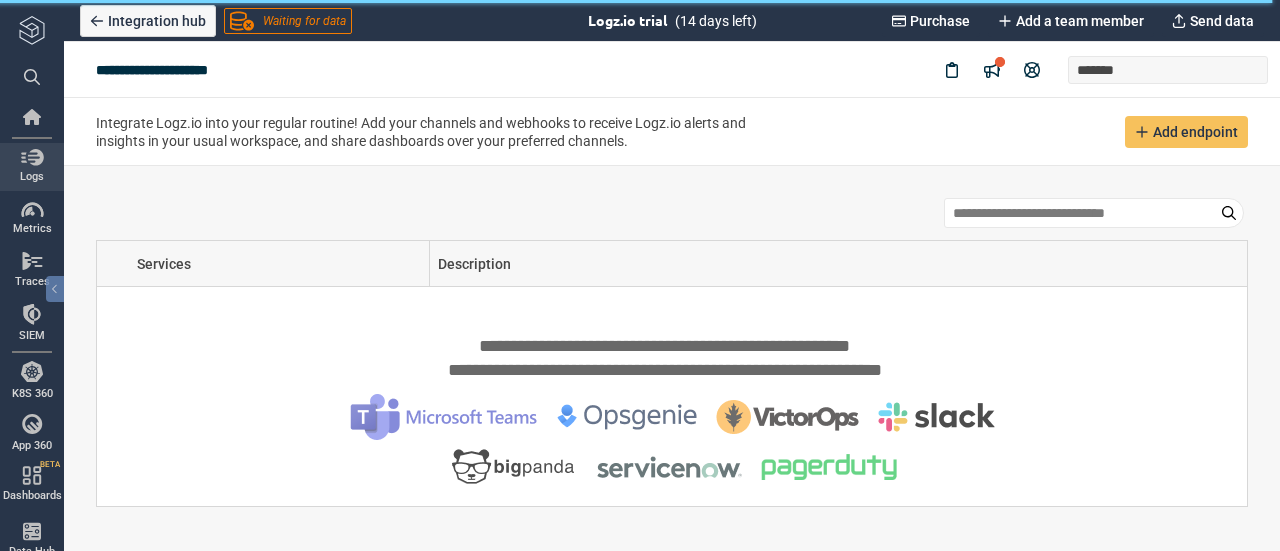 scroll, scrollTop: 0, scrollLeft: 0, axis: both 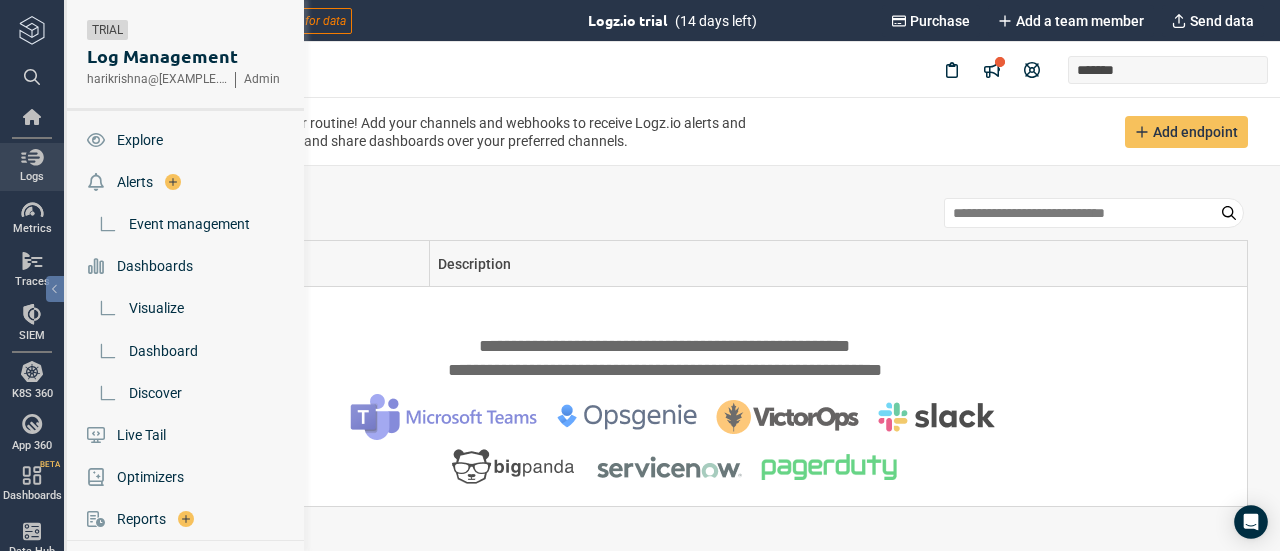 click at bounding box center [32, 157] 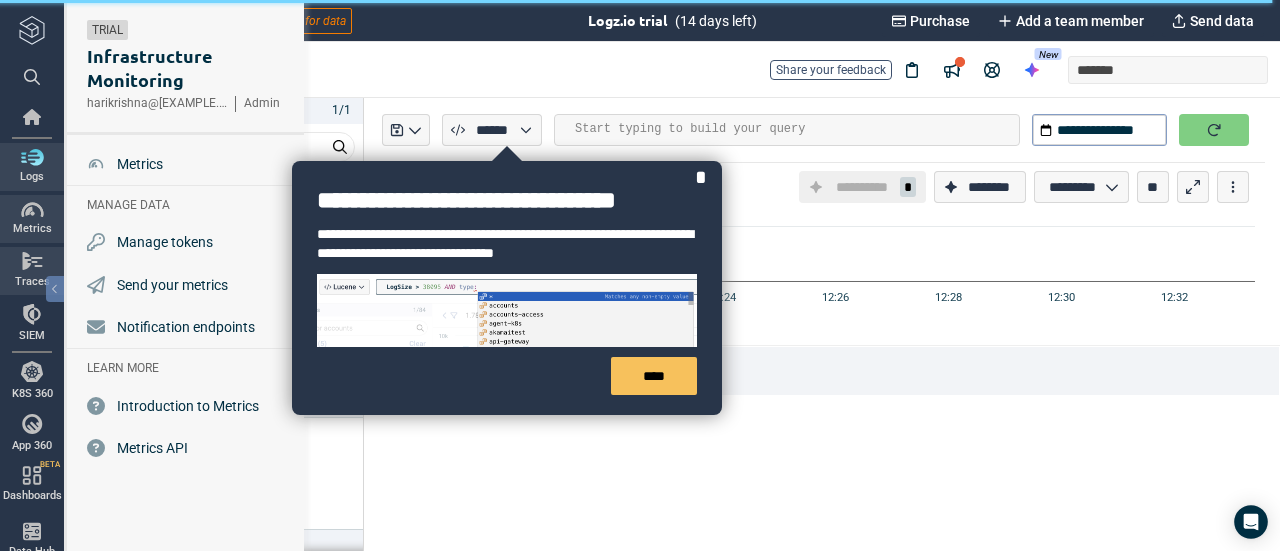 click at bounding box center [32, 261] 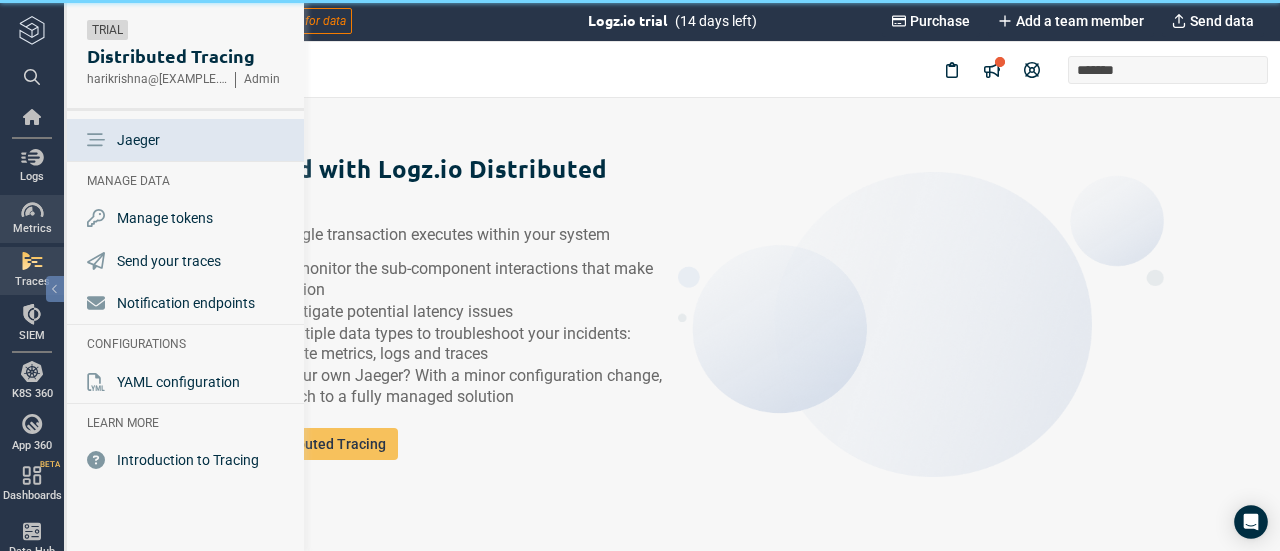 click at bounding box center [32, 210] 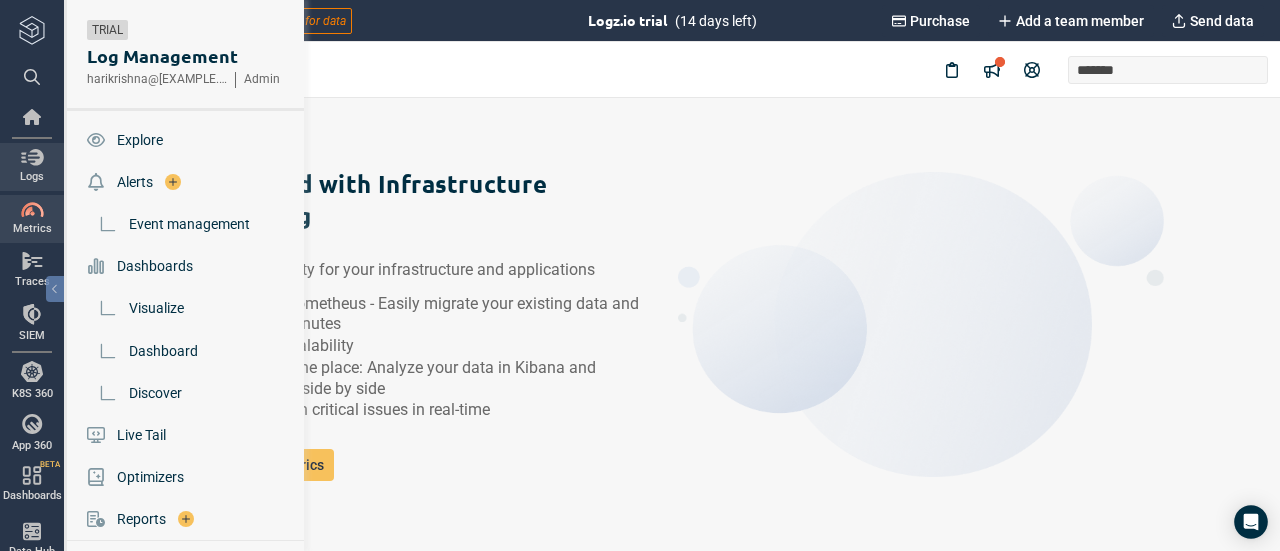 click on "Logs" at bounding box center [32, 166] 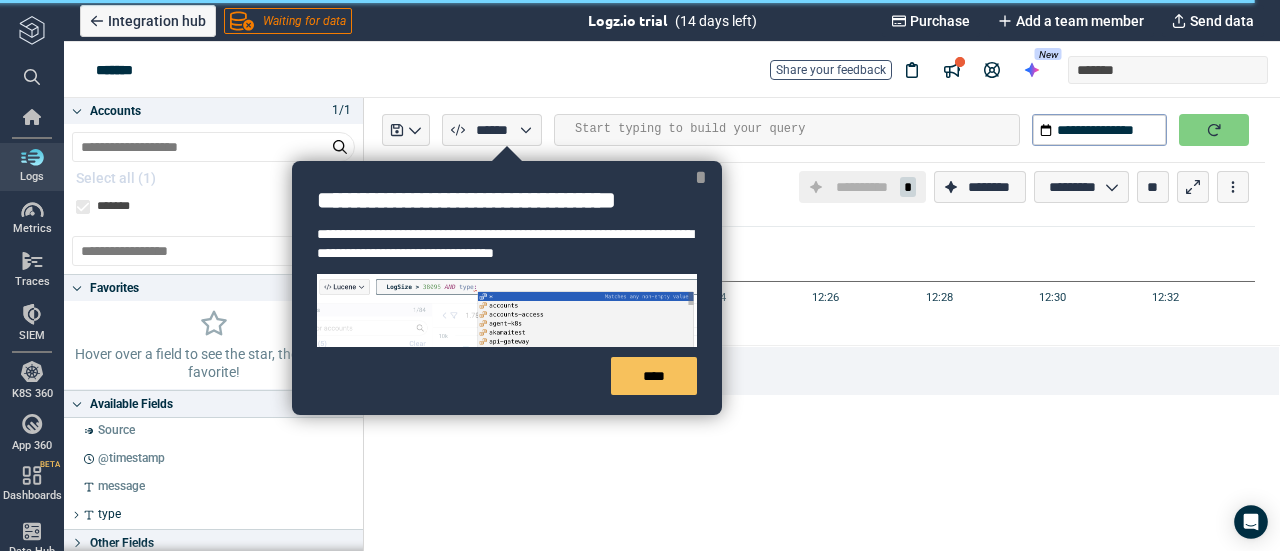 click on "*" at bounding box center [701, 177] 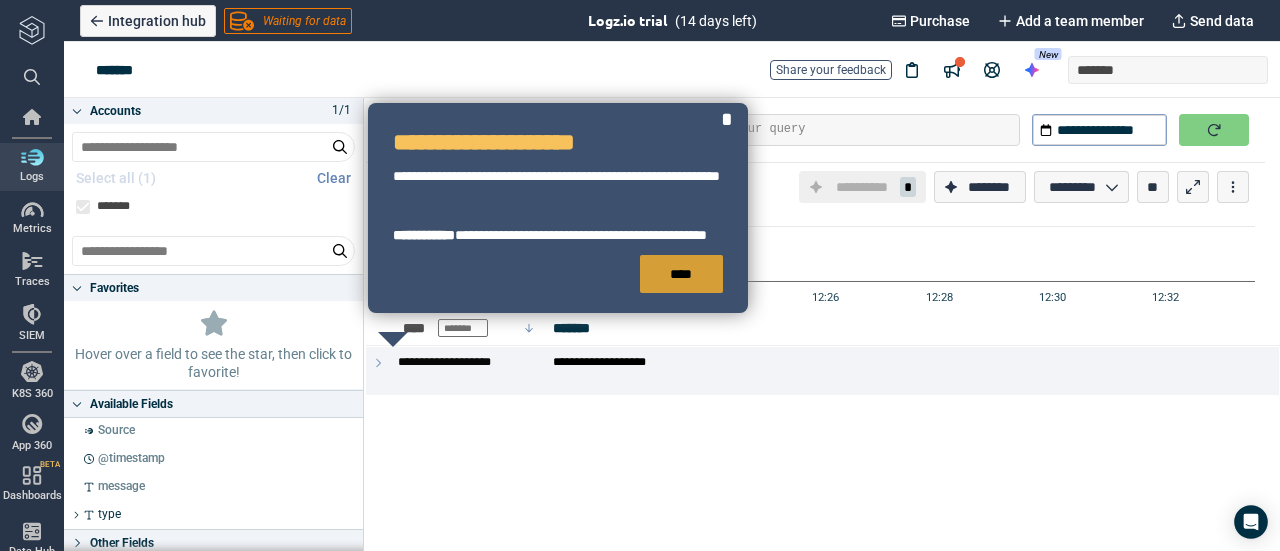 click on "****" at bounding box center [681, 274] 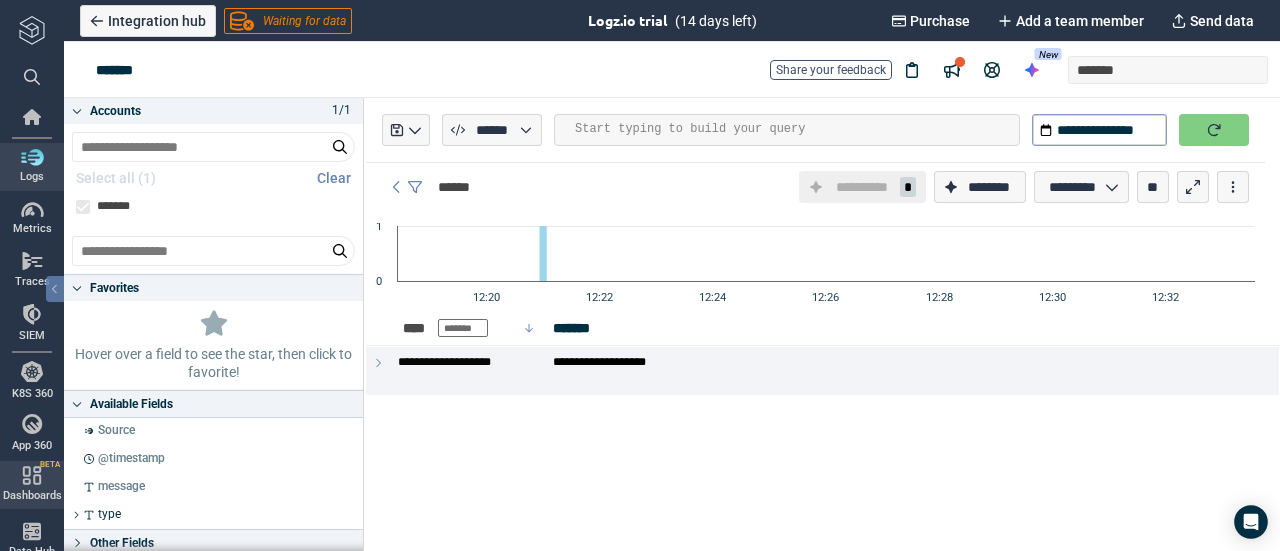 click at bounding box center [32, 475] 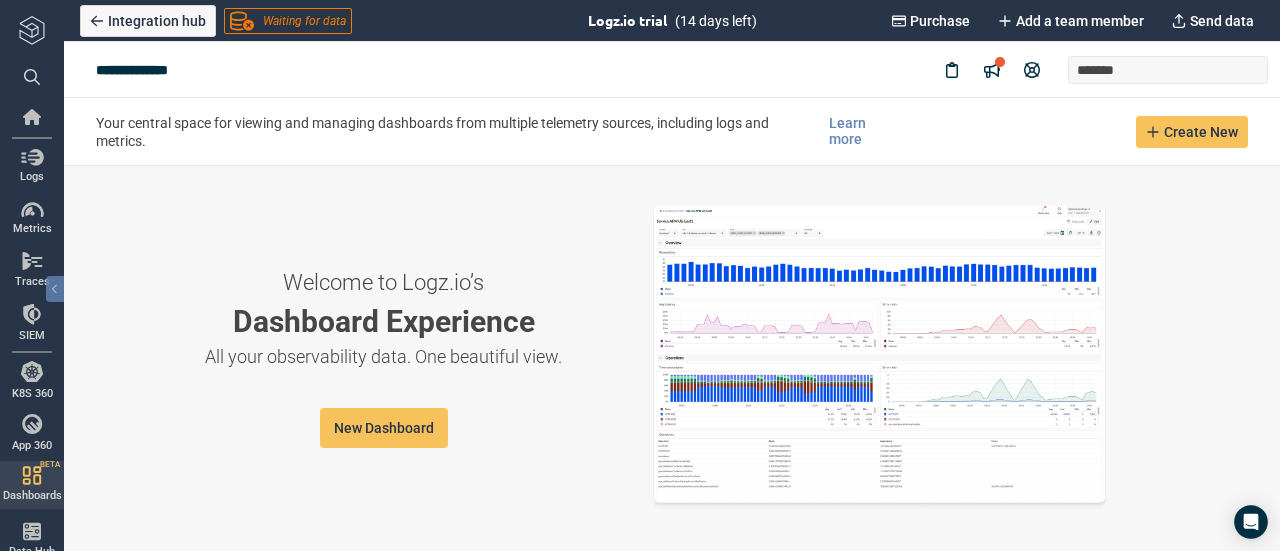 click 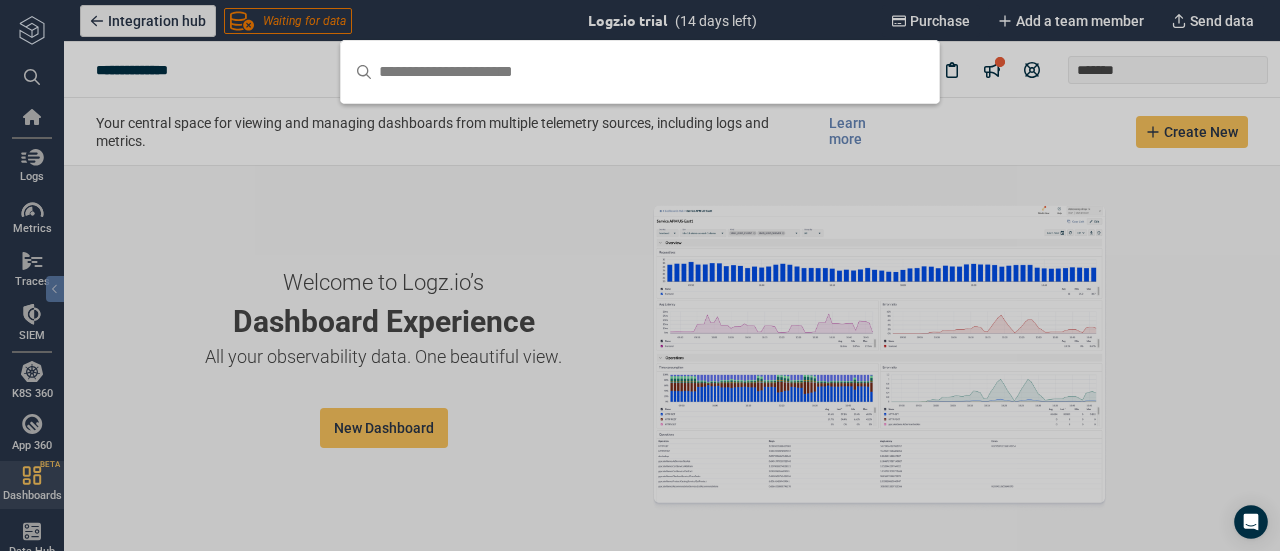 click at bounding box center (640, 275) 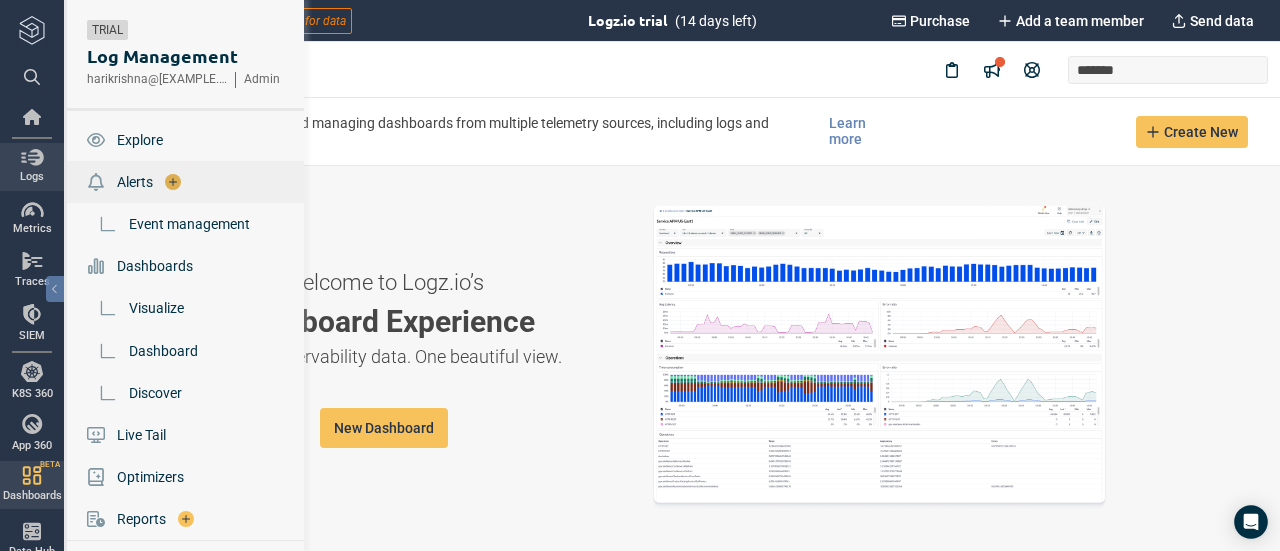 click 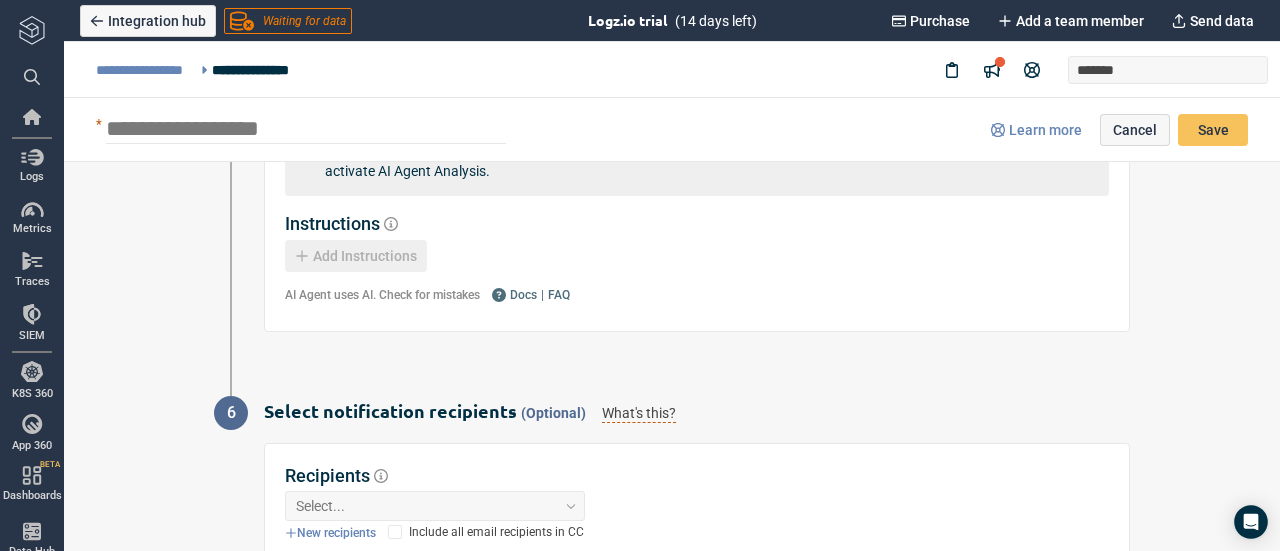 scroll, scrollTop: 1732, scrollLeft: 0, axis: vertical 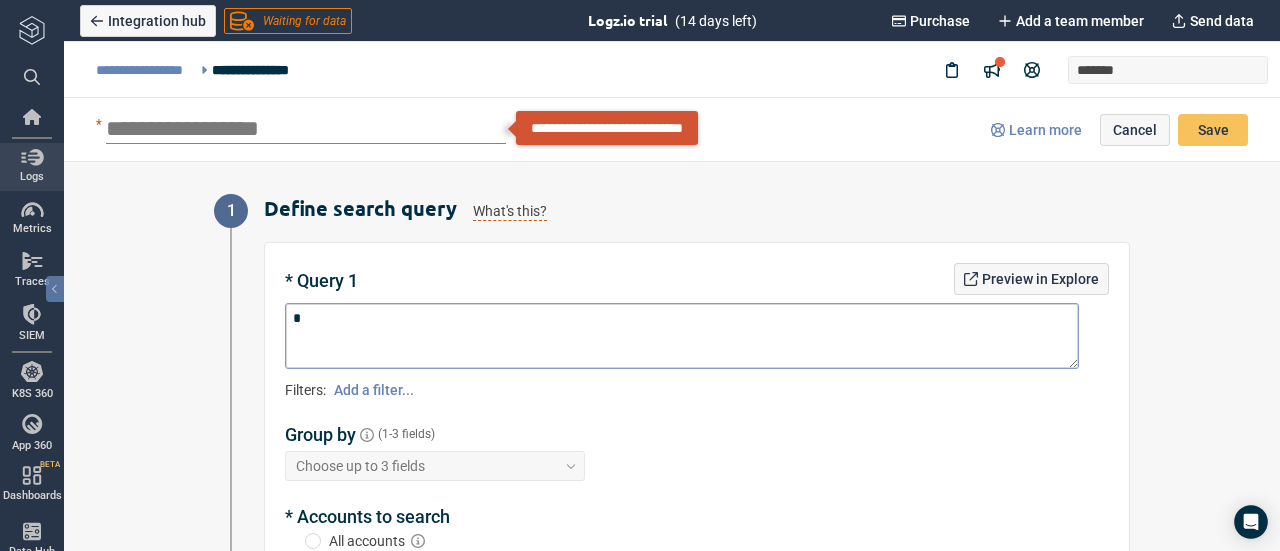 click at bounding box center [32, 157] 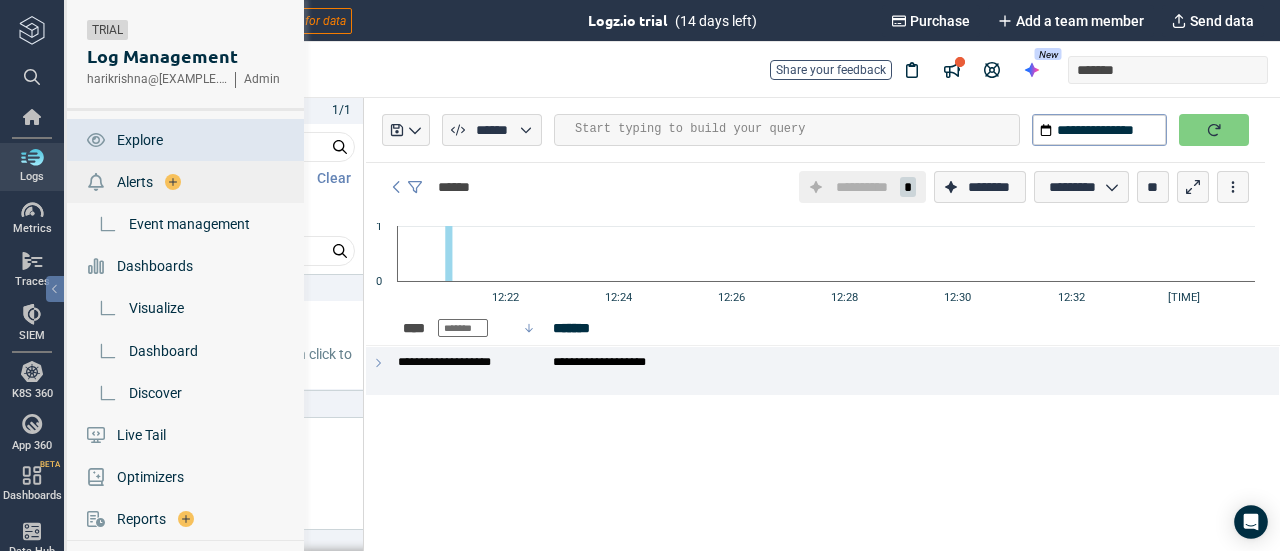 click on "Alerts" at bounding box center [135, 182] 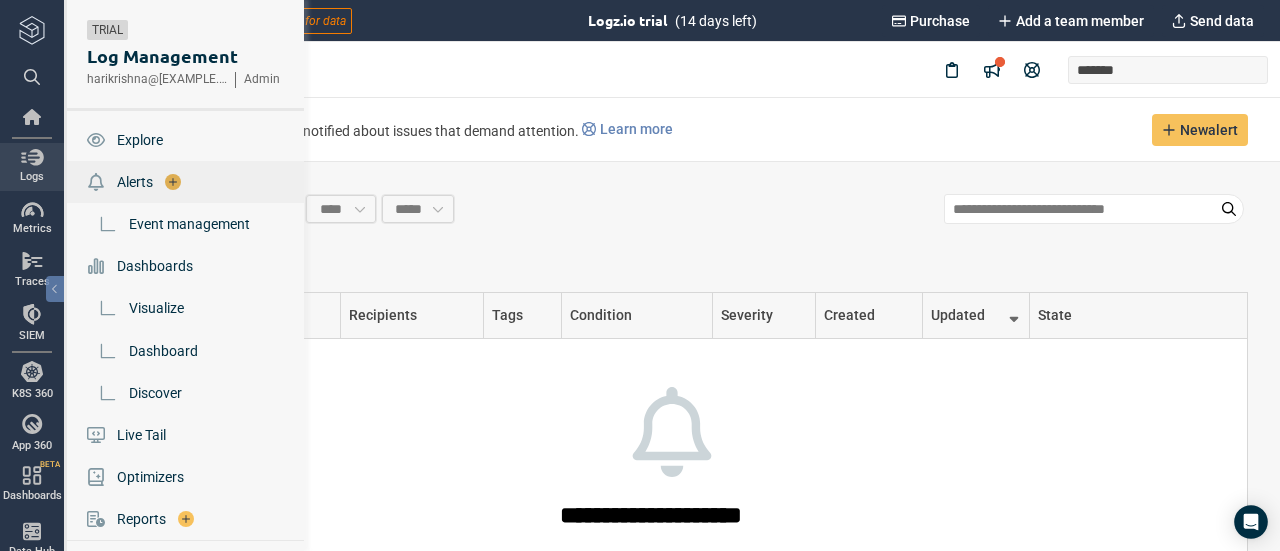 click 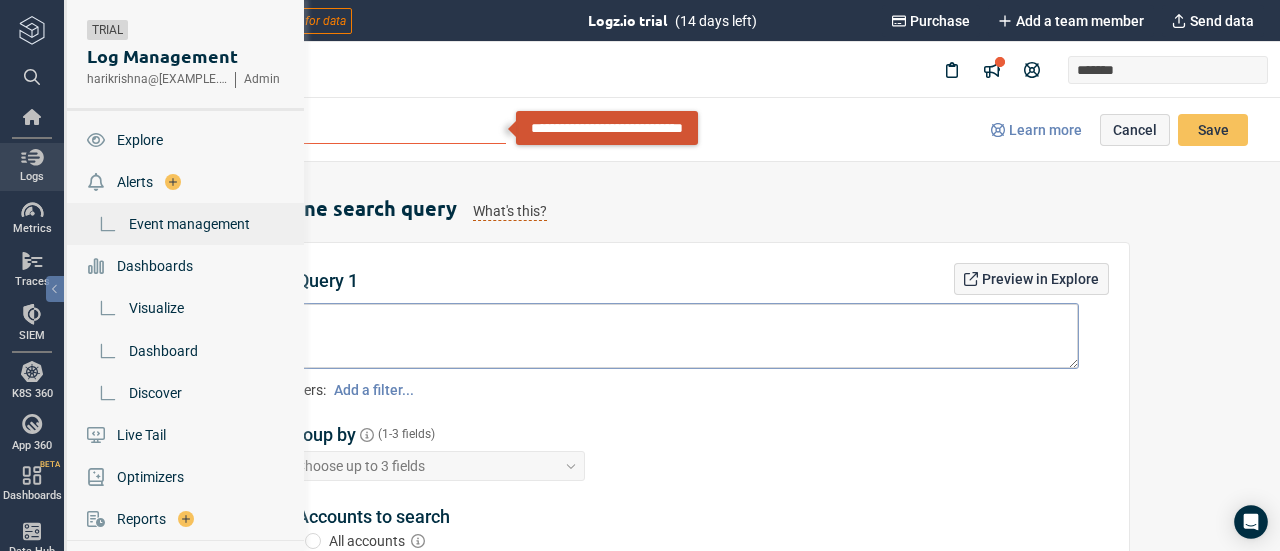 click on "Event management" at bounding box center (189, 224) 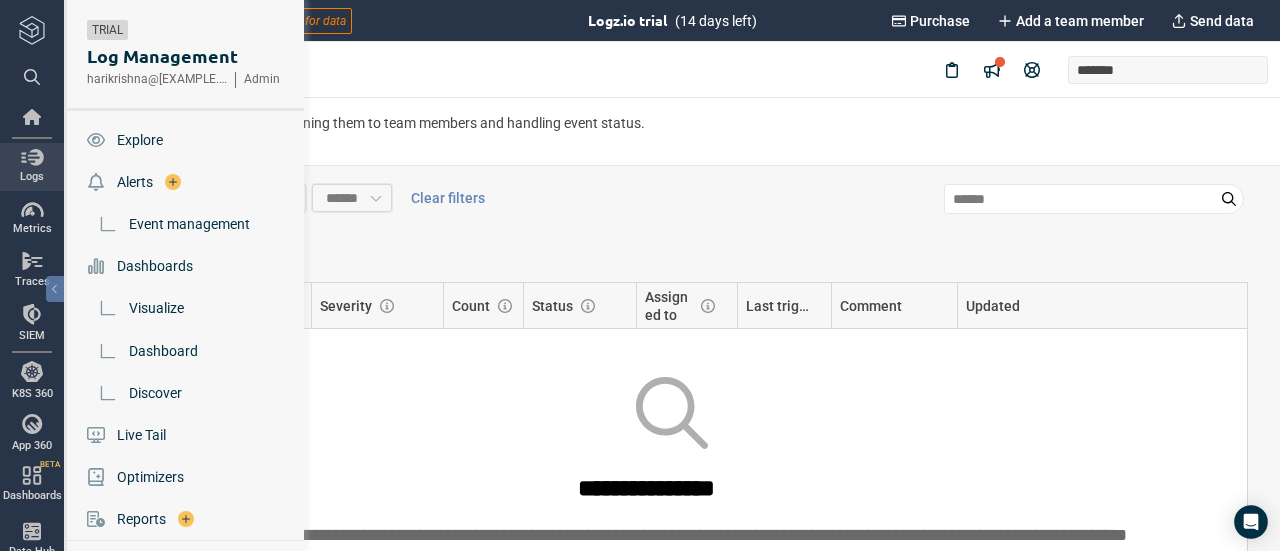 click at bounding box center (32, 157) 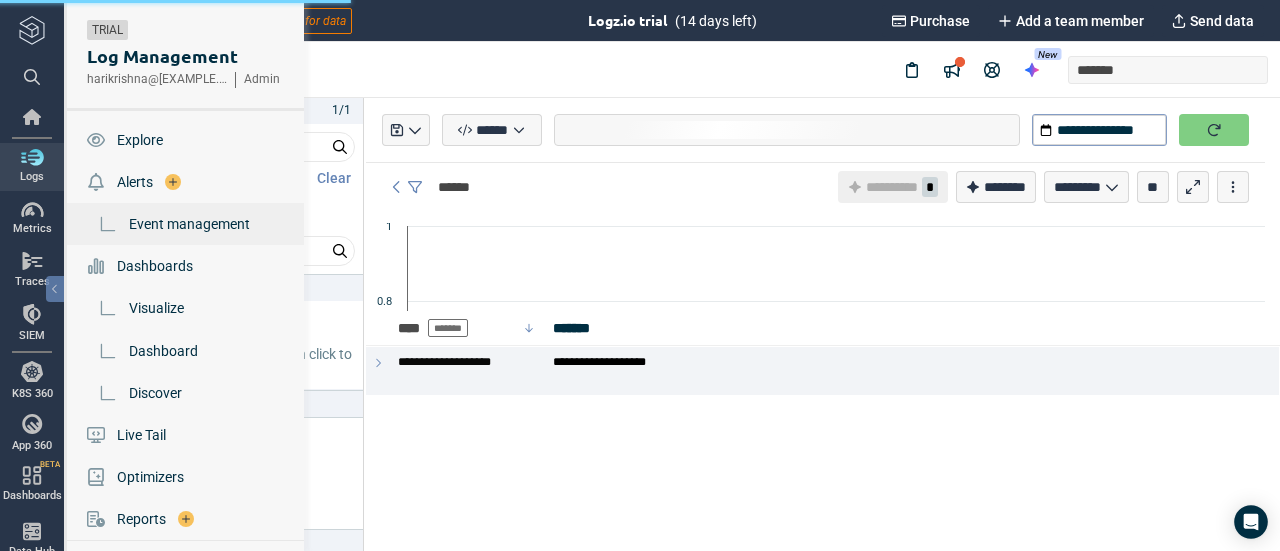 click on "Event management" at bounding box center [189, 224] 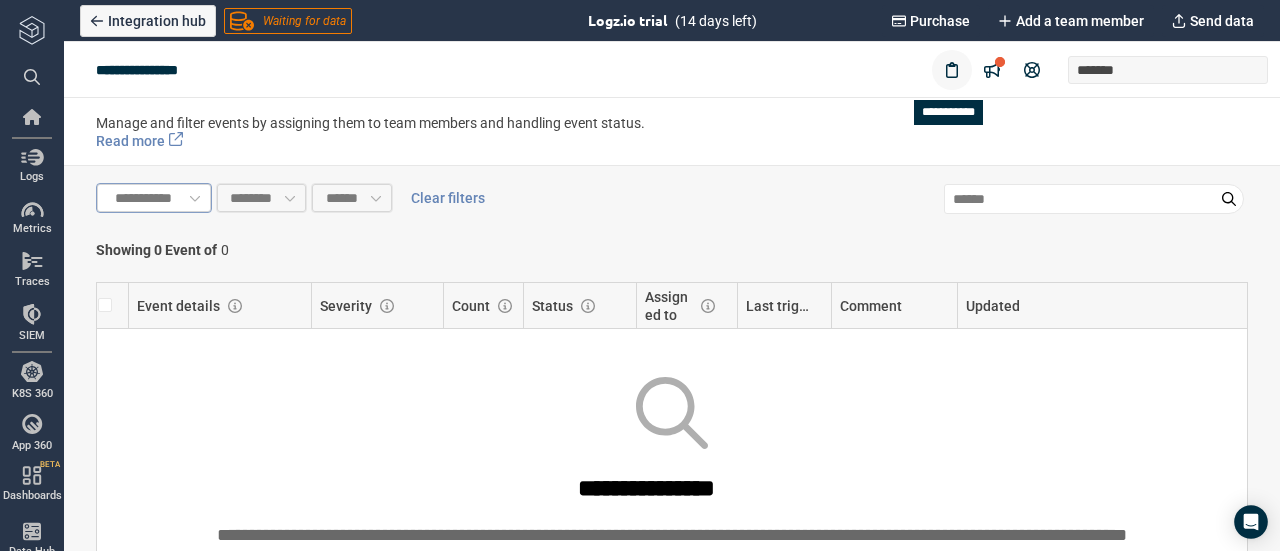 click 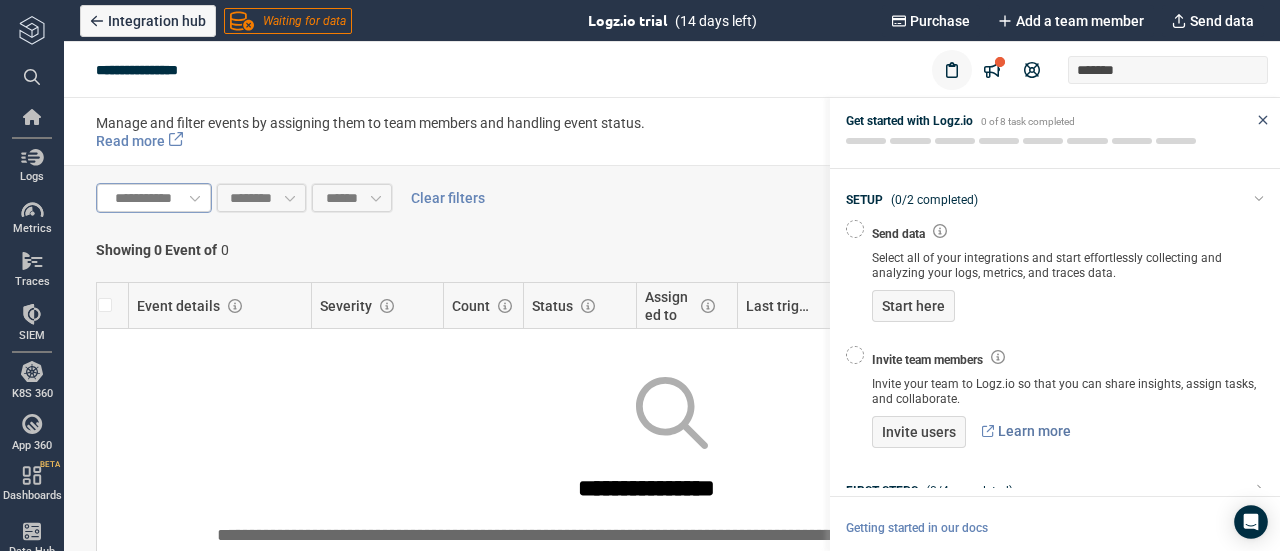 click 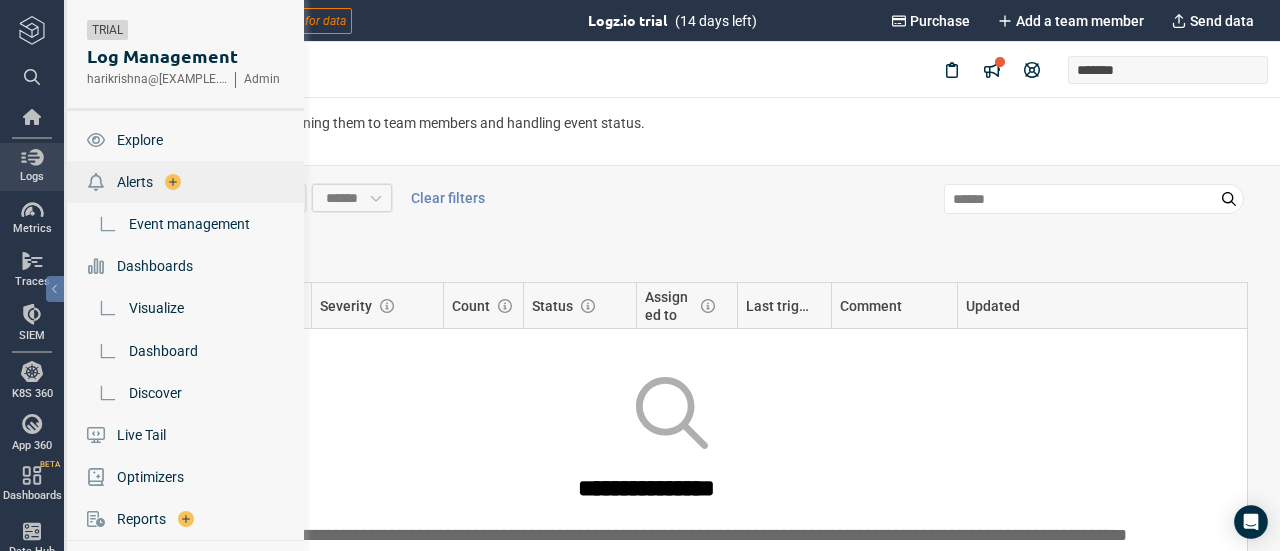 click on "Alerts" at bounding box center [135, 182] 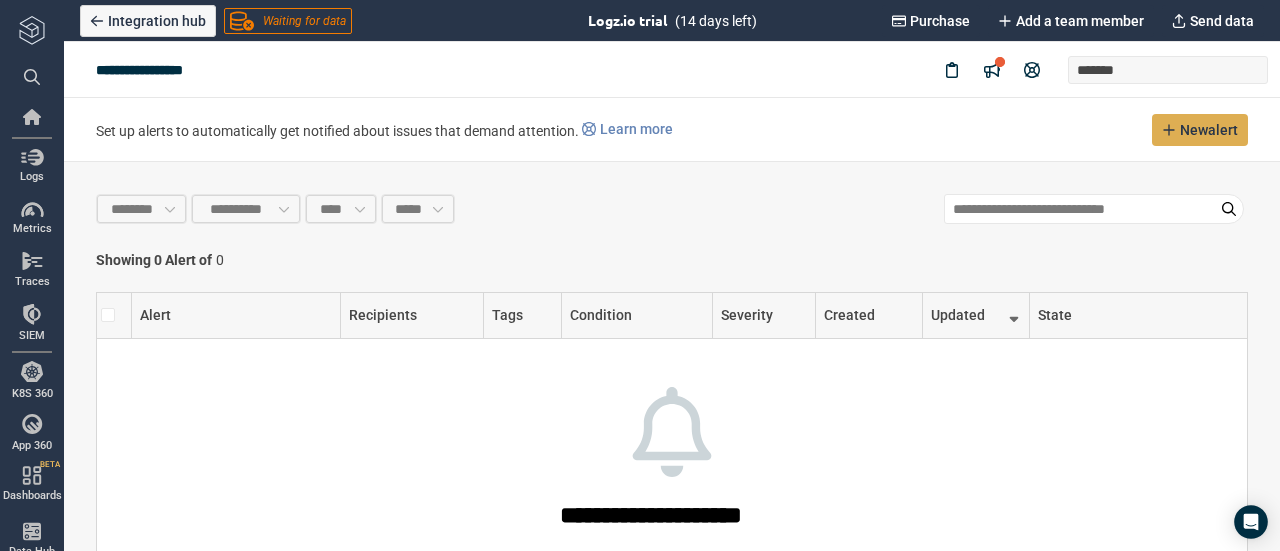 click on "New  alert" at bounding box center [1209, 130] 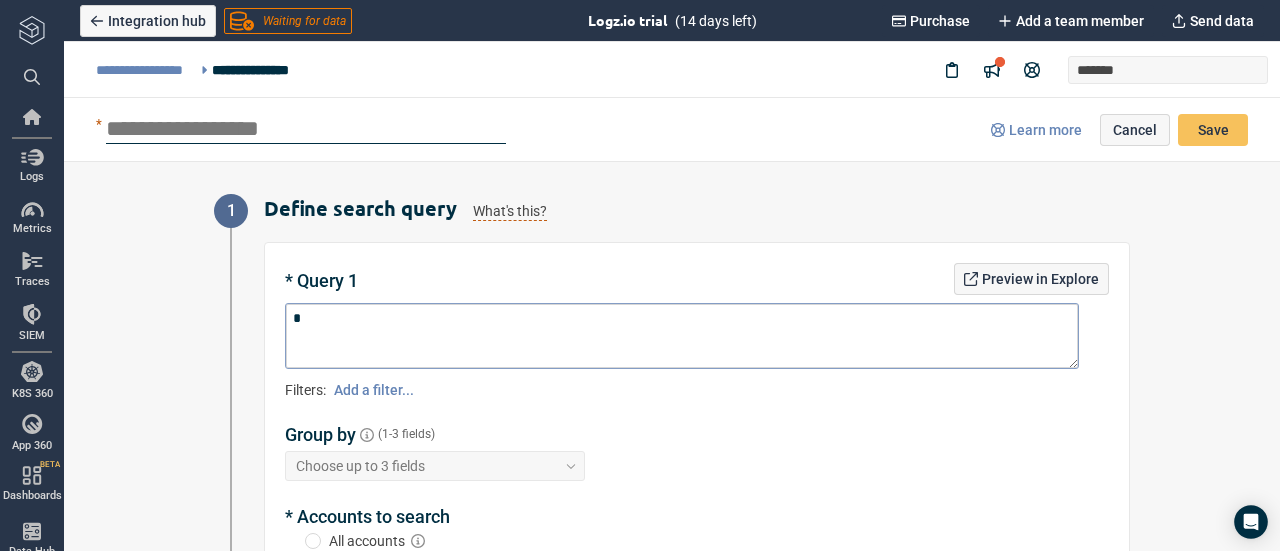 type on "*" 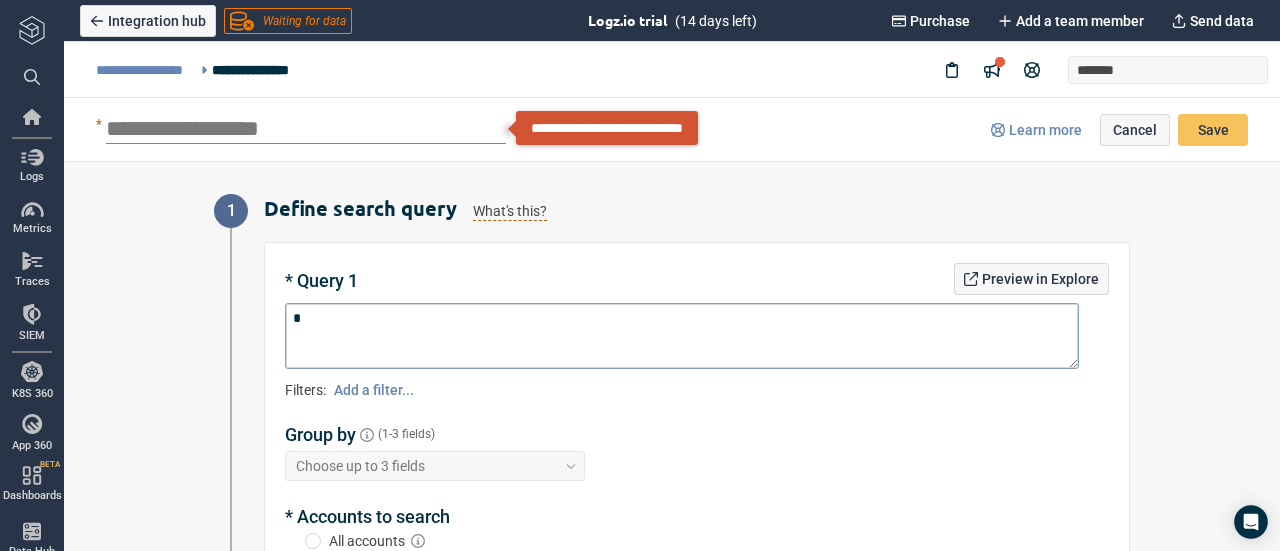click at bounding box center (306, 129) 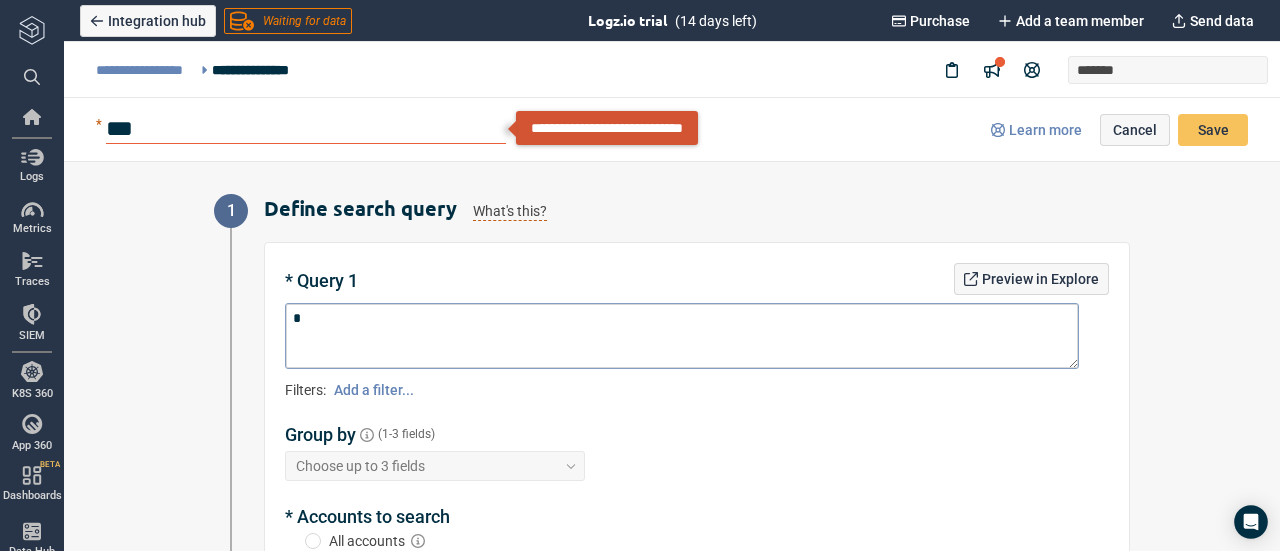 type on "****" 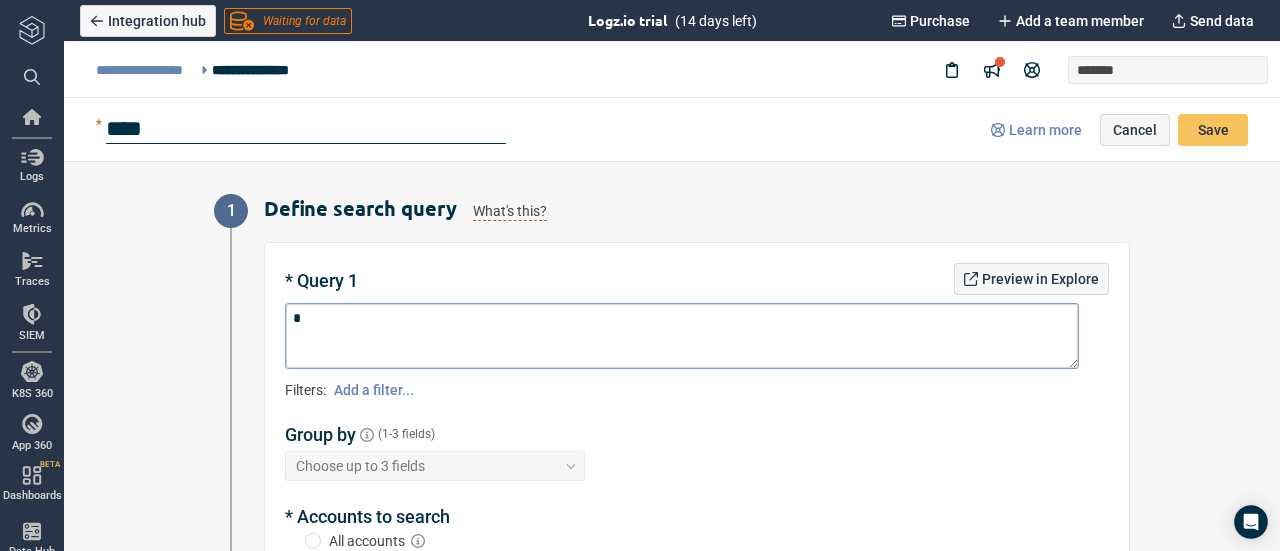 type on "*" 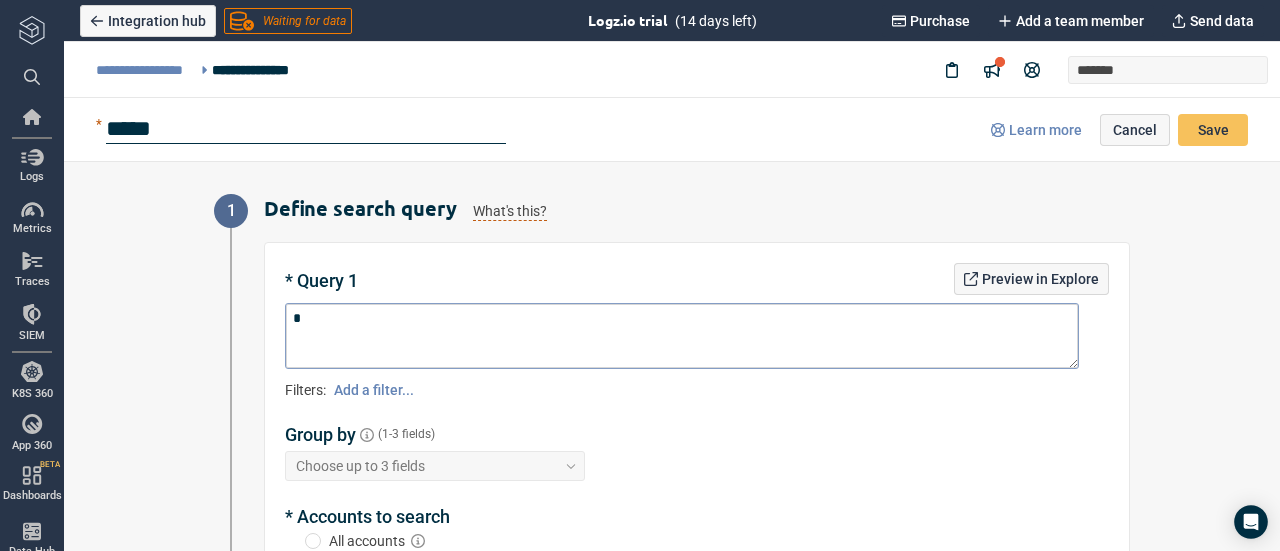type on "*" 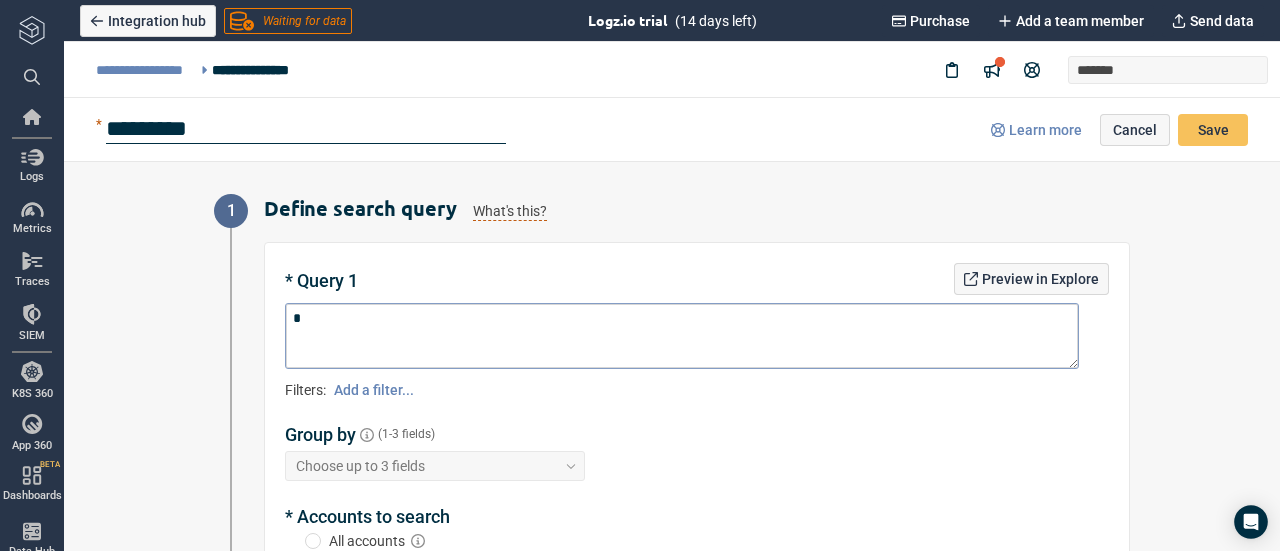 type on "**********" 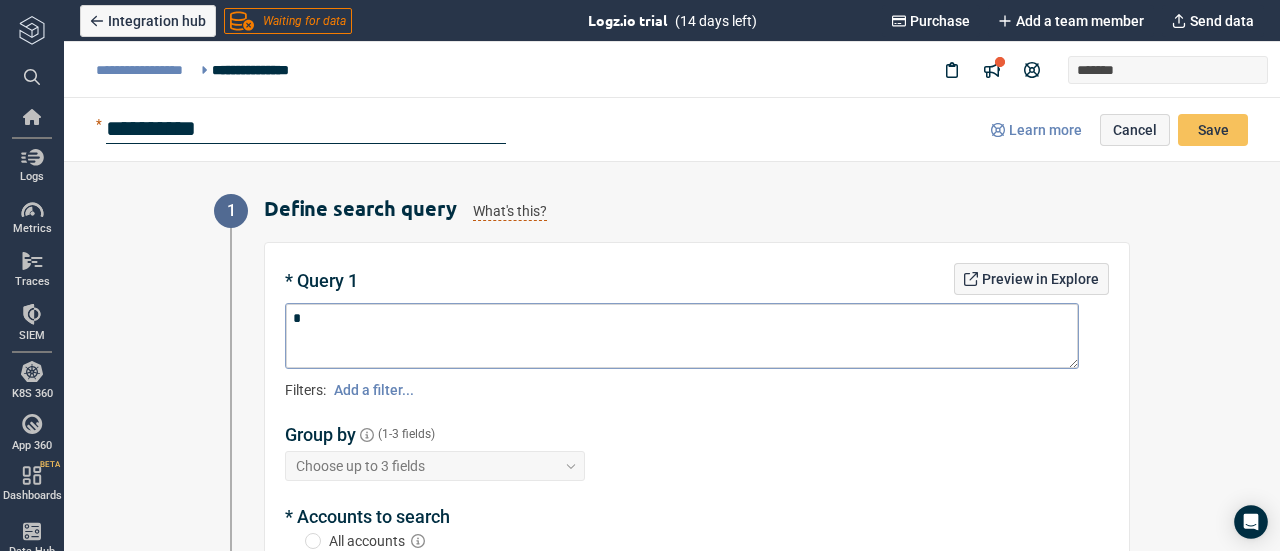 type on "*" 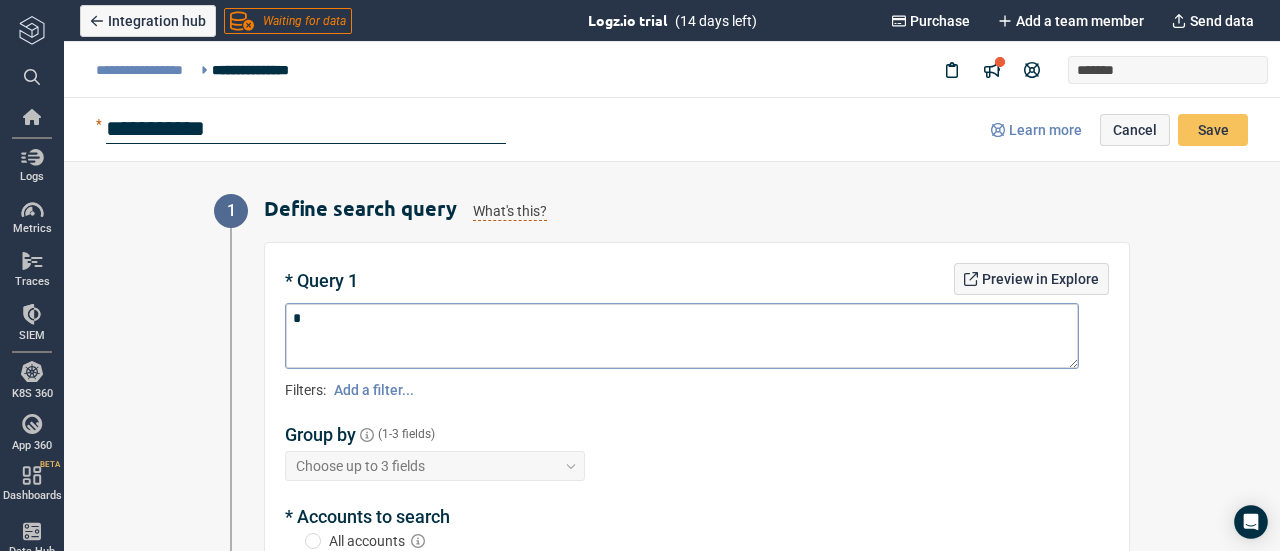 type on "*" 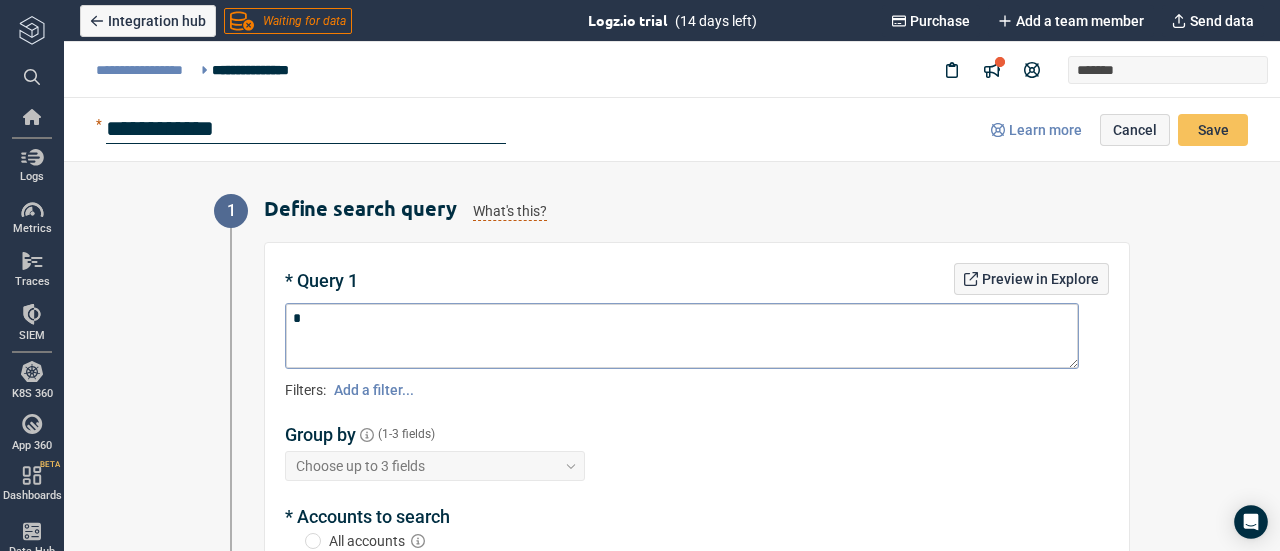 type on "**********" 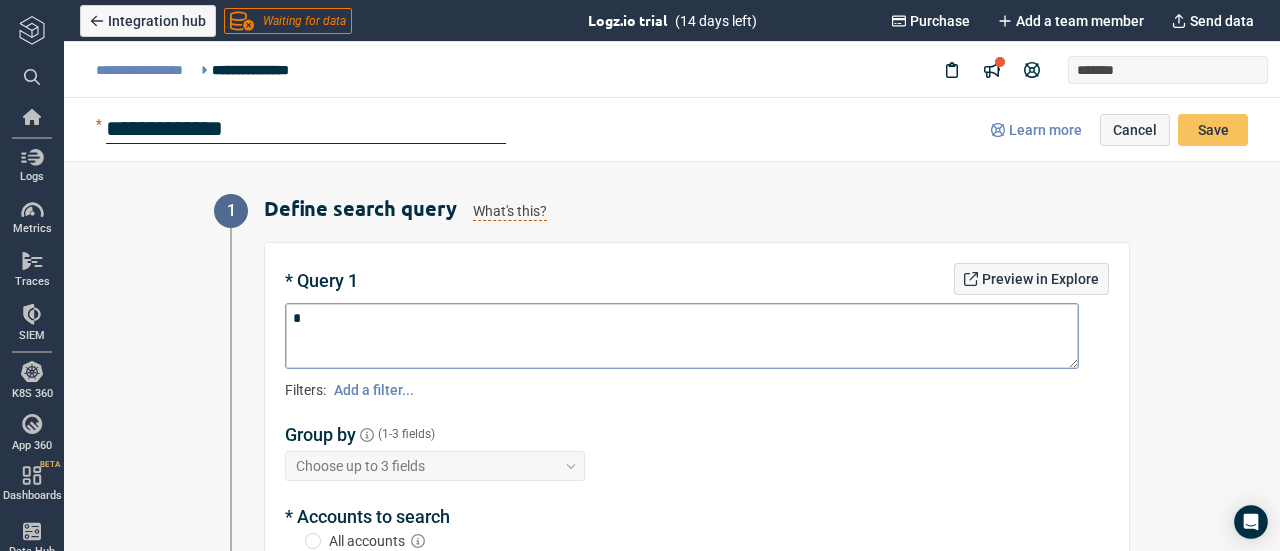 type on "*" 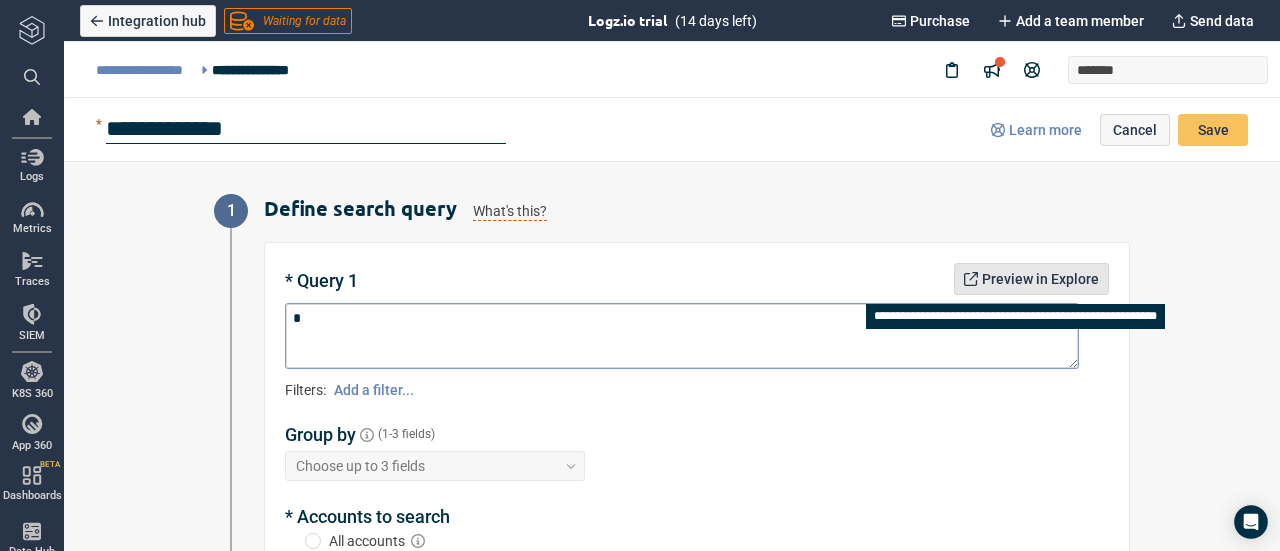 type on "**********" 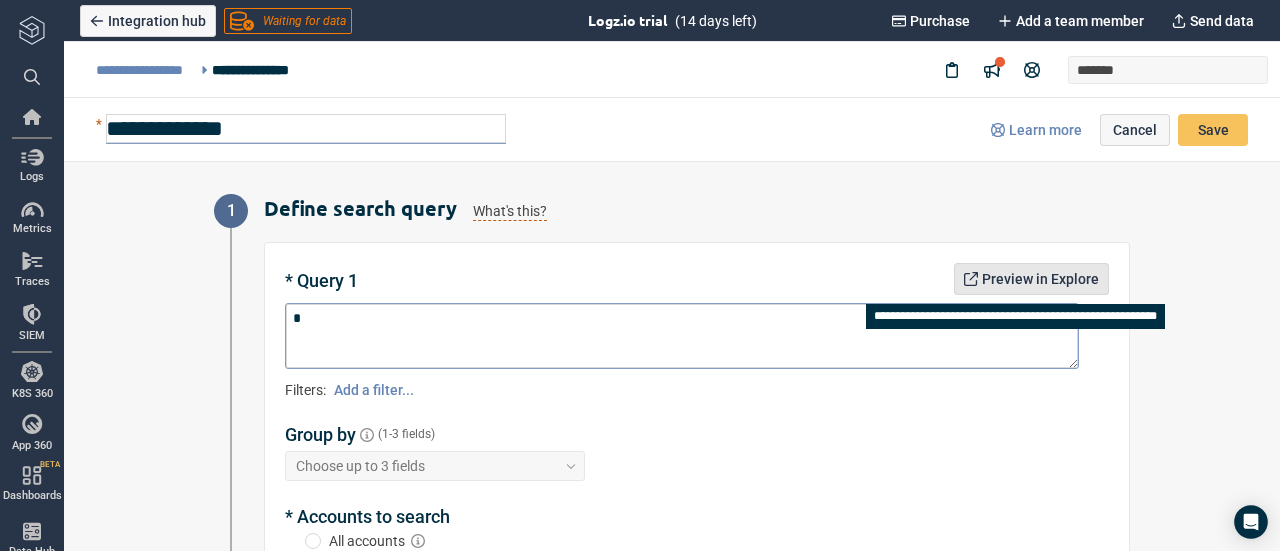 click on "Preview in Explore" at bounding box center (1031, 279) 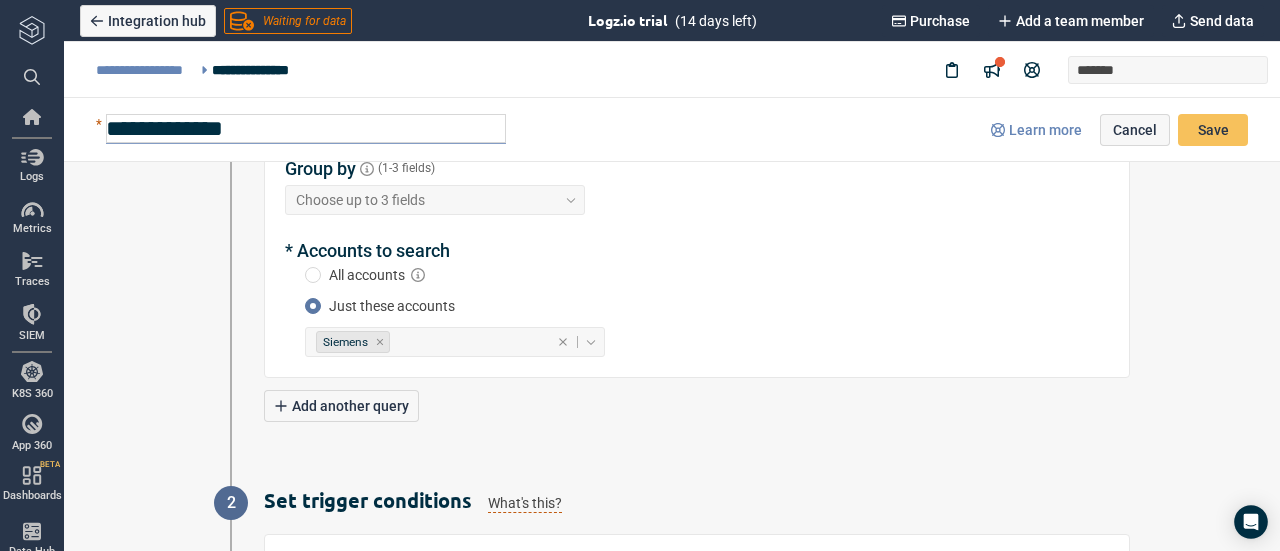 scroll, scrollTop: 270, scrollLeft: 0, axis: vertical 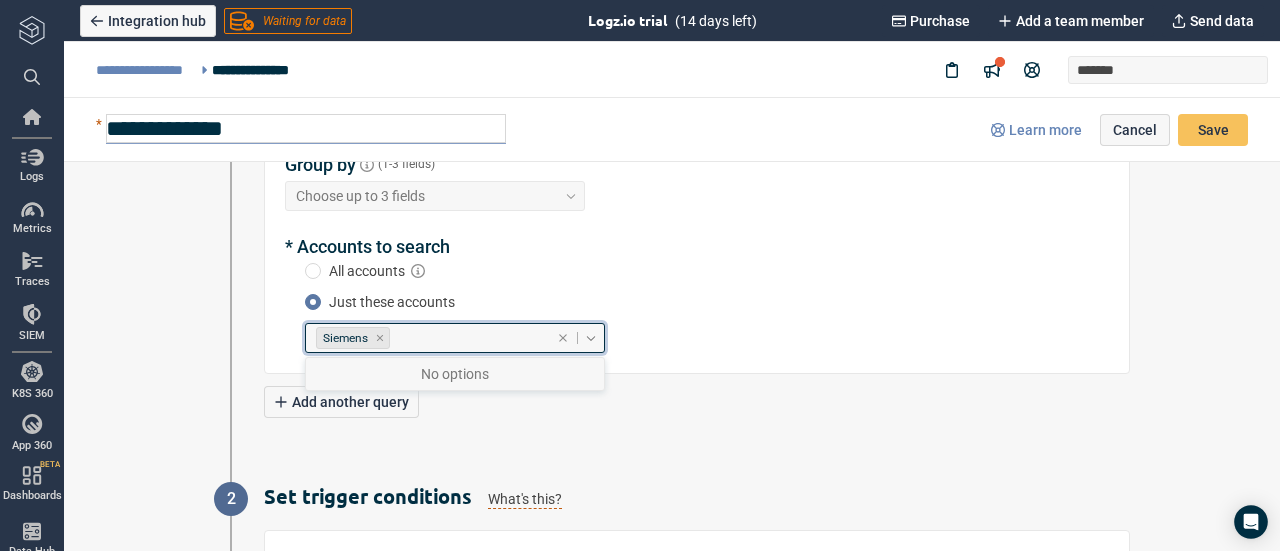 click 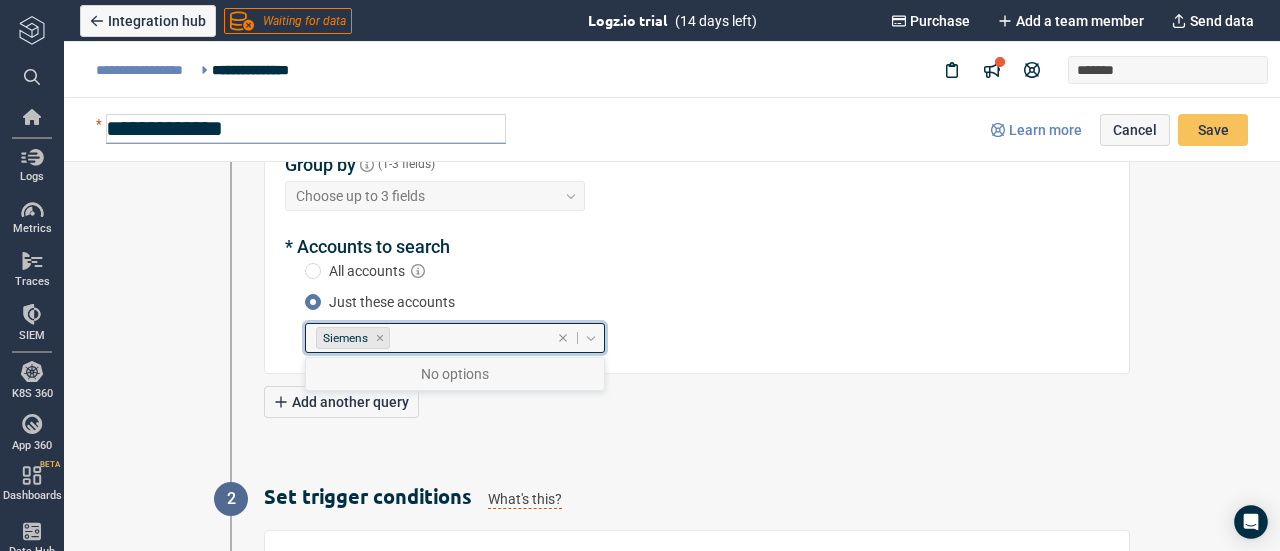 click on "All accounts" at bounding box center [367, 271] 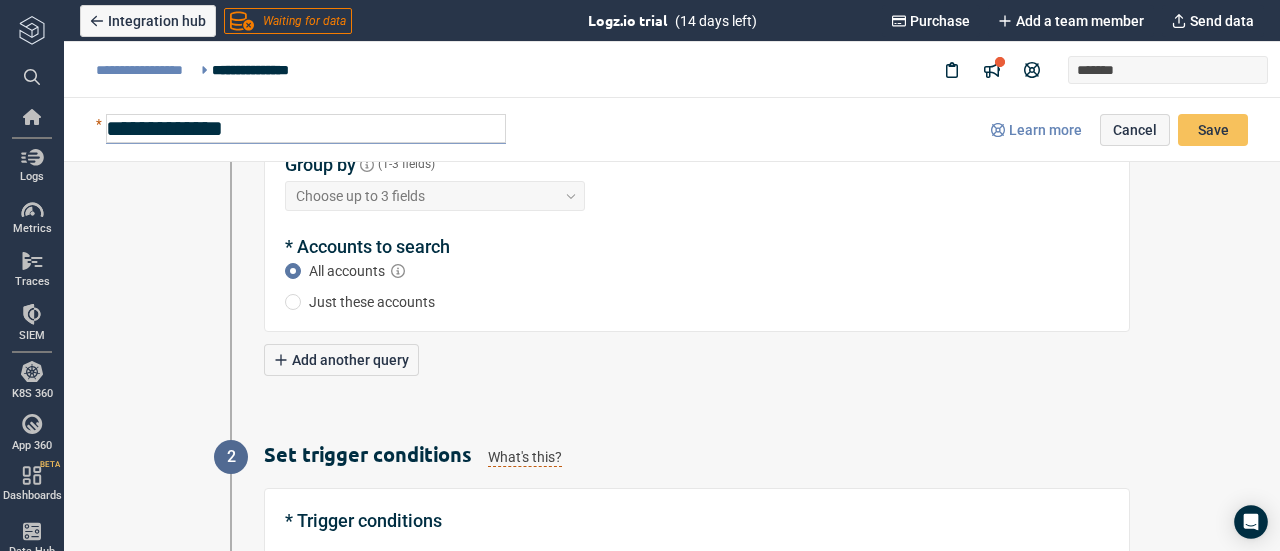 click on "Just these accounts" at bounding box center [372, 302] 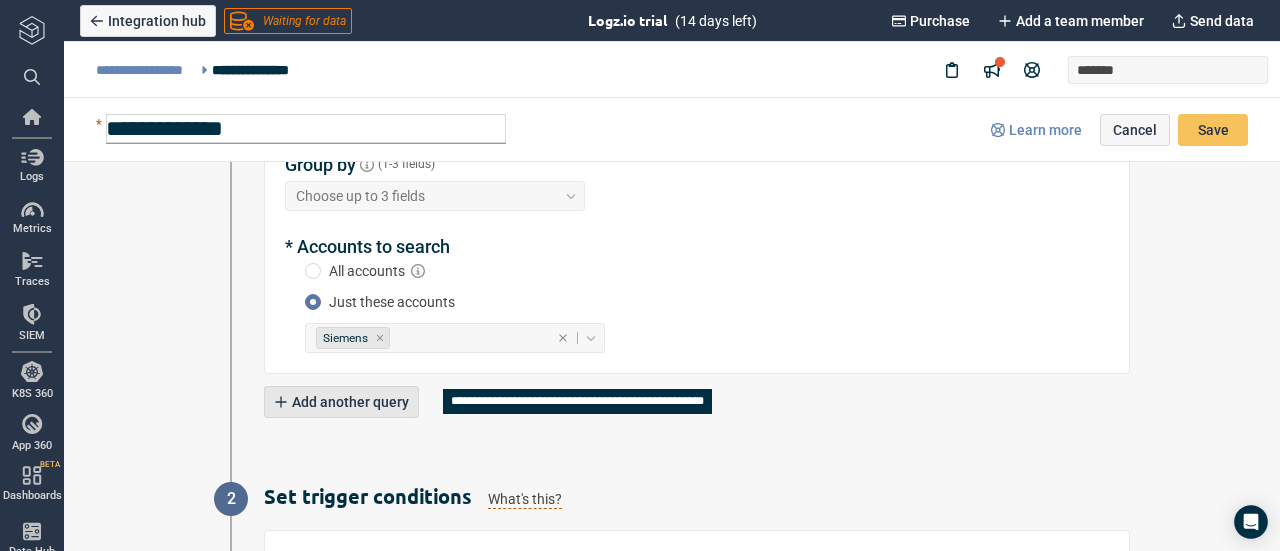 click on "Add another query" at bounding box center [350, 402] 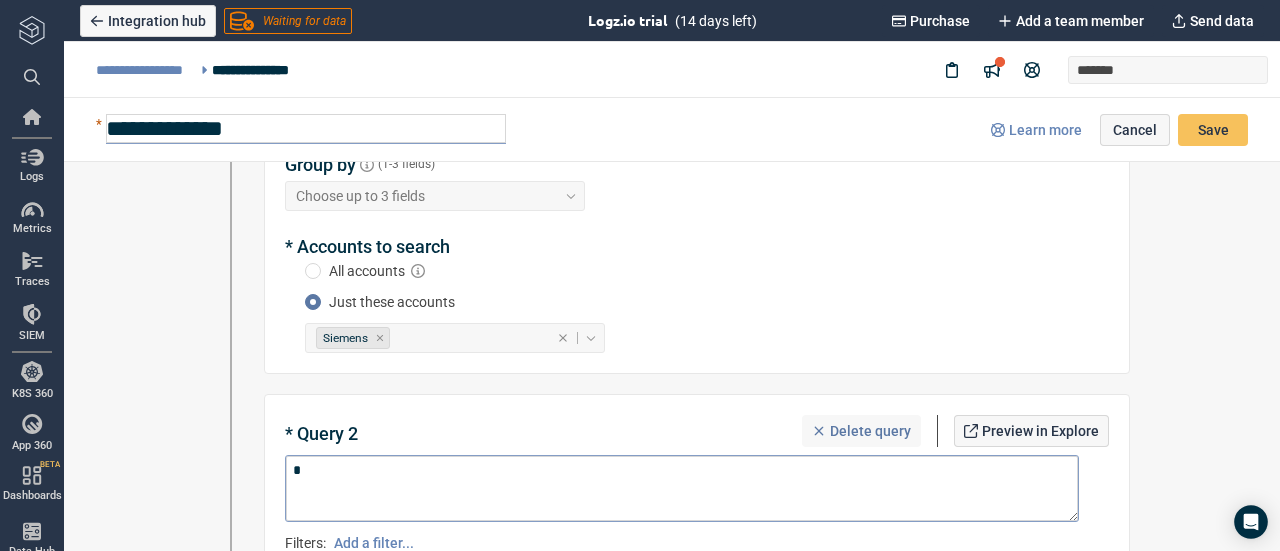 click on "Delete query" at bounding box center (870, 431) 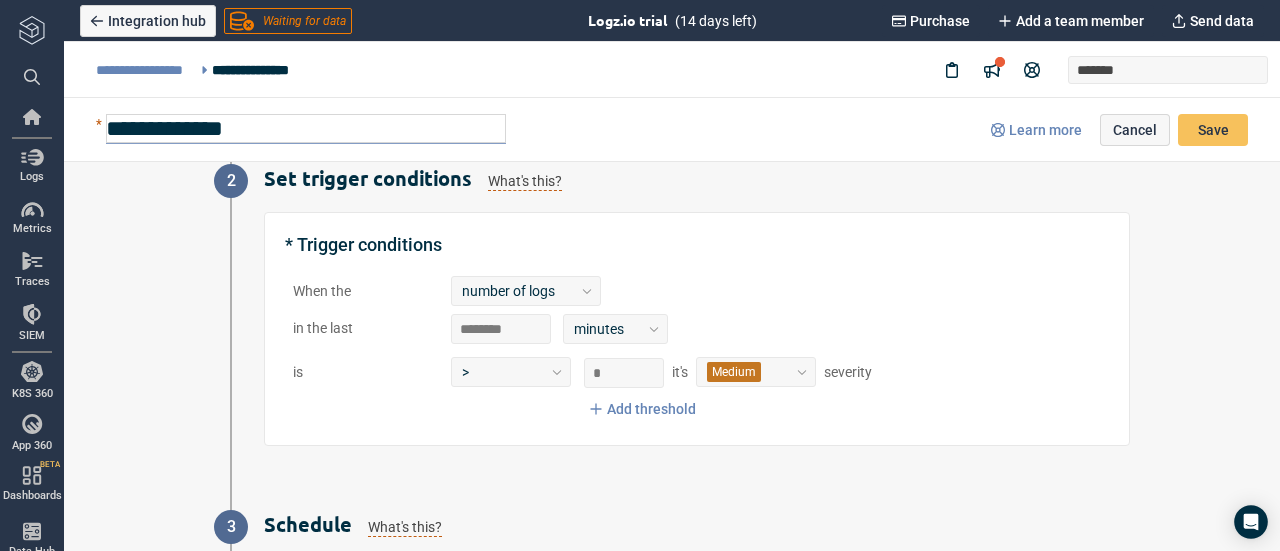 scroll, scrollTop: 616, scrollLeft: 0, axis: vertical 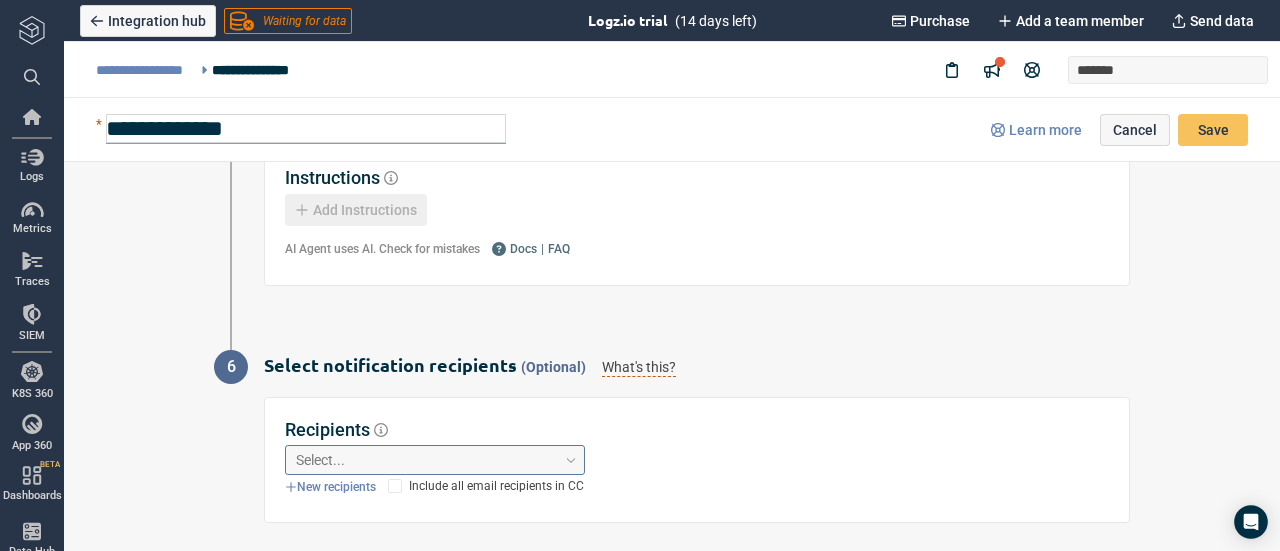 click on "Select..." at bounding box center [426, 460] 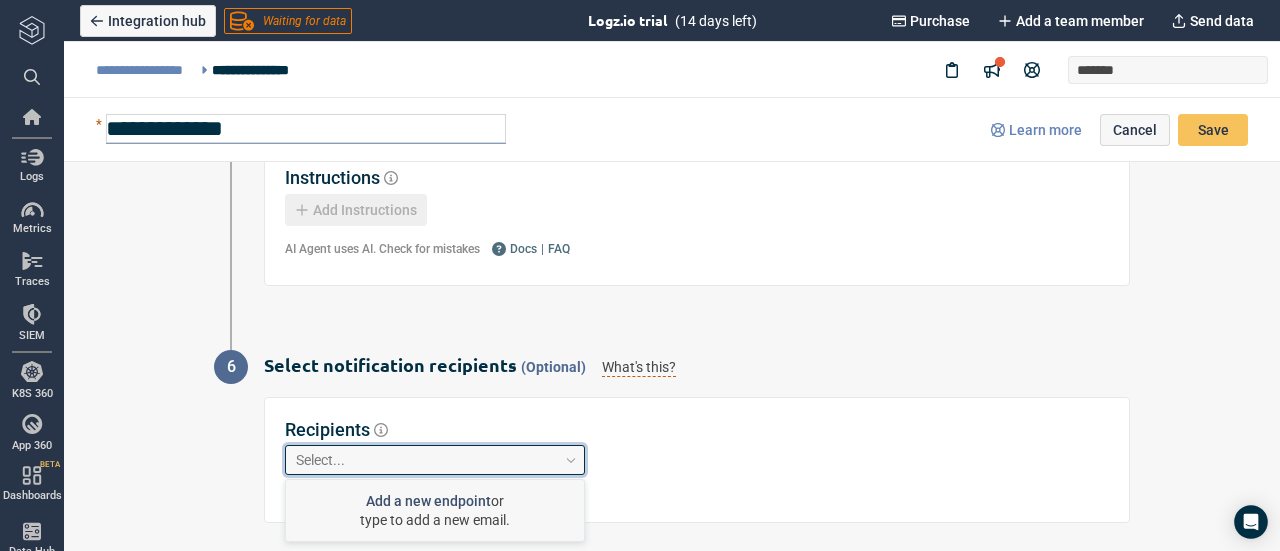 click on "Add a new endpoint" at bounding box center (428, 501) 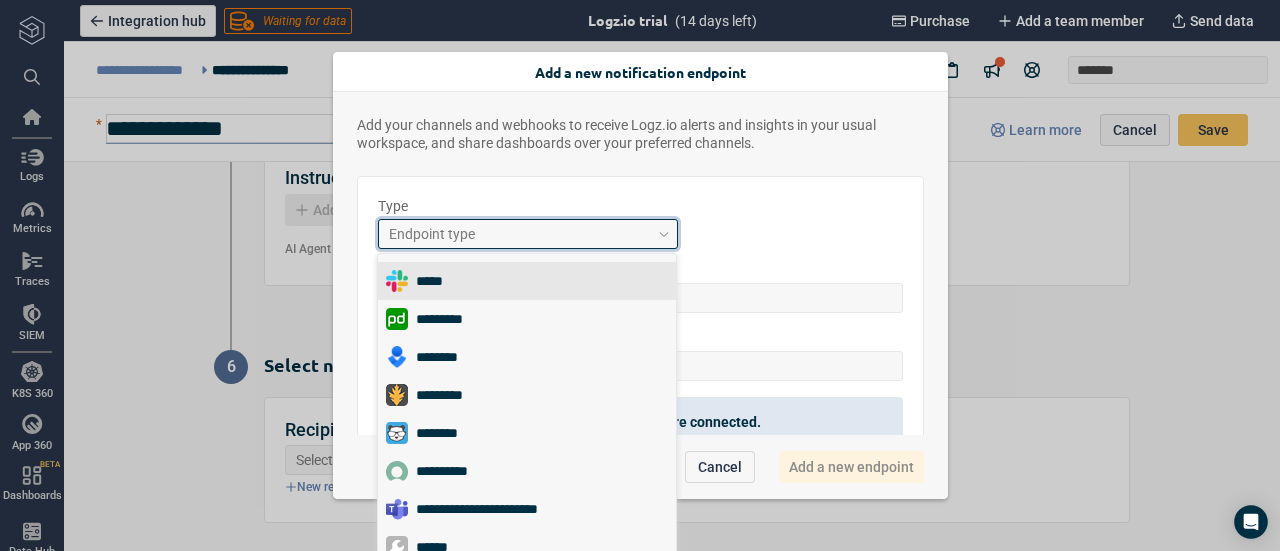 click on "Endpoint type" at bounding box center [519, 234] 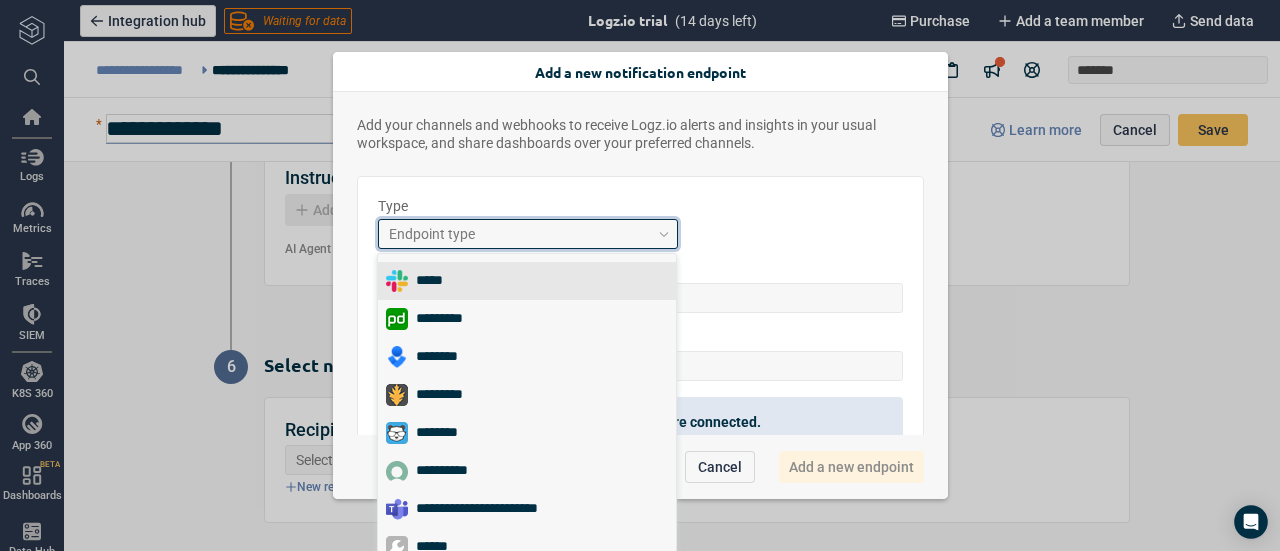 scroll, scrollTop: 1, scrollLeft: 0, axis: vertical 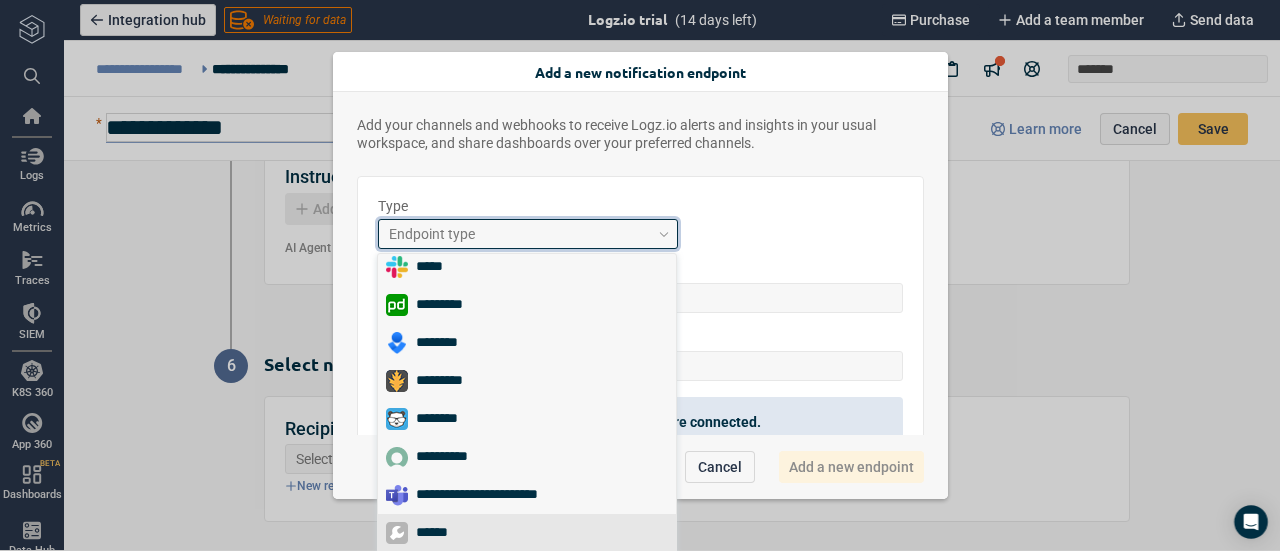 click on "******" at bounding box center [527, 533] 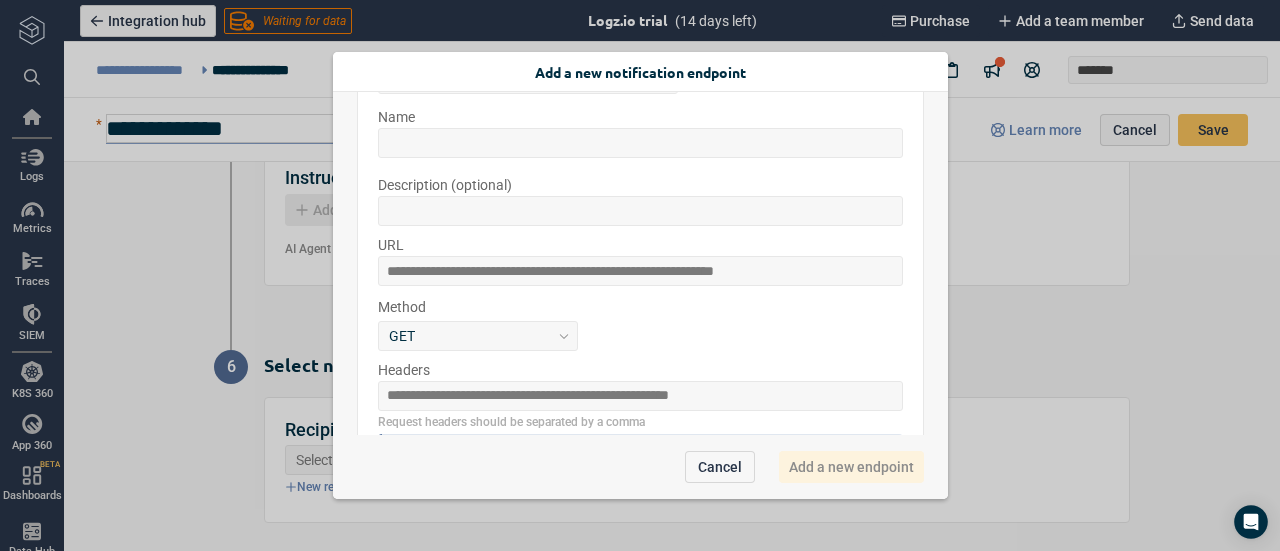 scroll, scrollTop: 159, scrollLeft: 0, axis: vertical 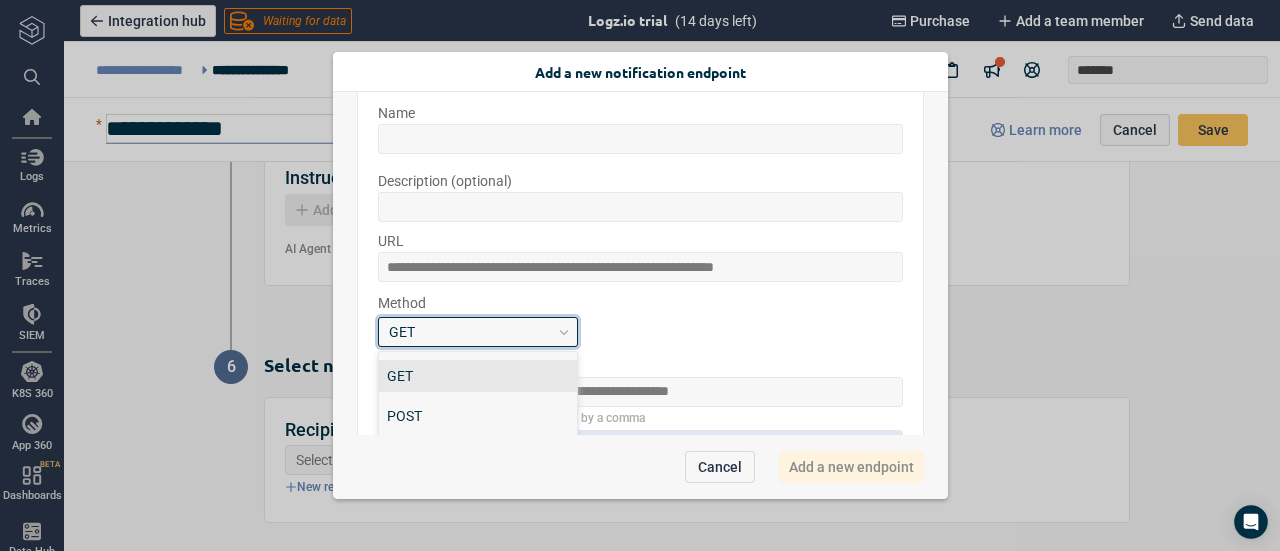 click on "GET" at bounding box center (478, 332) 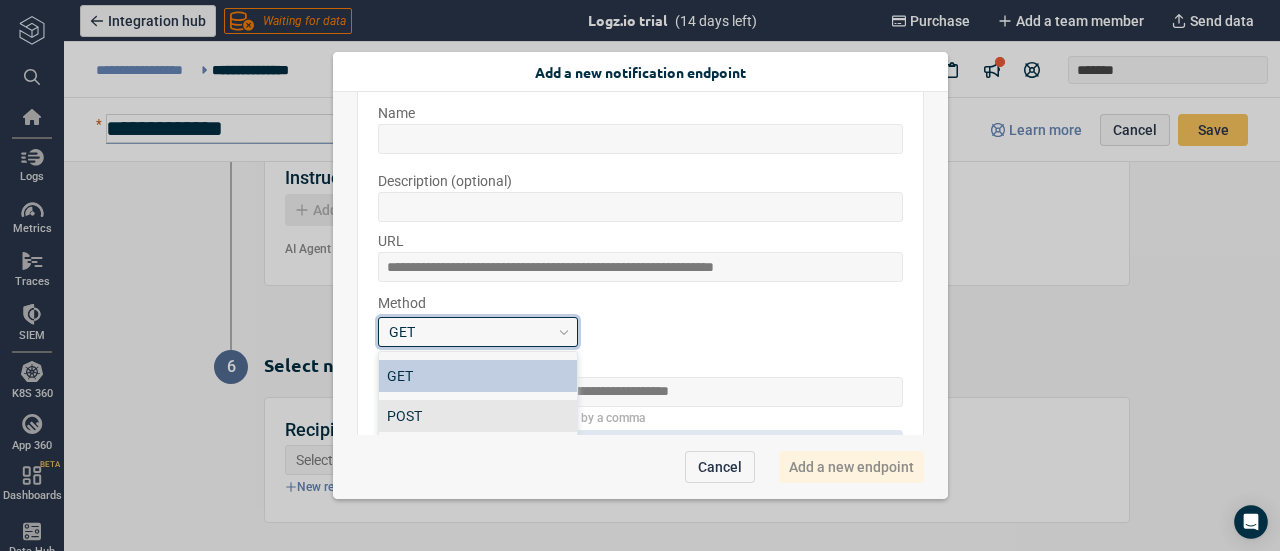 click on "POST" at bounding box center (478, 416) 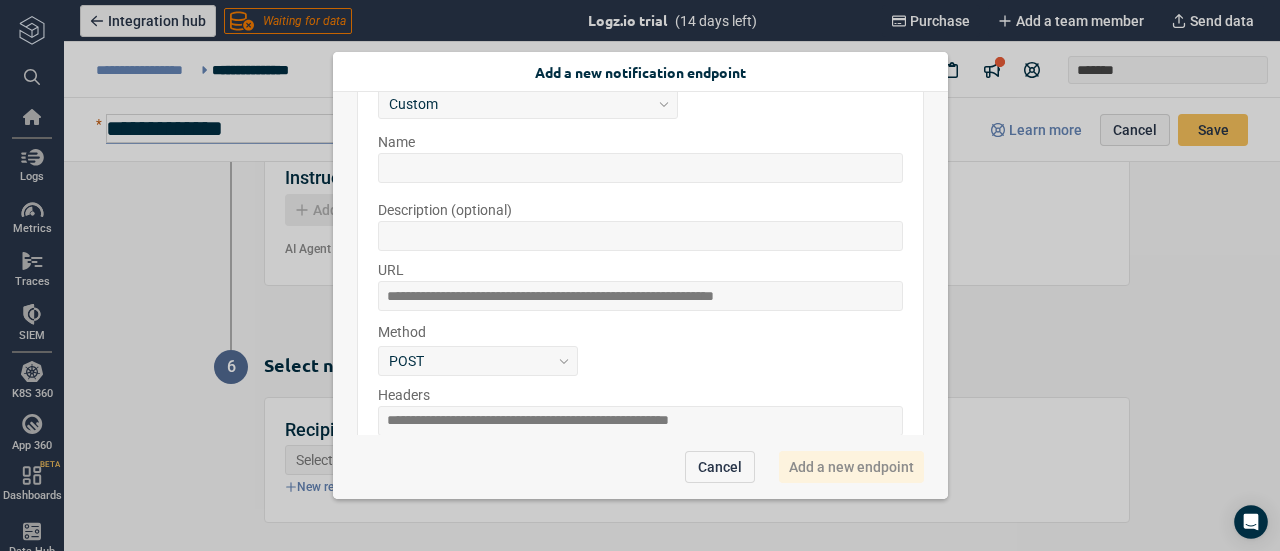 scroll, scrollTop: 125, scrollLeft: 0, axis: vertical 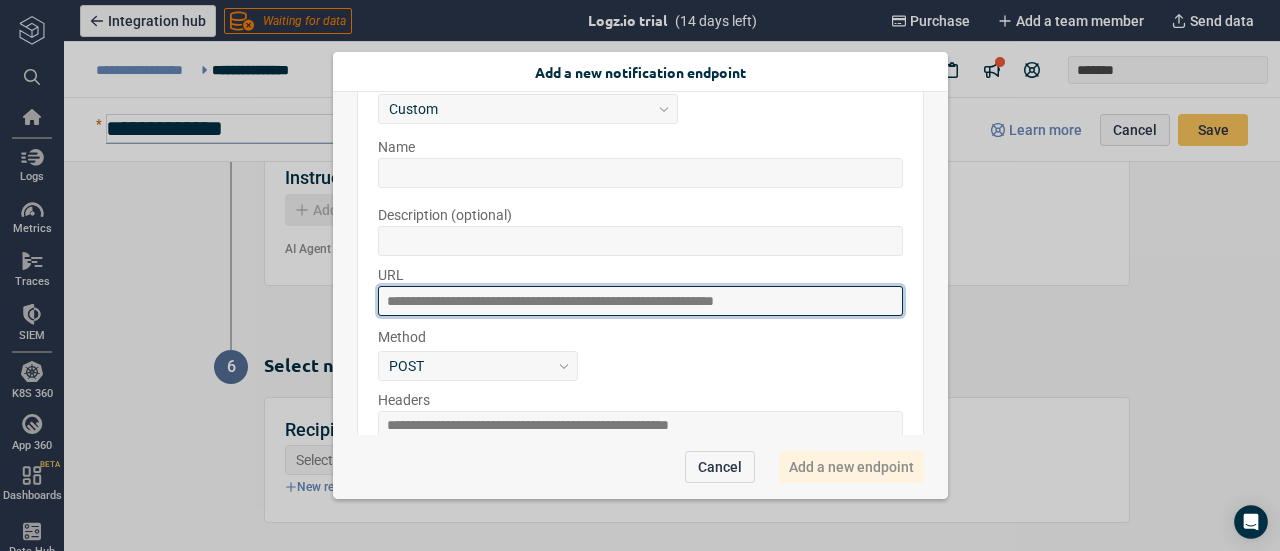 drag, startPoint x: 813, startPoint y: 304, endPoint x: 326, endPoint y: 276, distance: 487.80426 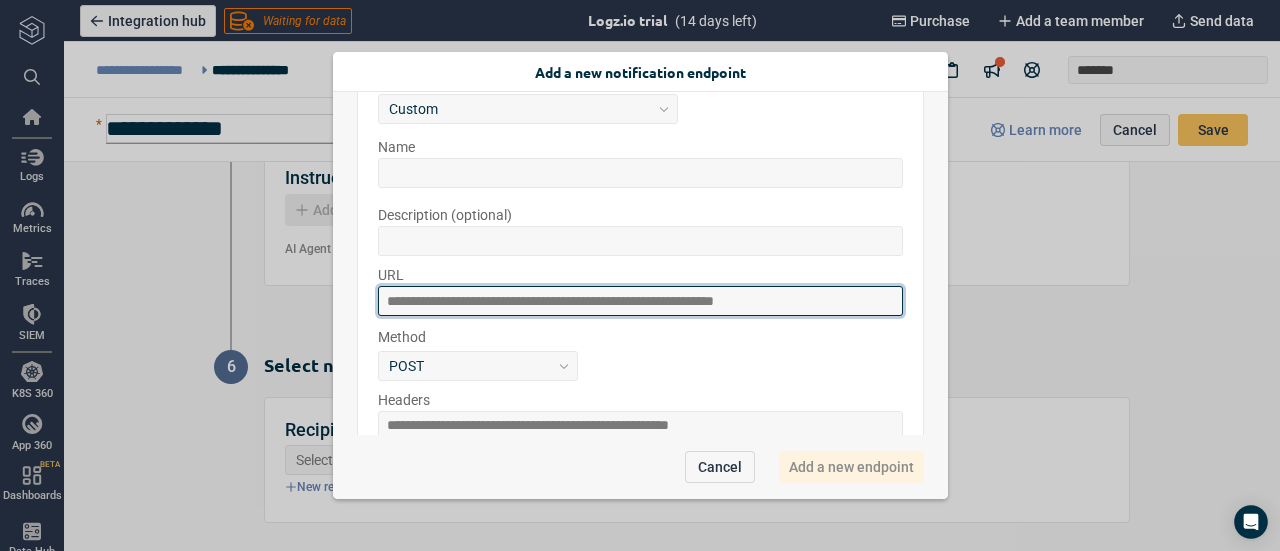 click at bounding box center [640, 301] 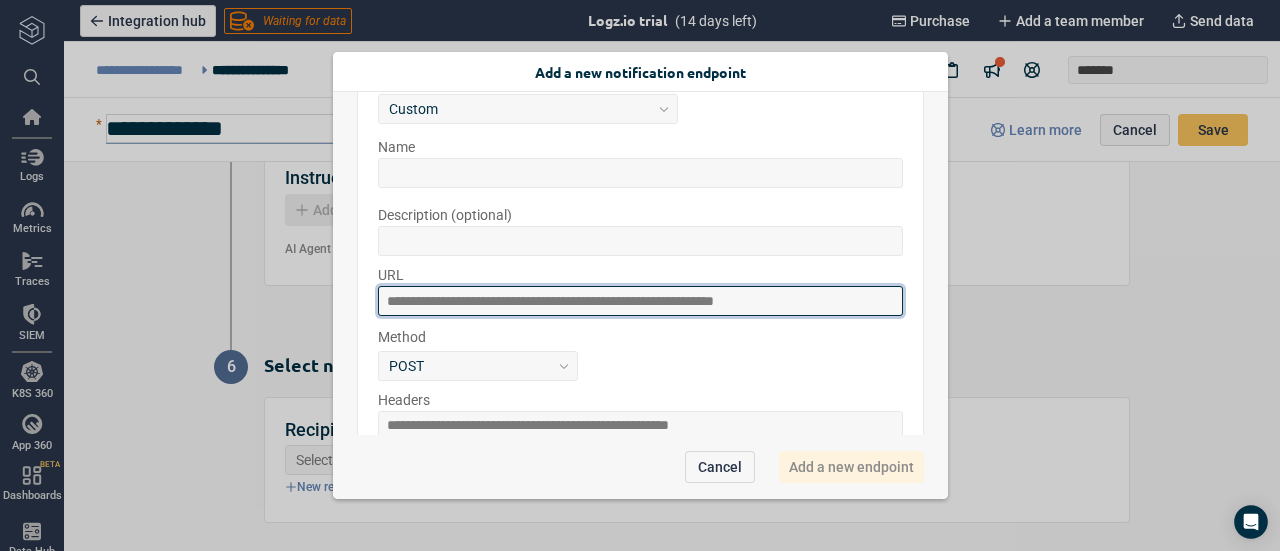 paste on "**********" 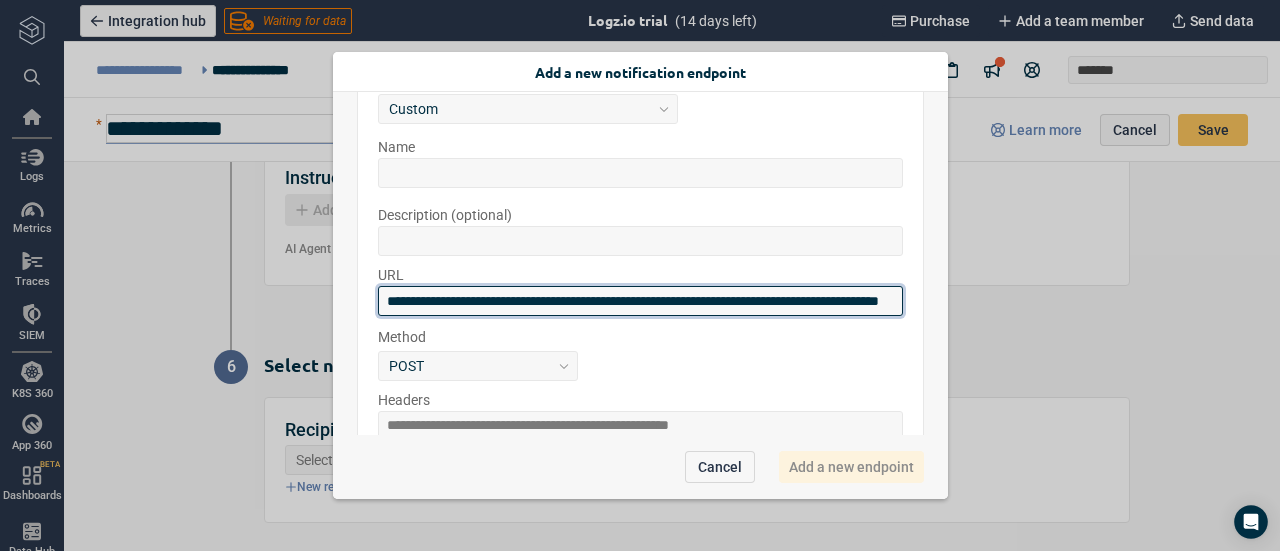 scroll, scrollTop: 0, scrollLeft: 144, axis: horizontal 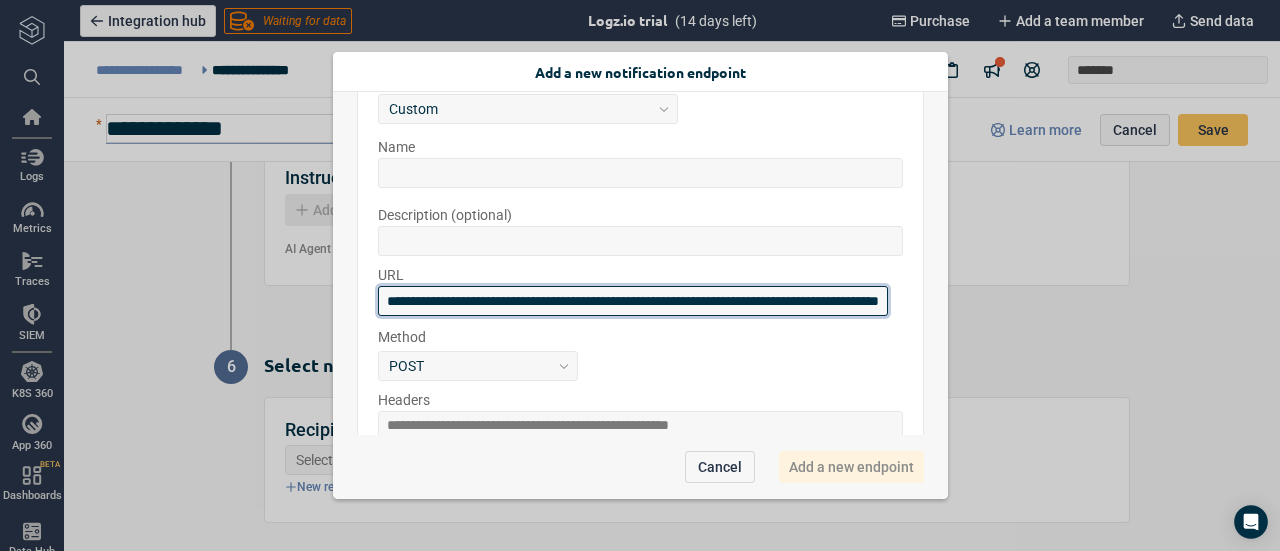 type on "**********" 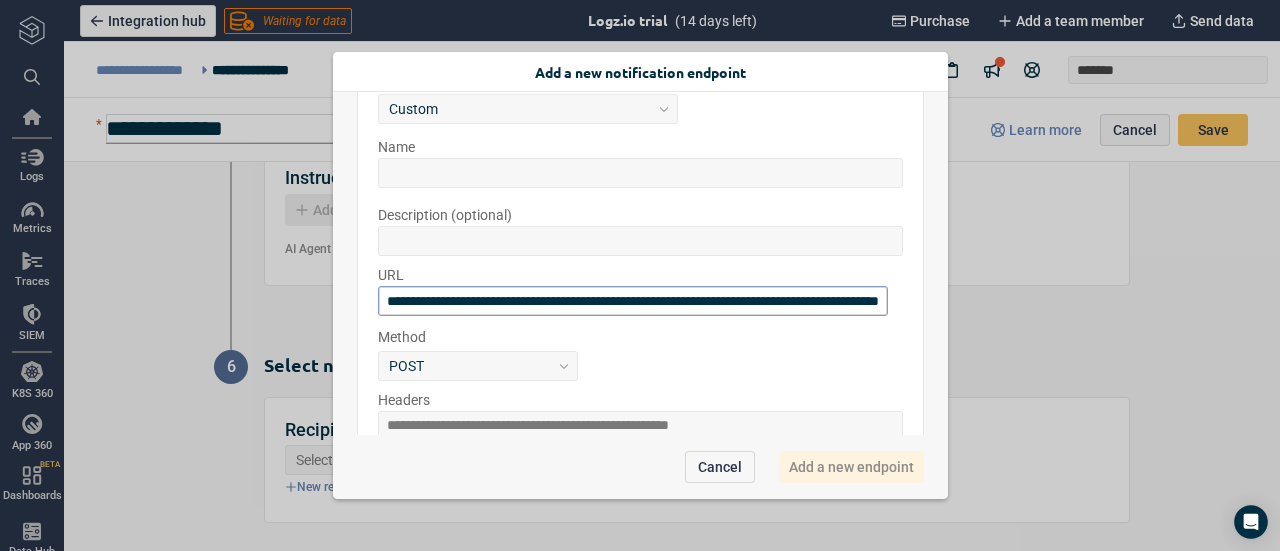 scroll, scrollTop: 0, scrollLeft: 0, axis: both 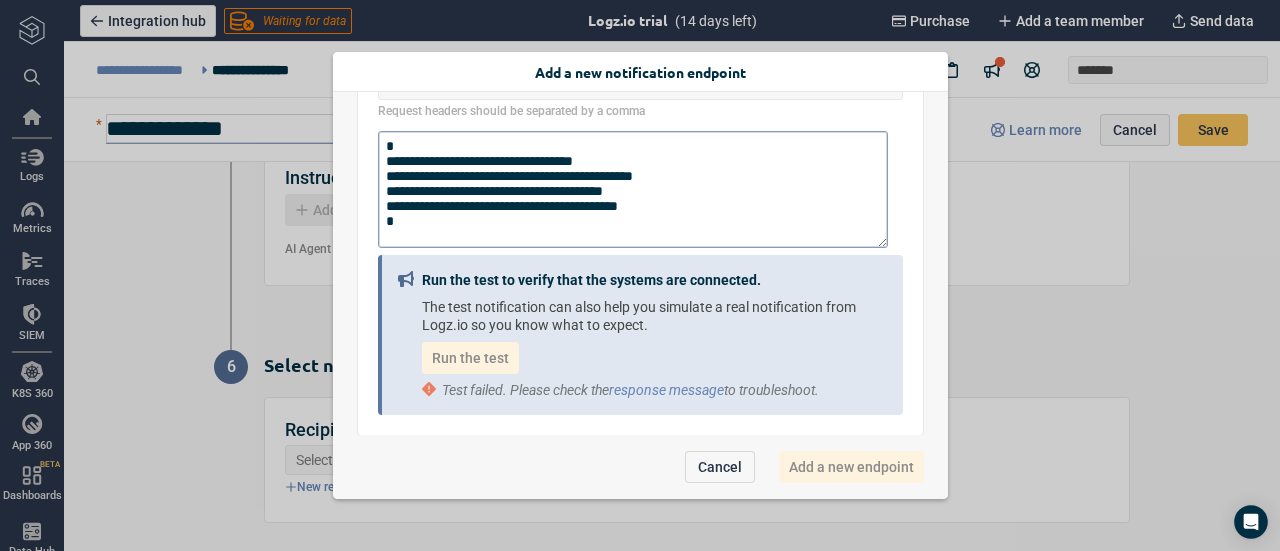 click on "The test notification can also help you simulate a real notification from Logz.io so you know what to expect. Run the test Test failed. Please check the   response message   to troubleshoot." at bounding box center (652, 348) 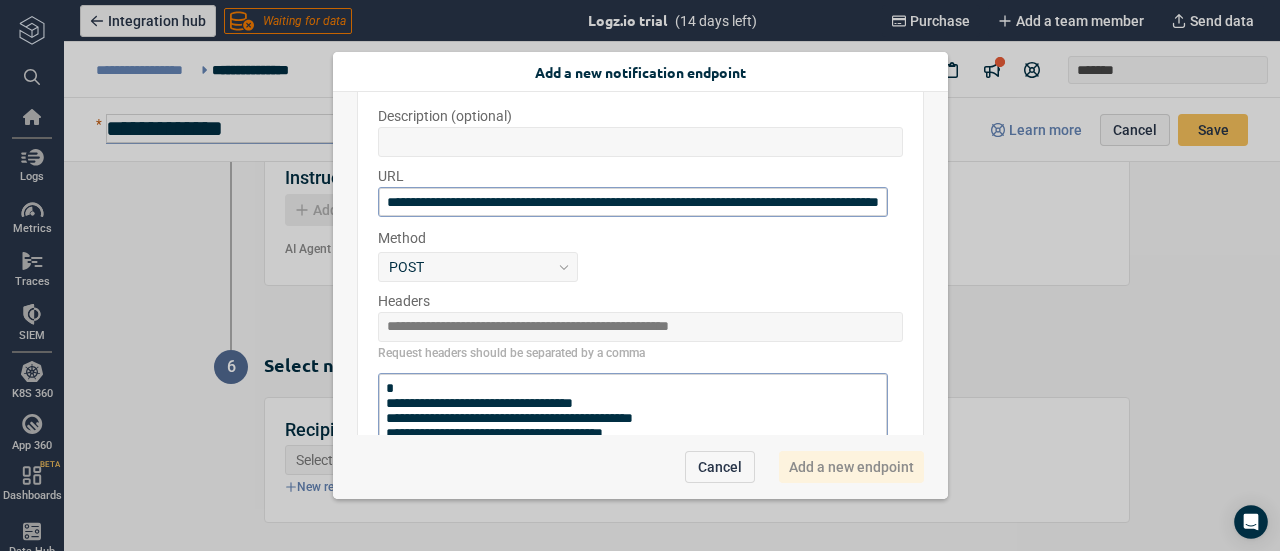 scroll, scrollTop: 218, scrollLeft: 0, axis: vertical 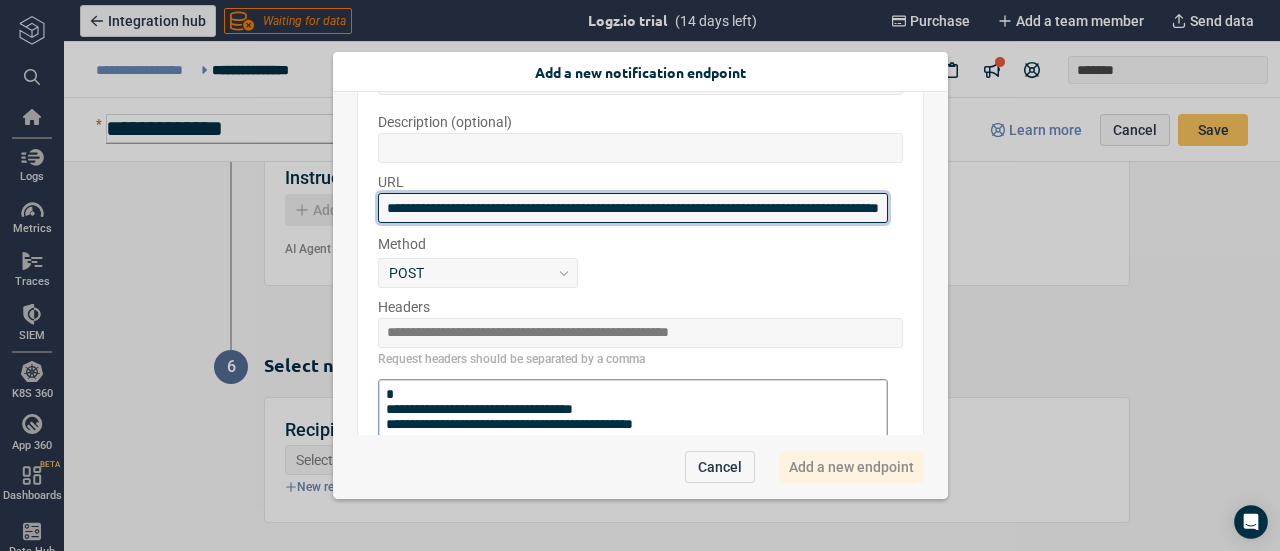 click on "**********" at bounding box center [633, 208] 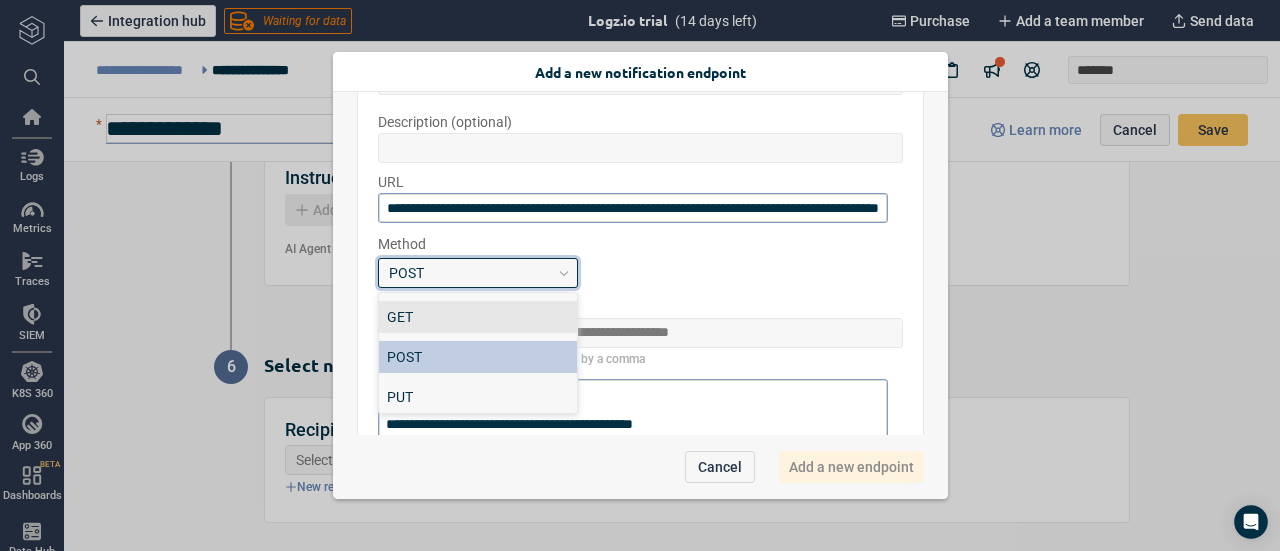 click on "POST" at bounding box center (469, 272) 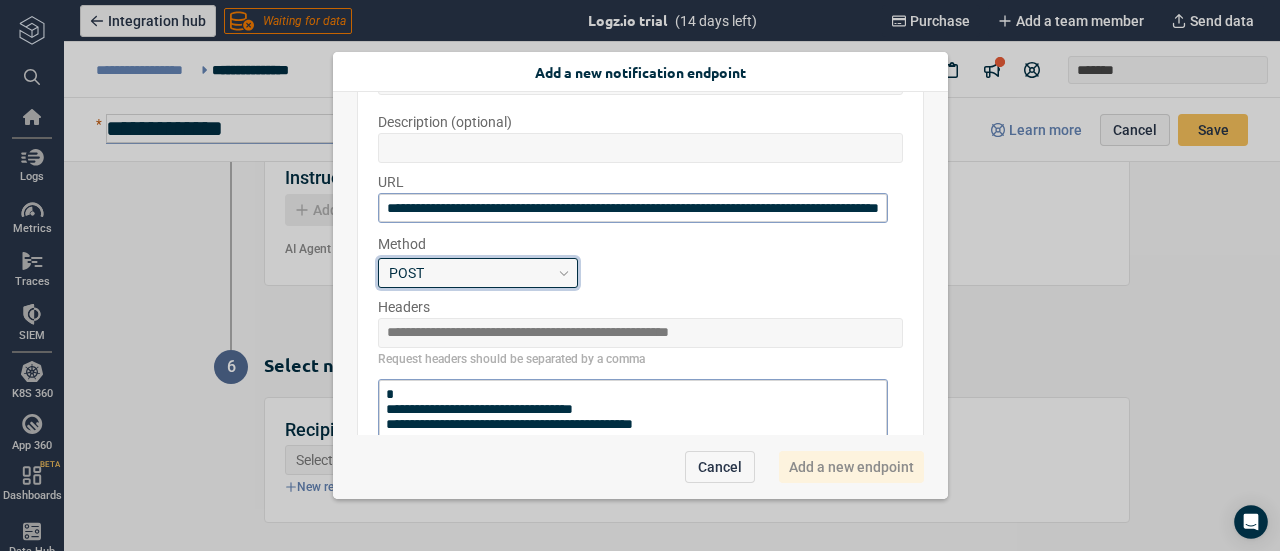click on "POST" at bounding box center [469, 272] 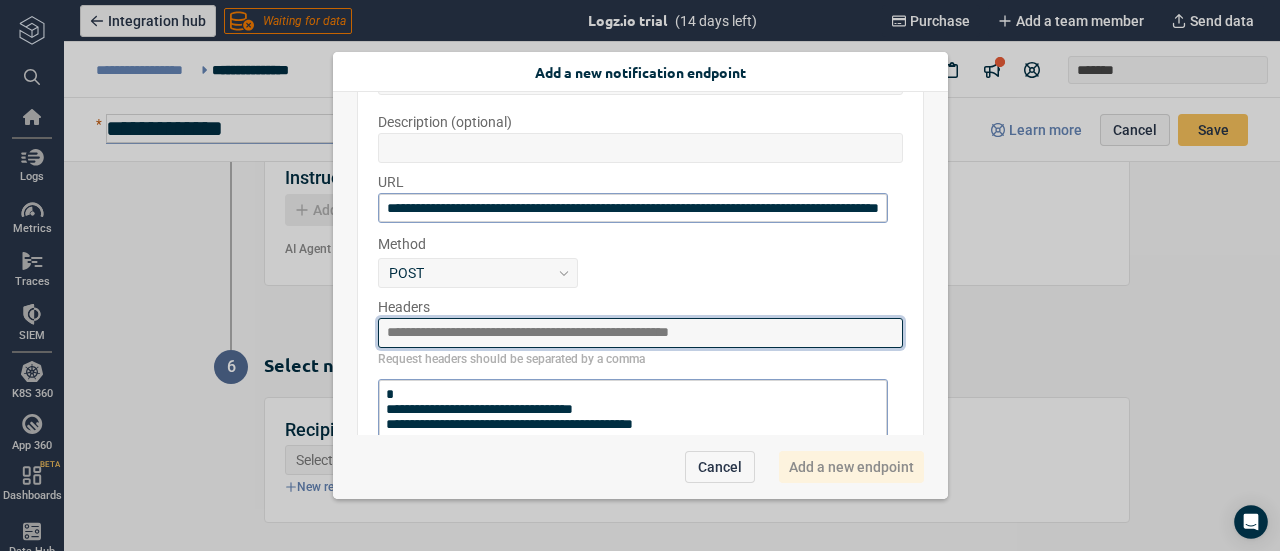 click at bounding box center [640, 333] 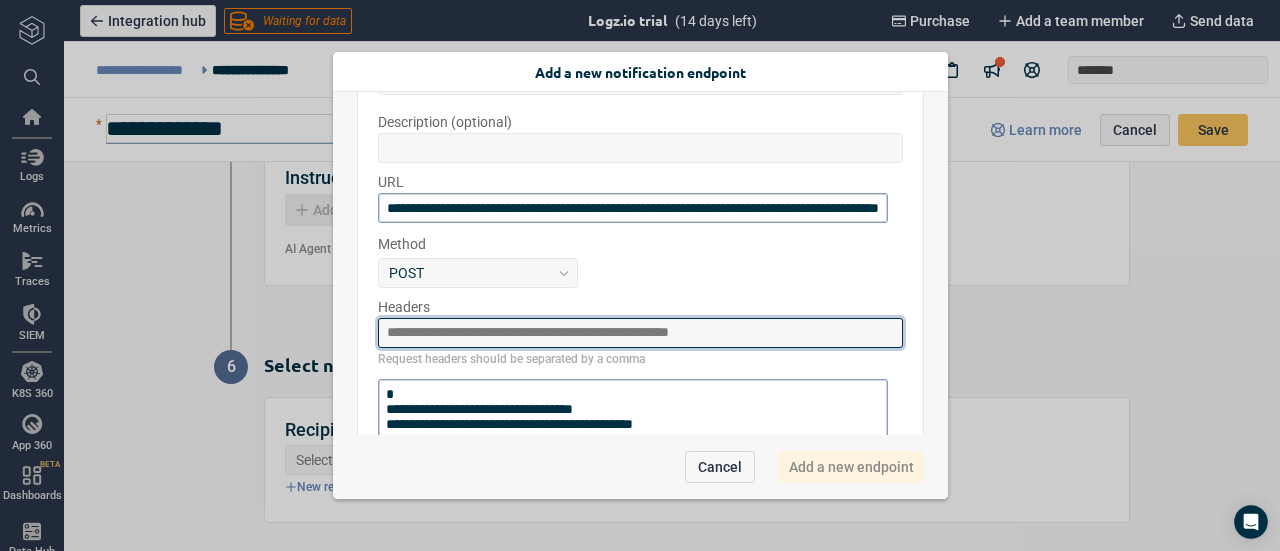 click at bounding box center [640, 333] 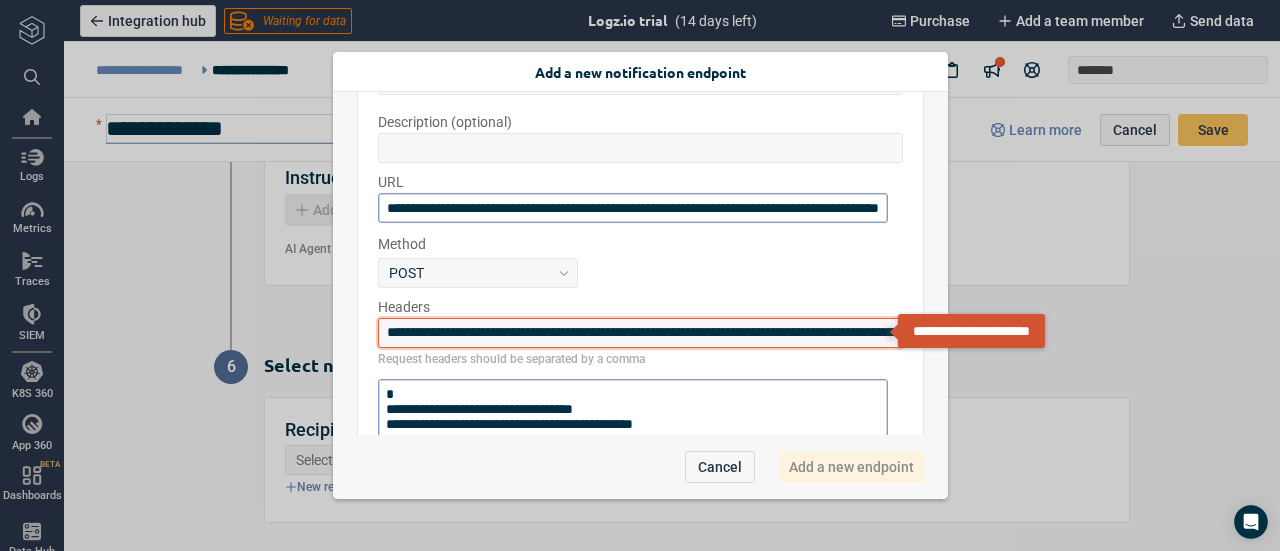 scroll, scrollTop: 0, scrollLeft: 535, axis: horizontal 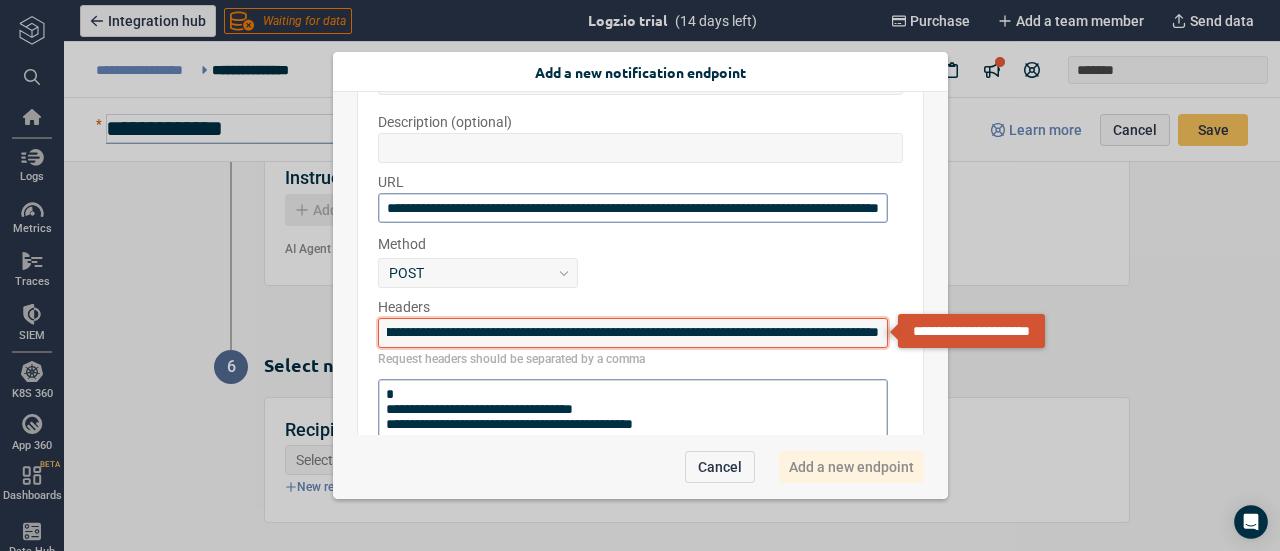 type on "**********" 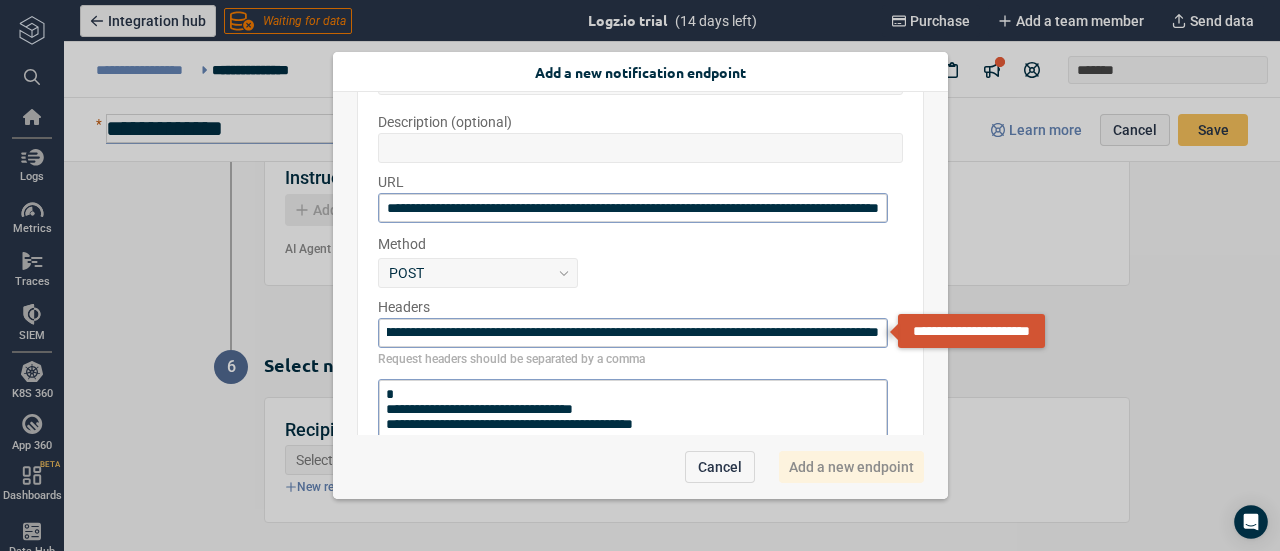 scroll, scrollTop: 0, scrollLeft: 0, axis: both 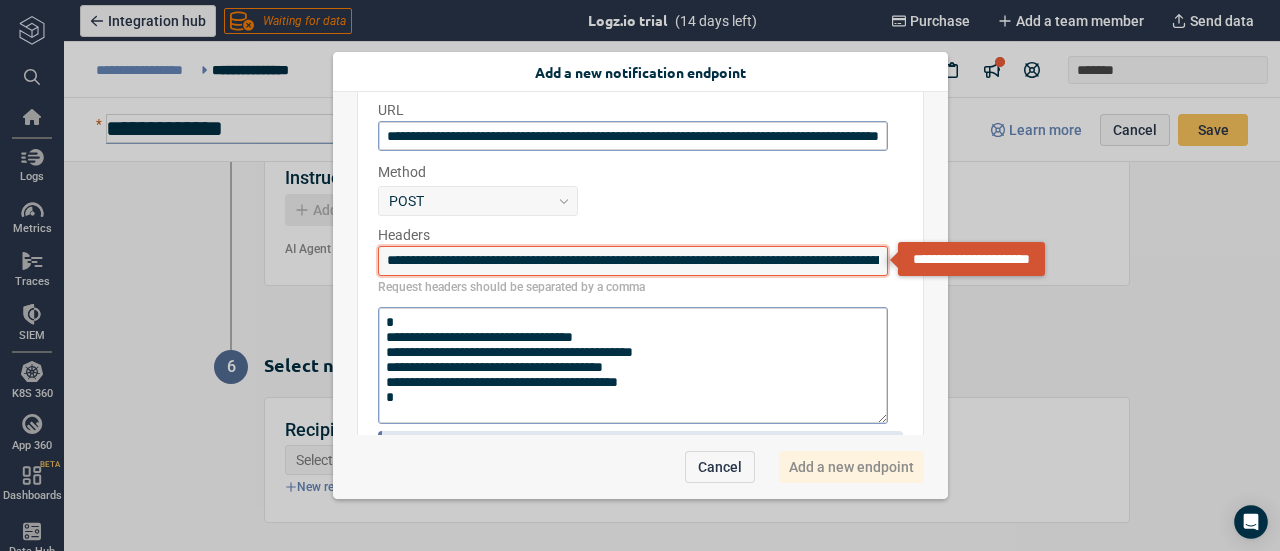 click on "**********" at bounding box center [633, 261] 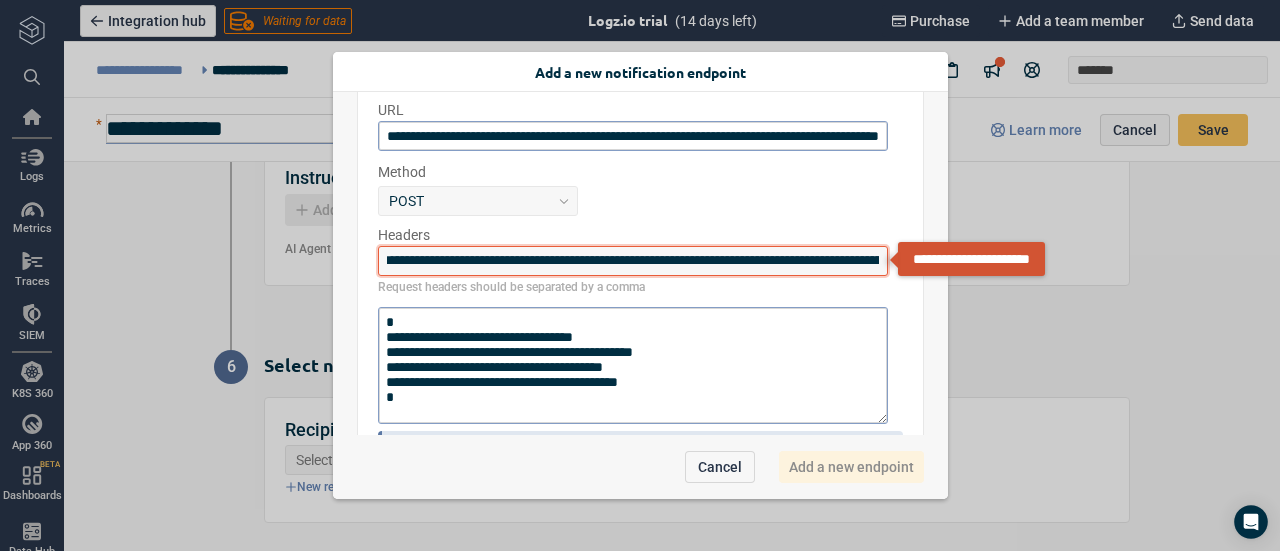 scroll, scrollTop: 0, scrollLeft: 0, axis: both 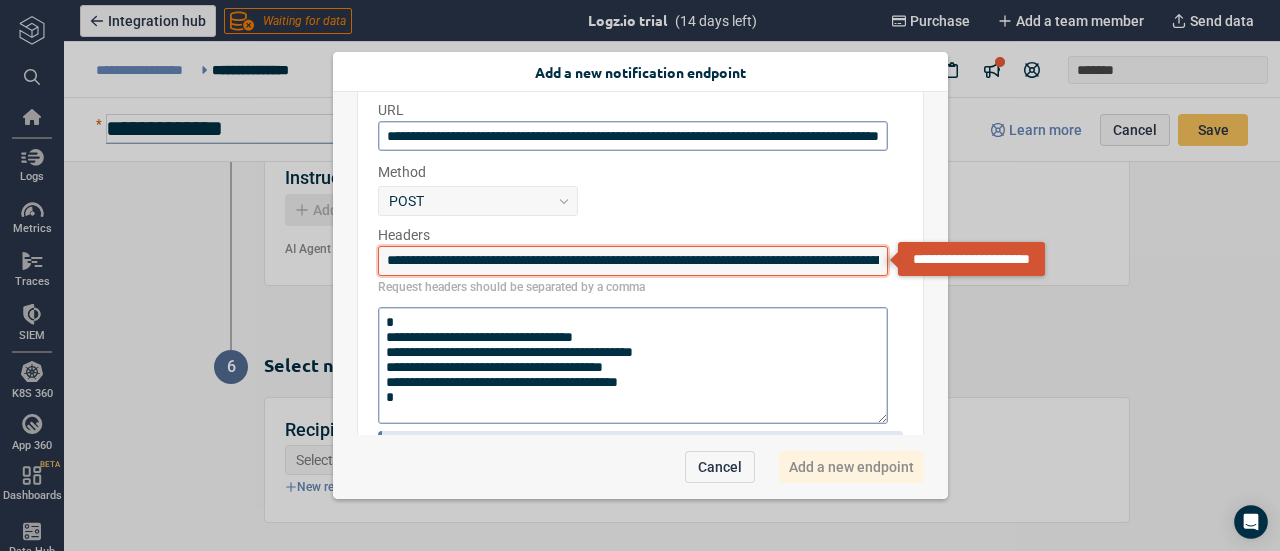 type on "*" 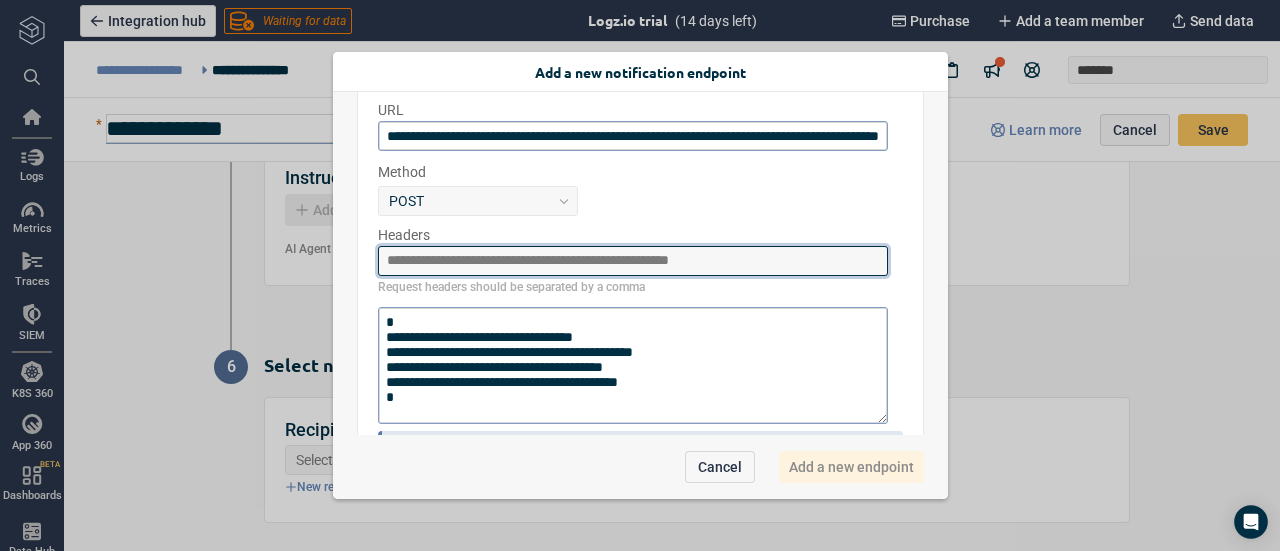 type 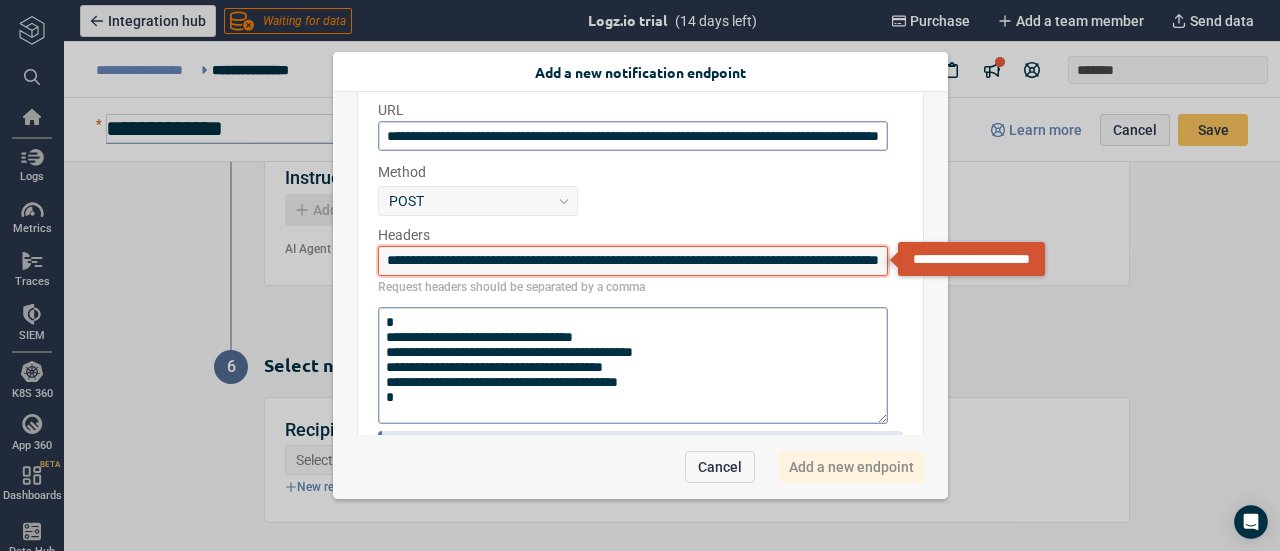 scroll, scrollTop: 0, scrollLeft: 144, axis: horizontal 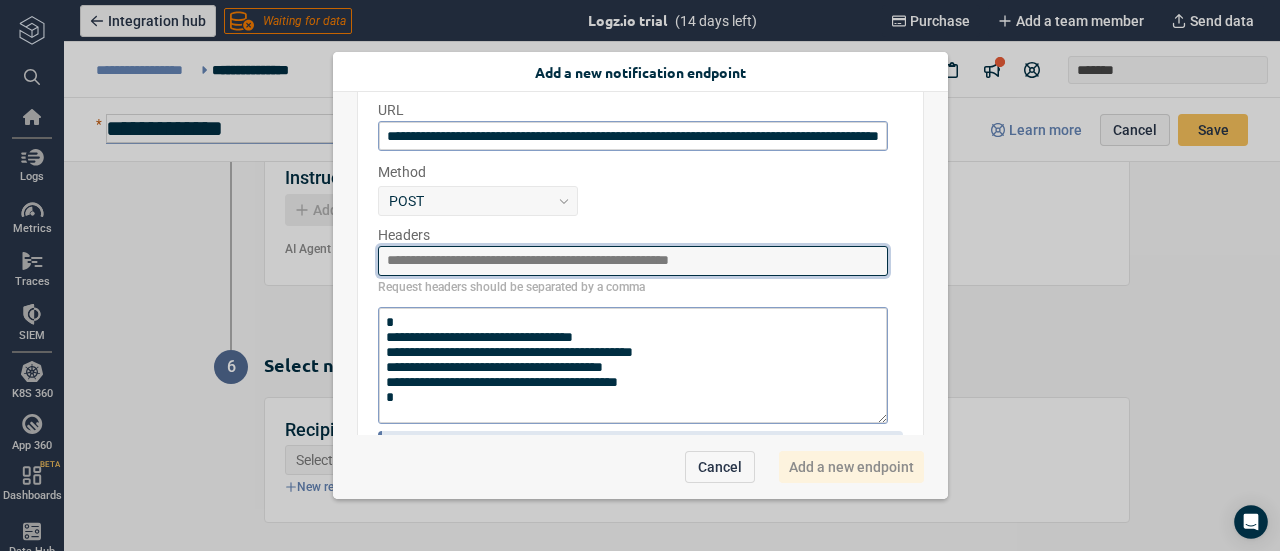 paste on "**********" 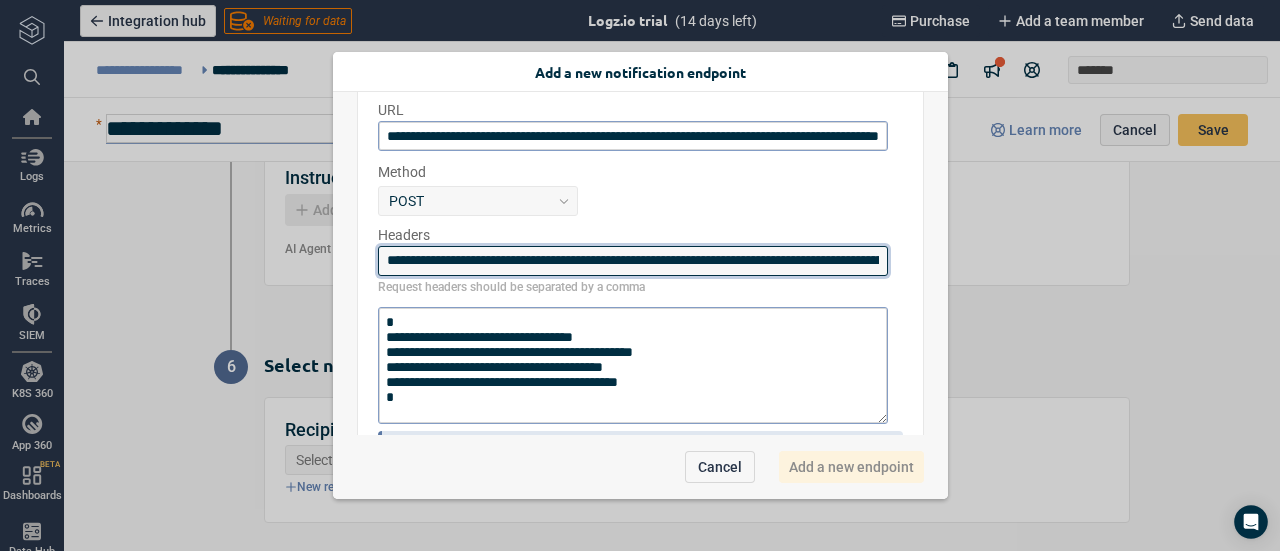 scroll, scrollTop: 0, scrollLeft: 1184, axis: horizontal 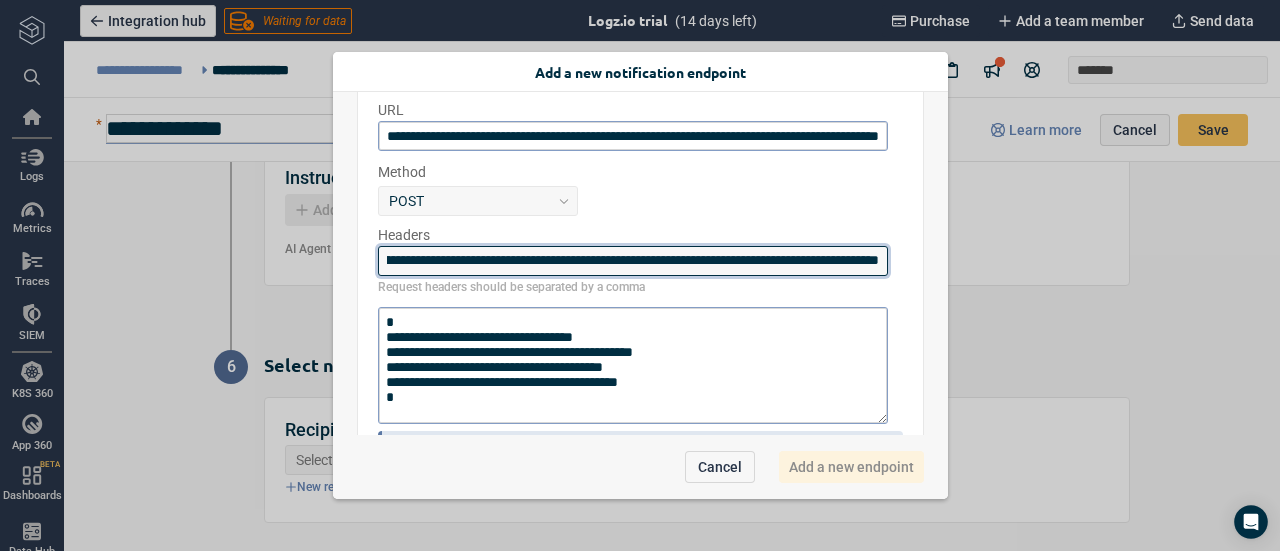 type on "**********" 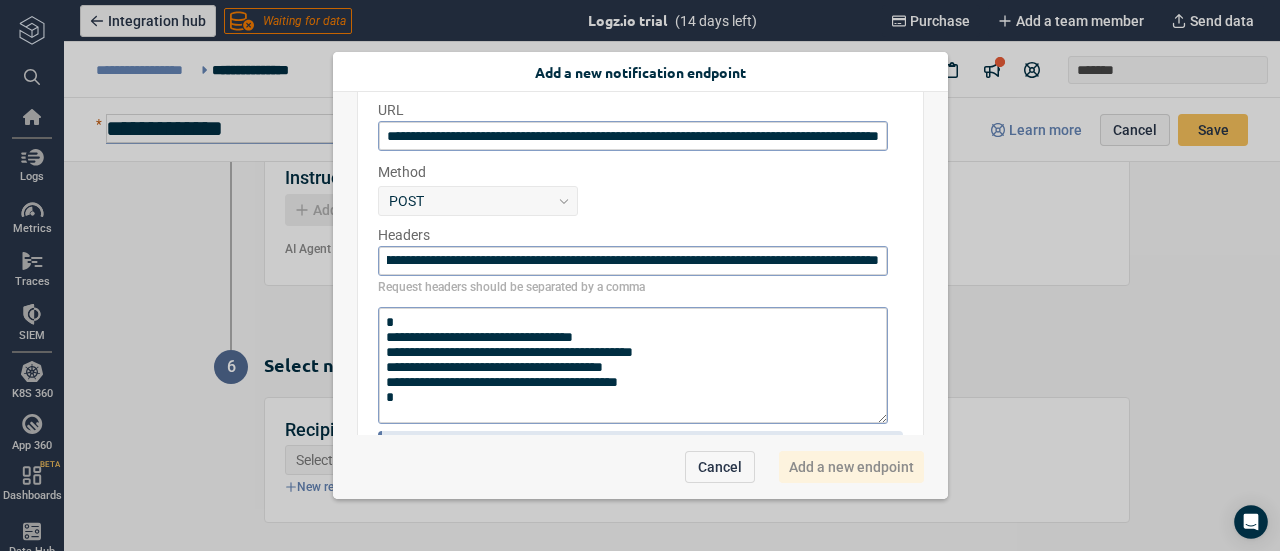 scroll, scrollTop: 0, scrollLeft: 0, axis: both 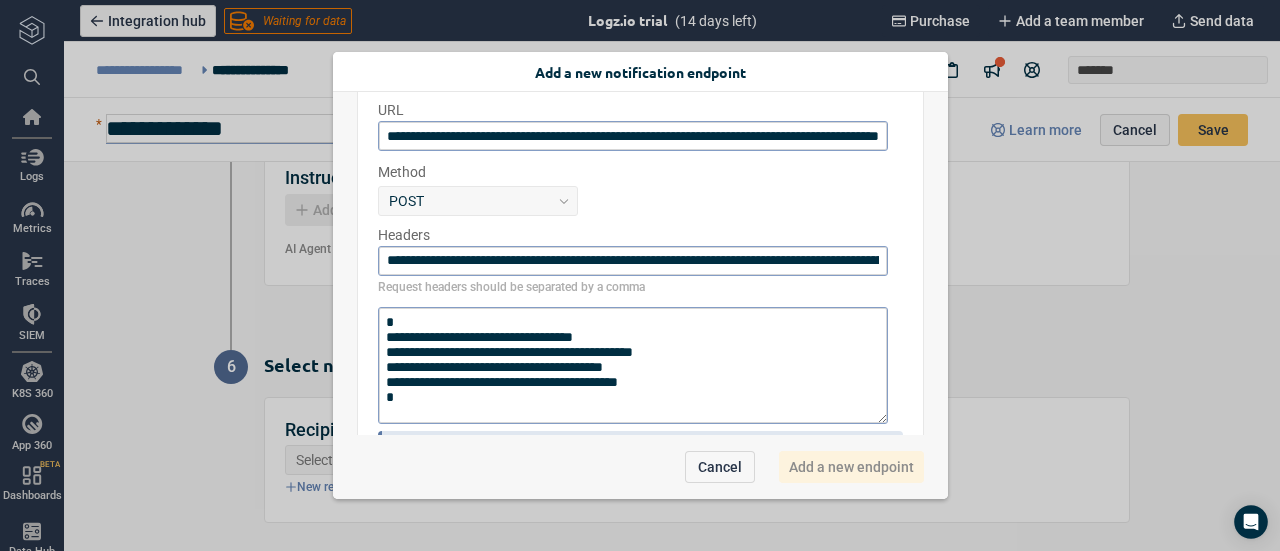 click on "Request headers should be separated by a comma" at bounding box center (640, 286) 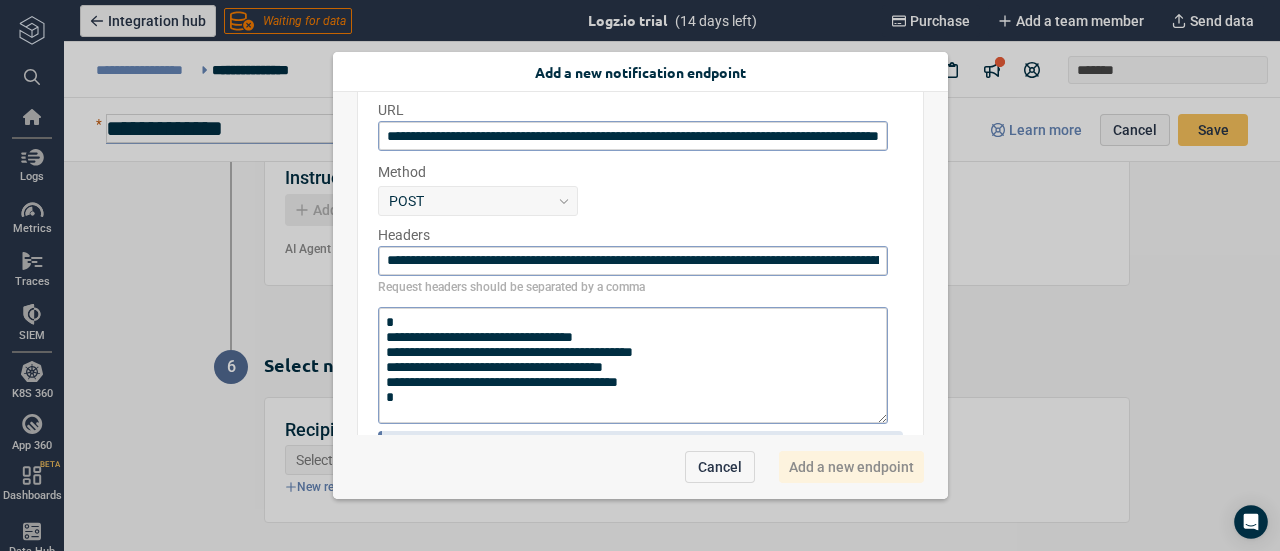 scroll, scrollTop: 466, scrollLeft: 0, axis: vertical 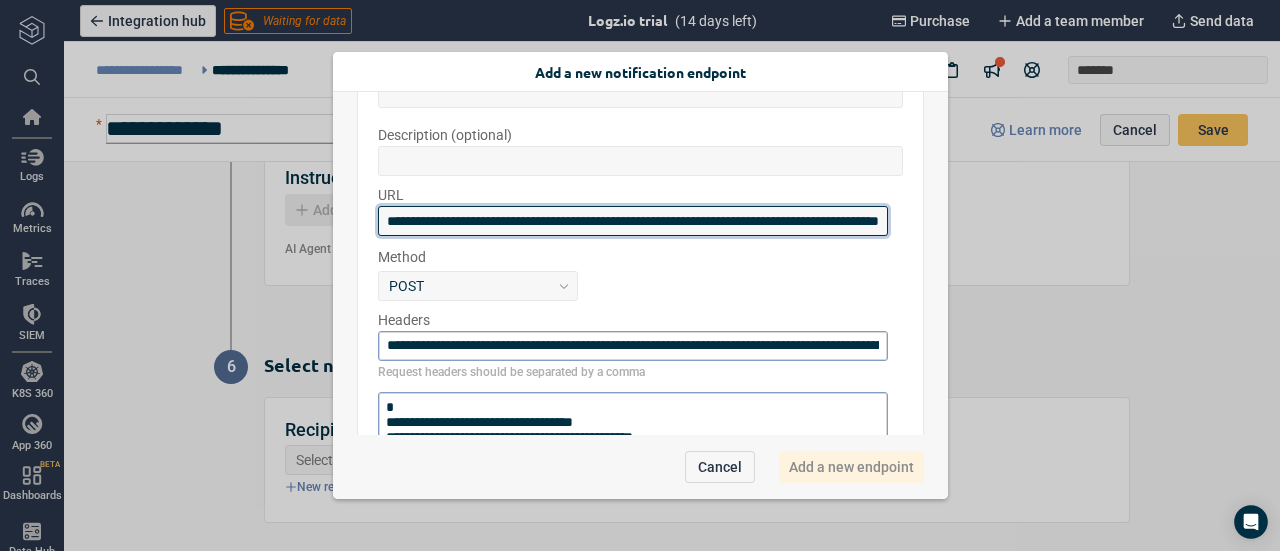 drag, startPoint x: 383, startPoint y: 218, endPoint x: 940, endPoint y: 235, distance: 557.25934 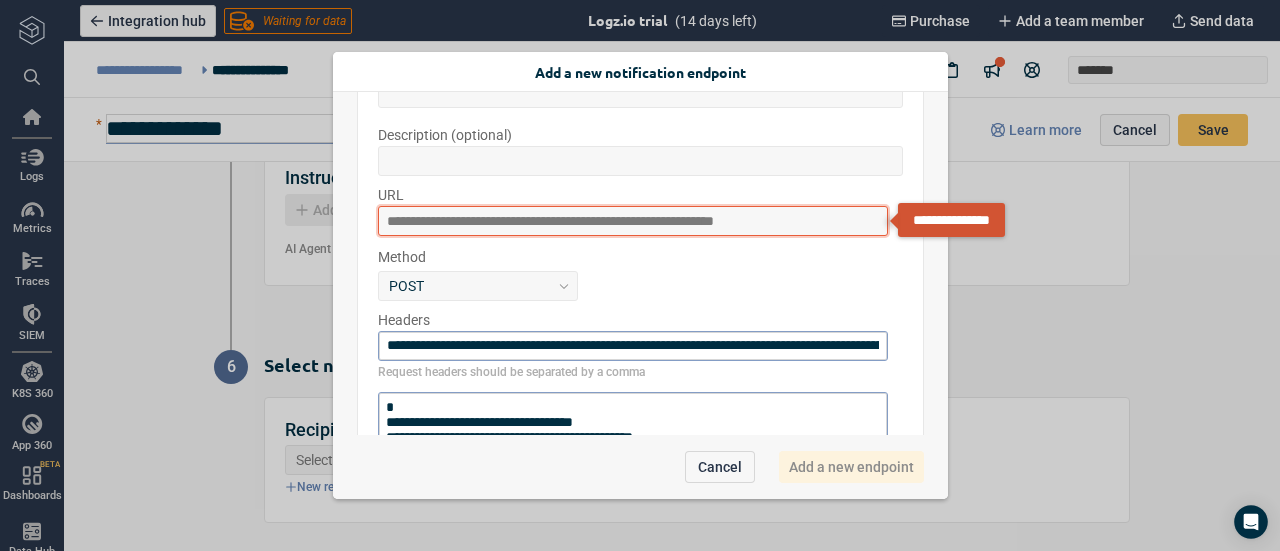 scroll, scrollTop: 0, scrollLeft: 0, axis: both 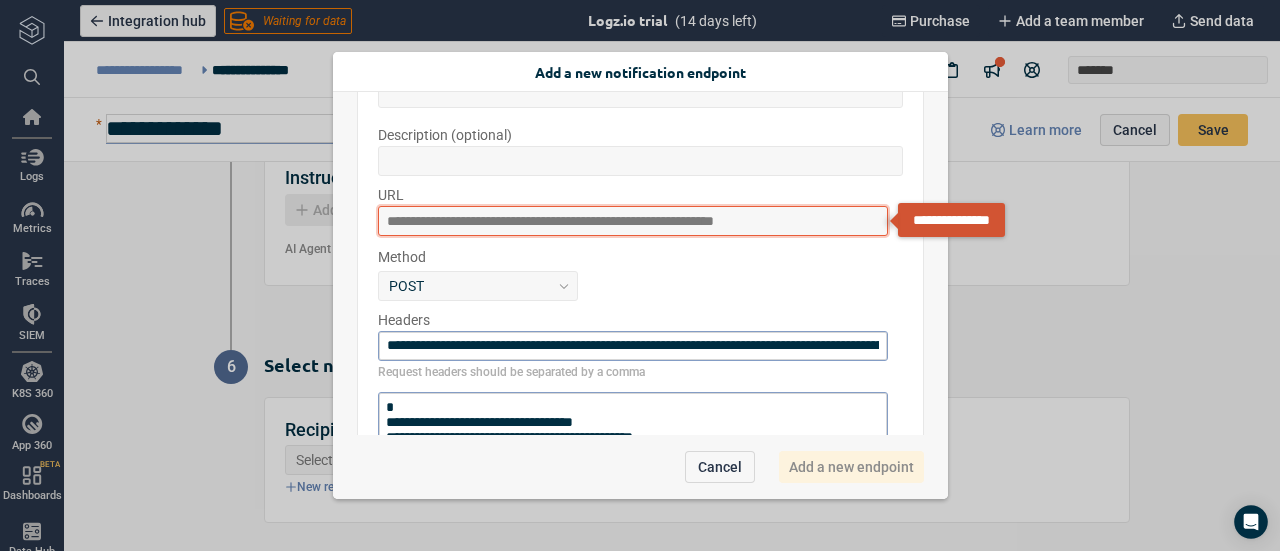 type 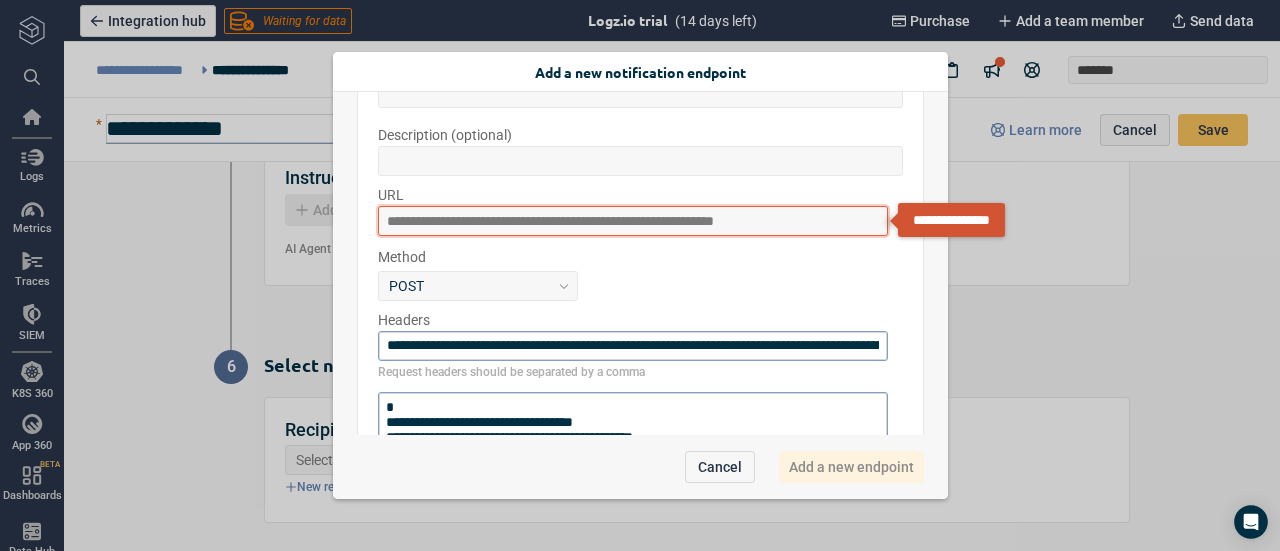 click at bounding box center (633, 221) 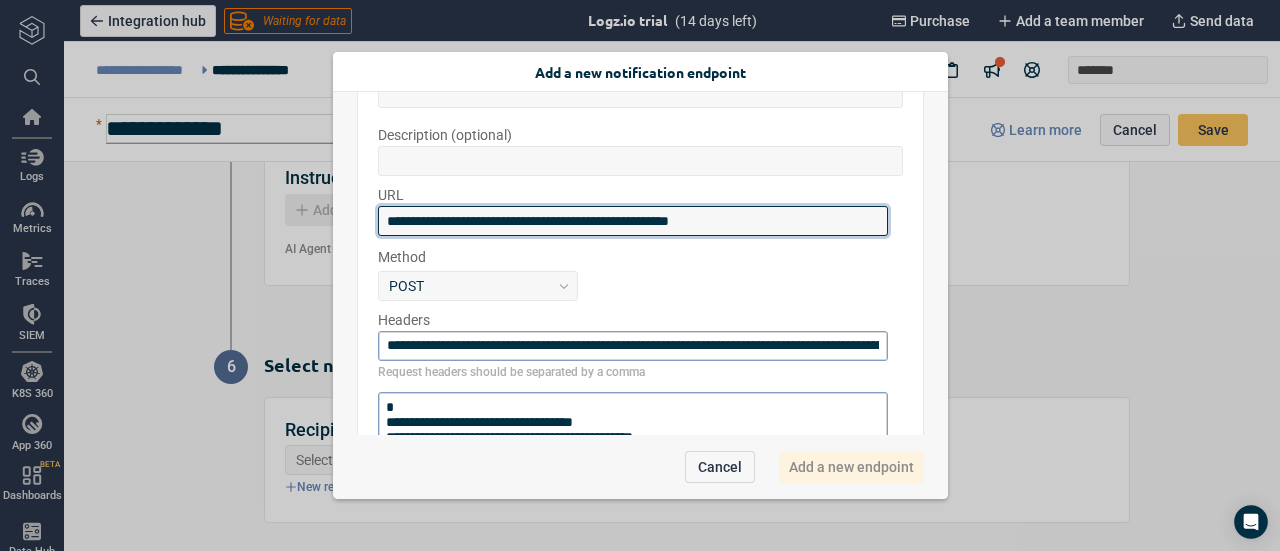 type on "**********" 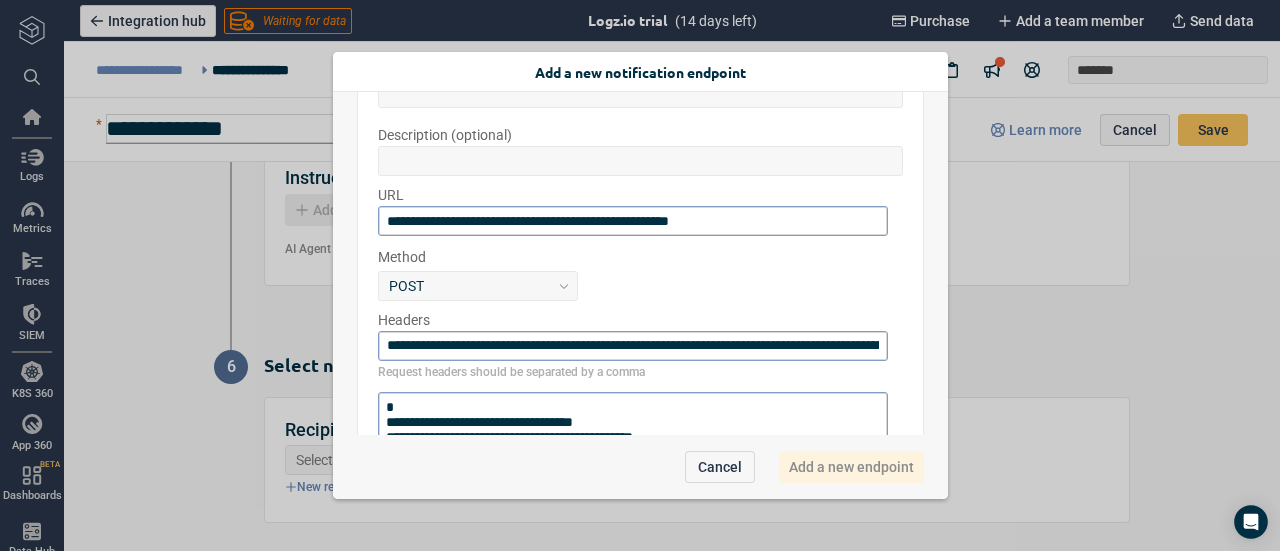 scroll, scrollTop: 466, scrollLeft: 0, axis: vertical 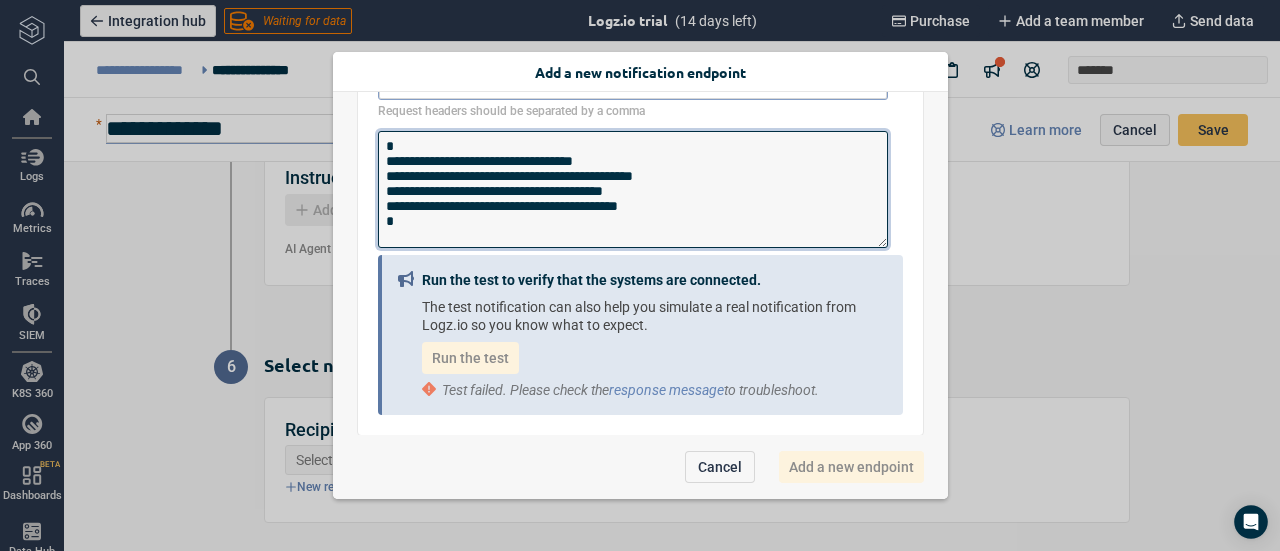 click on "**********" at bounding box center (633, 189) 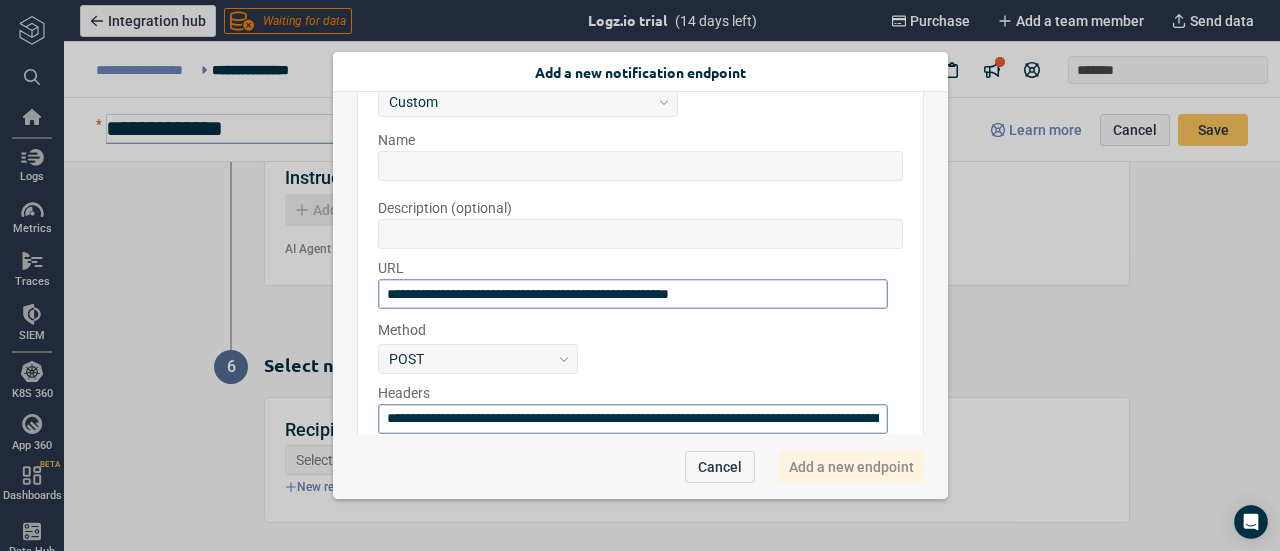 scroll, scrollTop: 127, scrollLeft: 0, axis: vertical 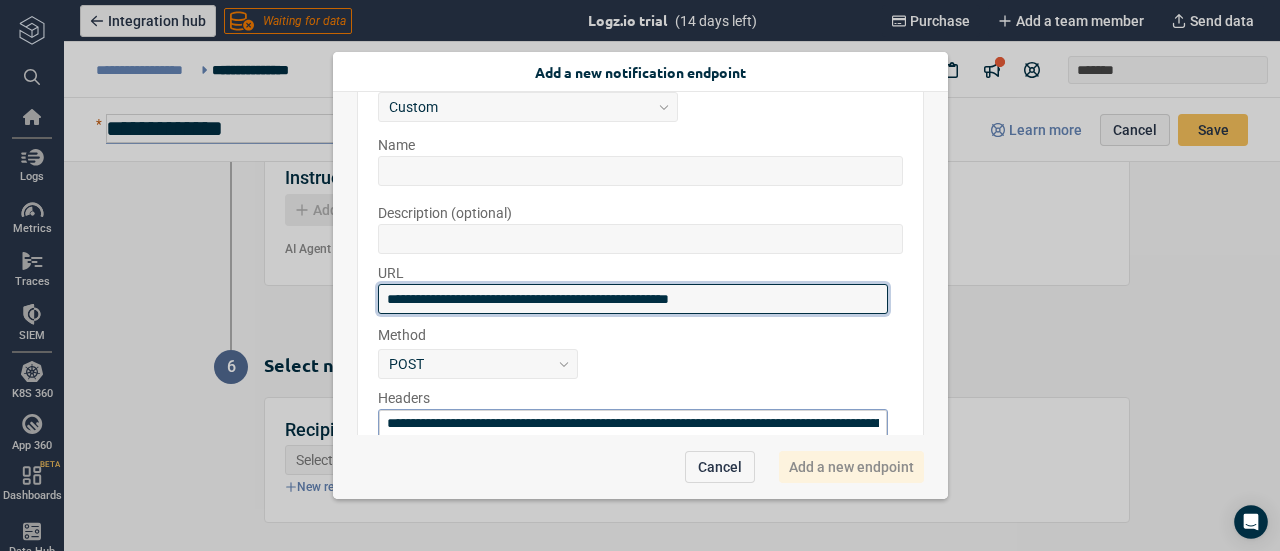 click on "**********" at bounding box center (633, 299) 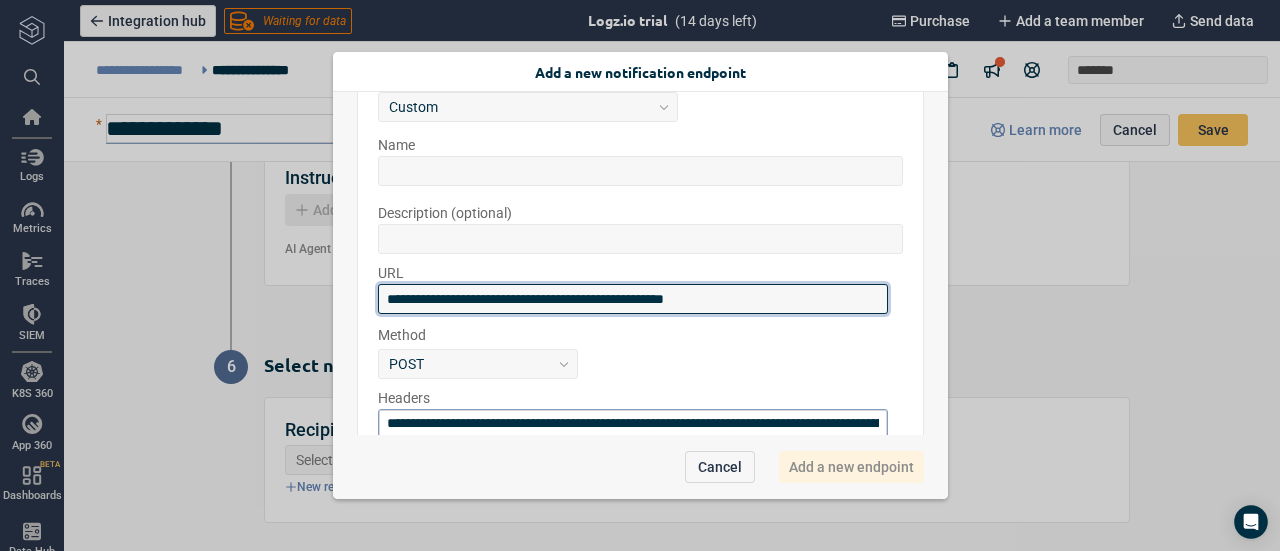type on "**********" 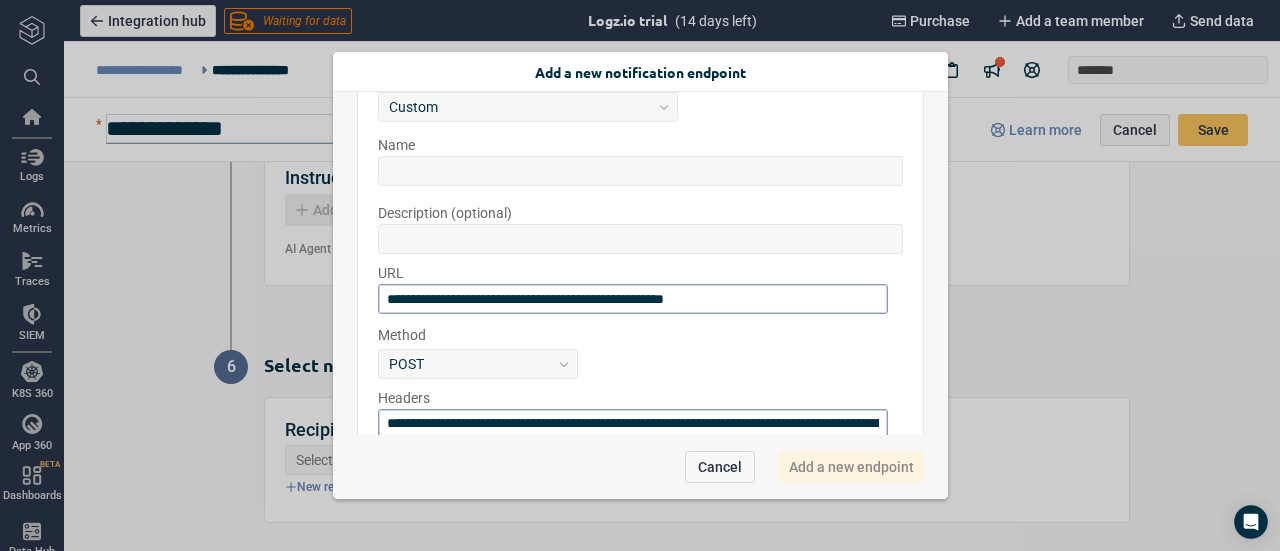 click on "POST" at bounding box center [640, 364] 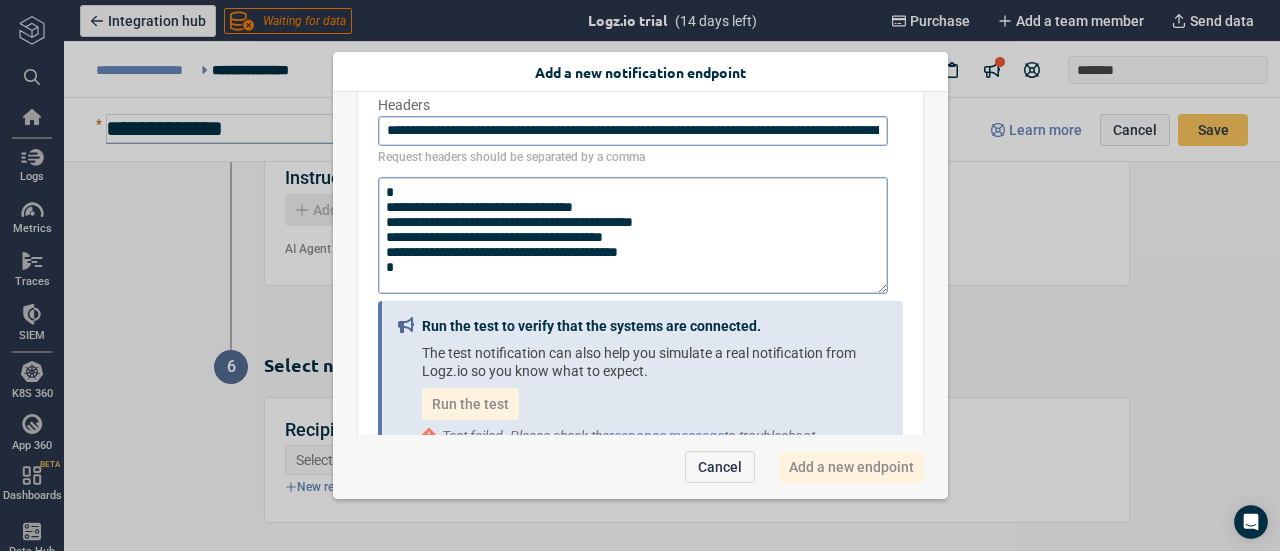 scroll, scrollTop: 466, scrollLeft: 0, axis: vertical 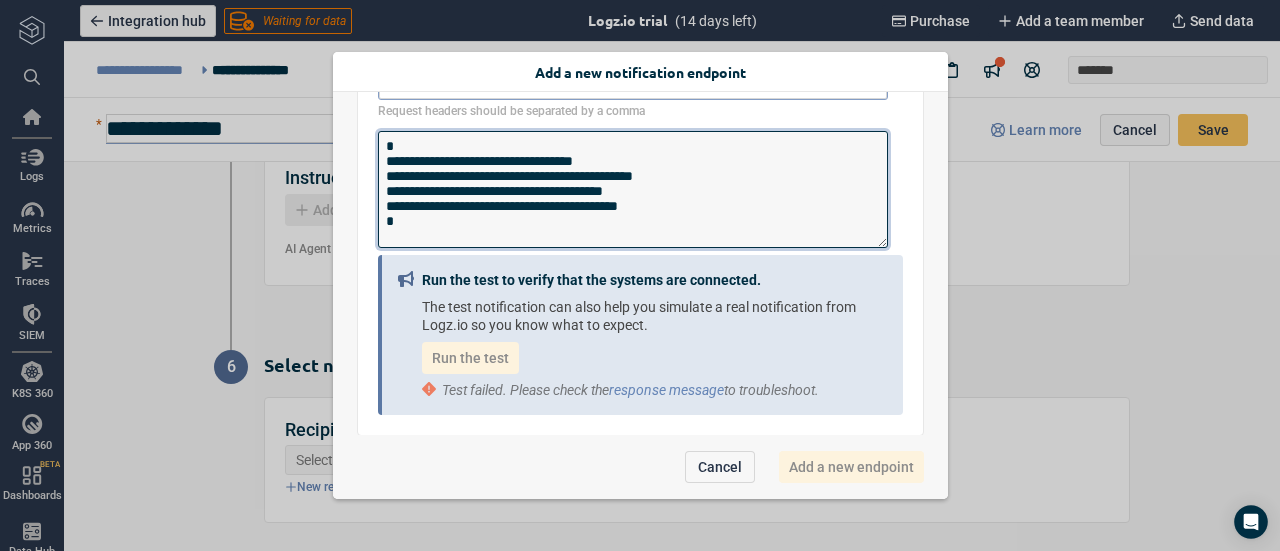 click on "**********" at bounding box center [633, 189] 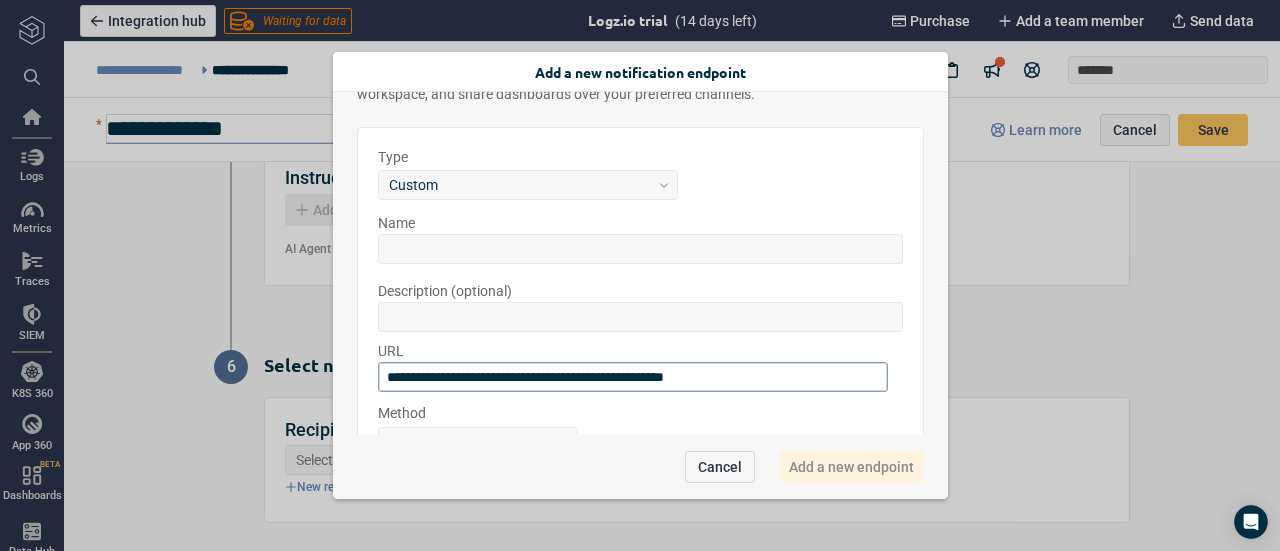 scroll, scrollTop: 0, scrollLeft: 0, axis: both 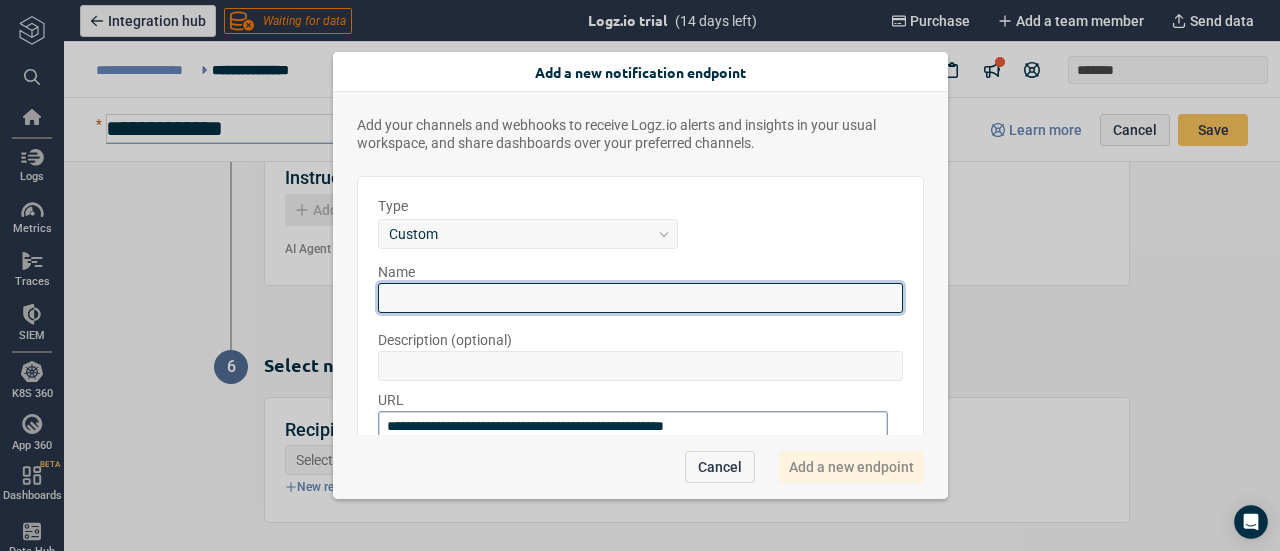click at bounding box center (640, 298) 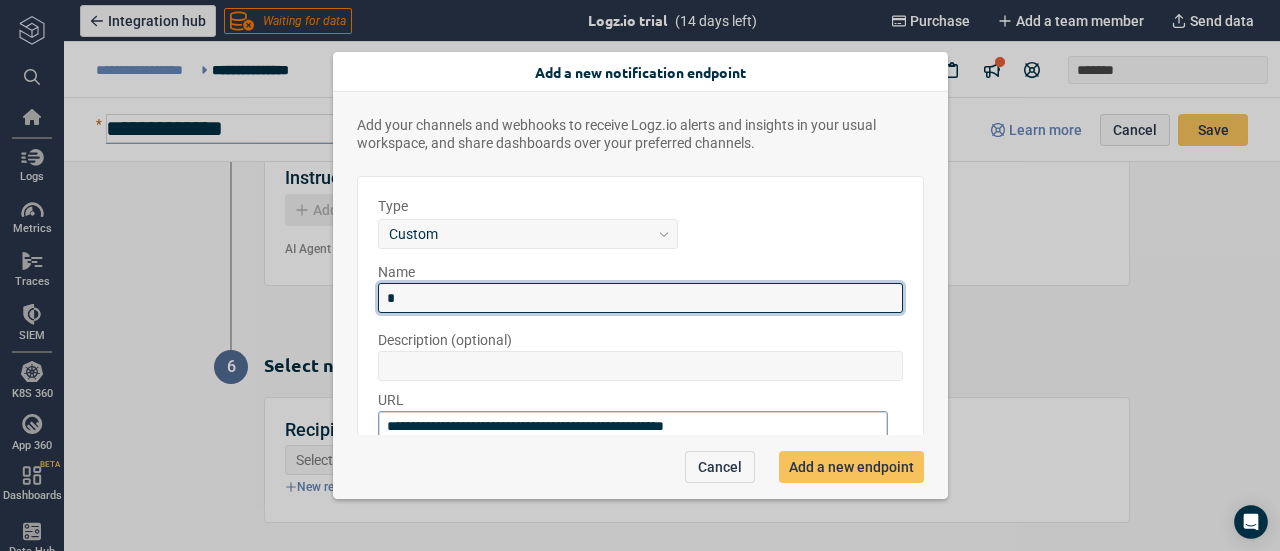 type on "*" 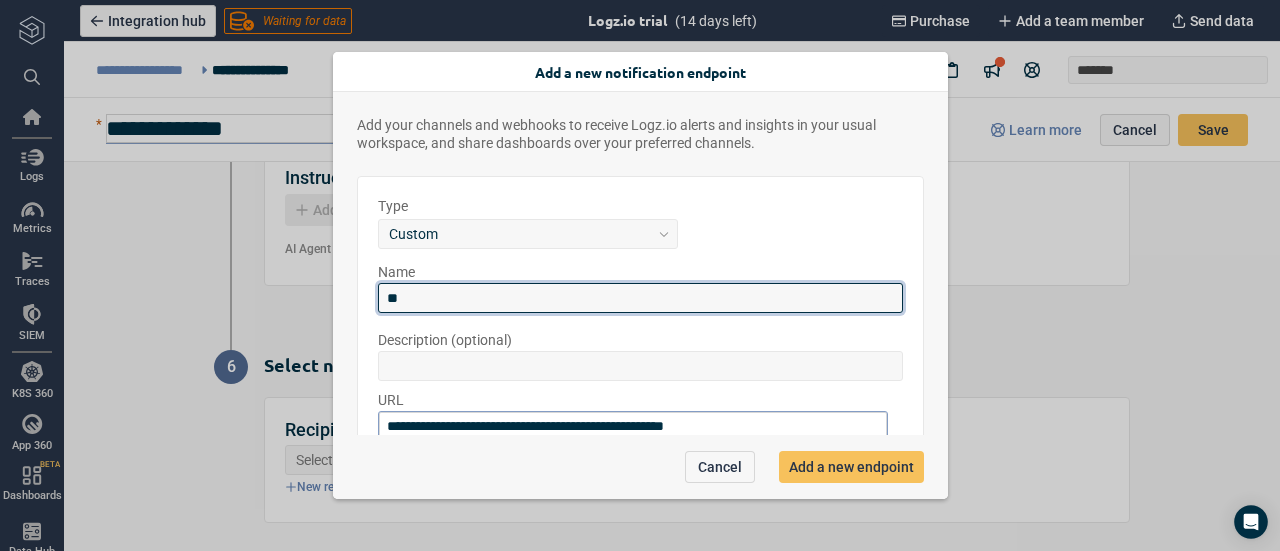 type on "*" 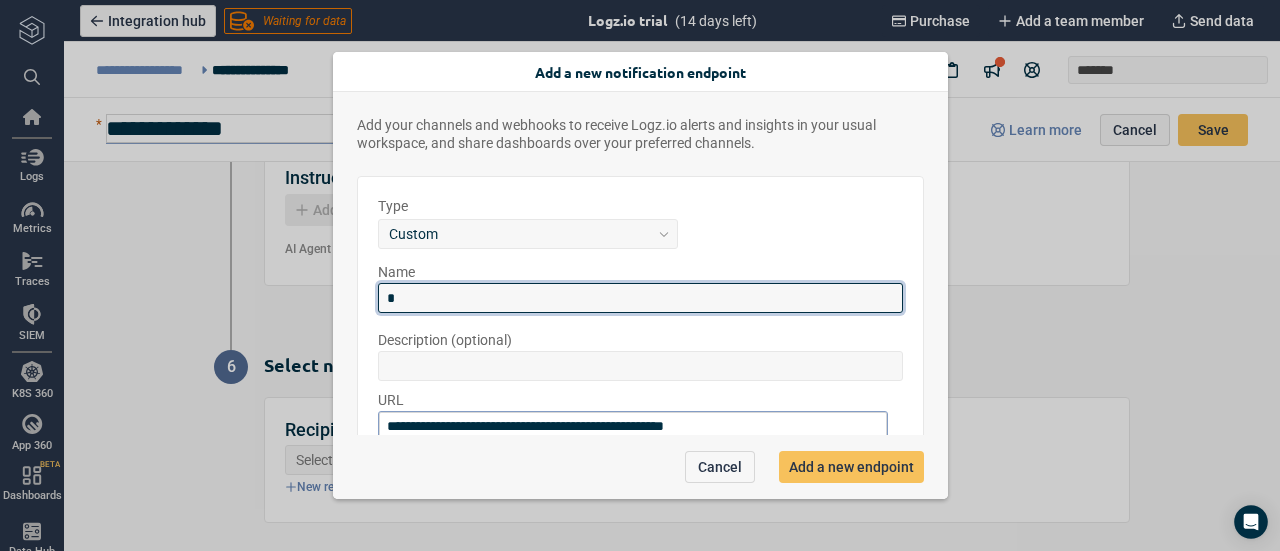 type on "*" 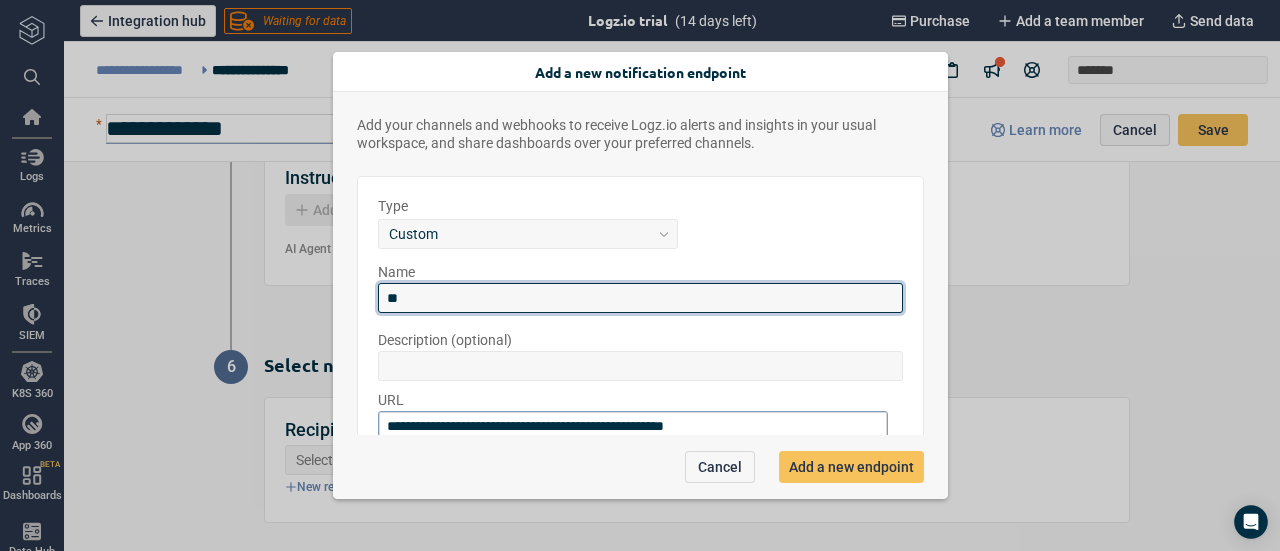 type on "*" 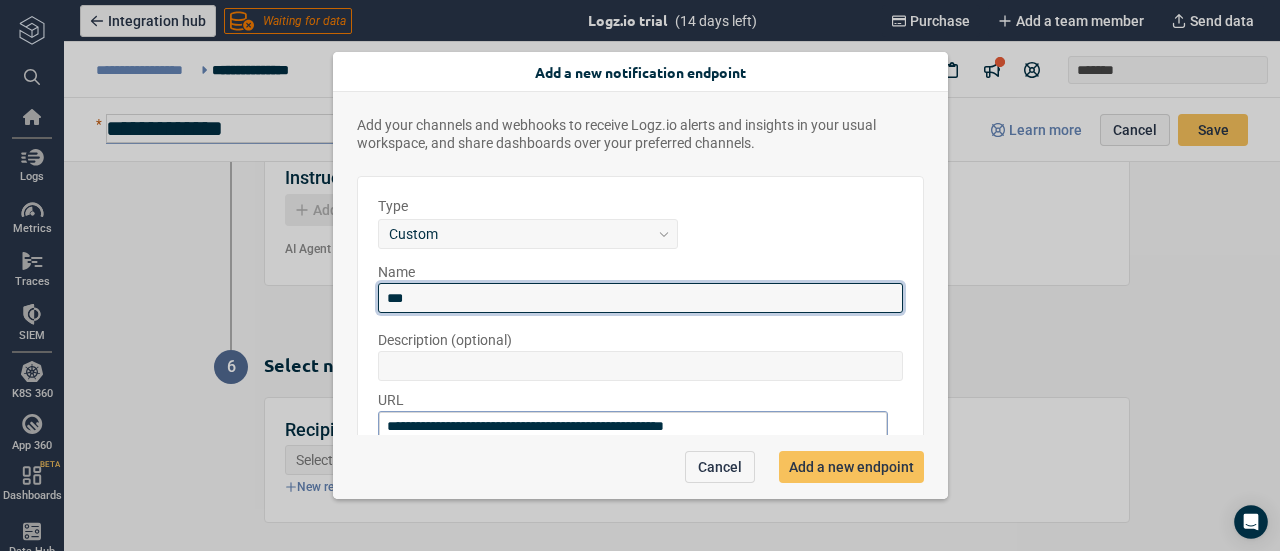 type on "***" 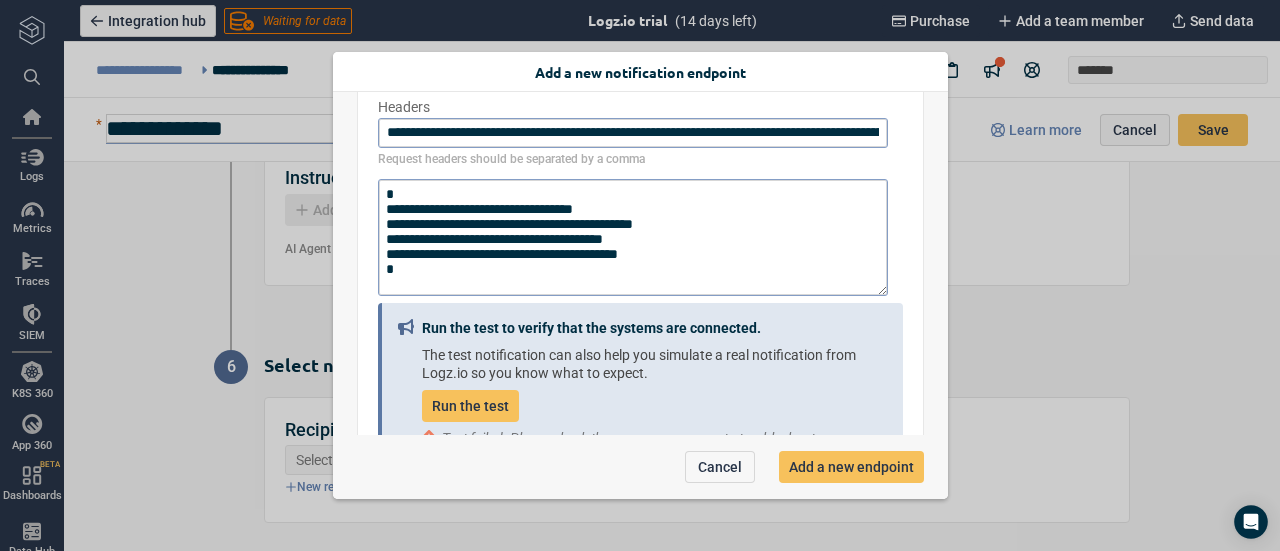 scroll, scrollTop: 427, scrollLeft: 0, axis: vertical 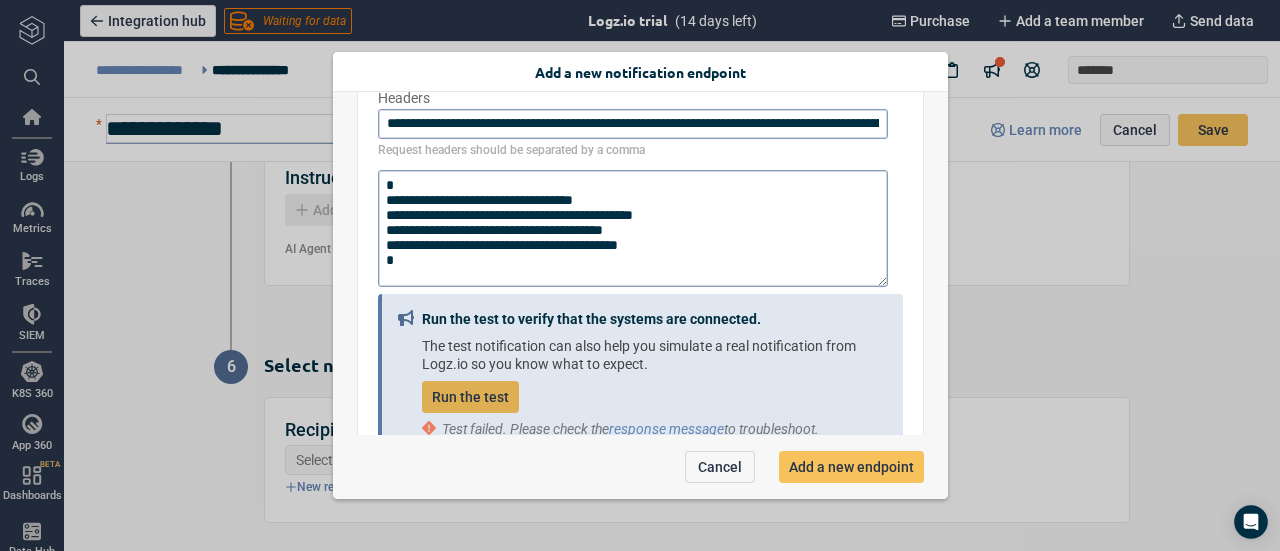 click on "Run the test" at bounding box center (470, 397) 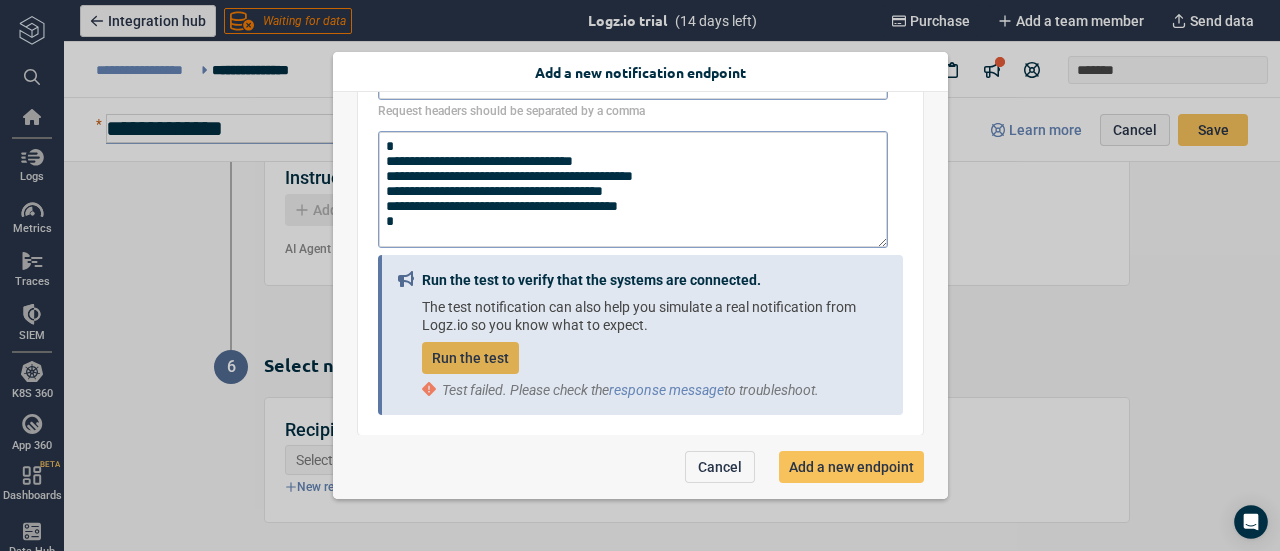 click on "Run the test" at bounding box center (470, 358) 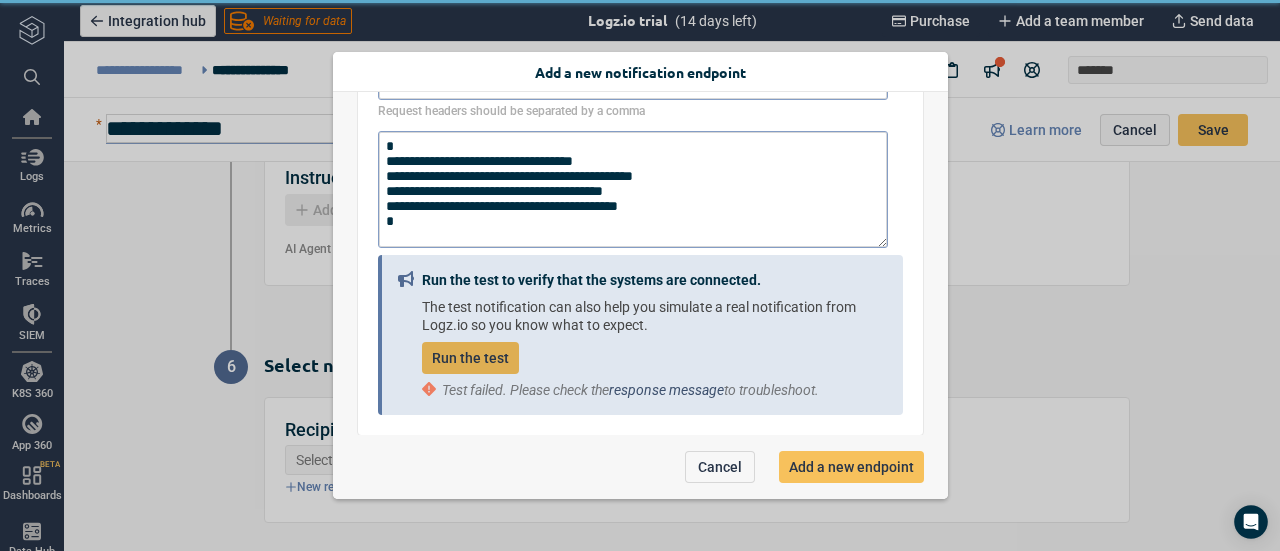 click on "response message" at bounding box center [666, 390] 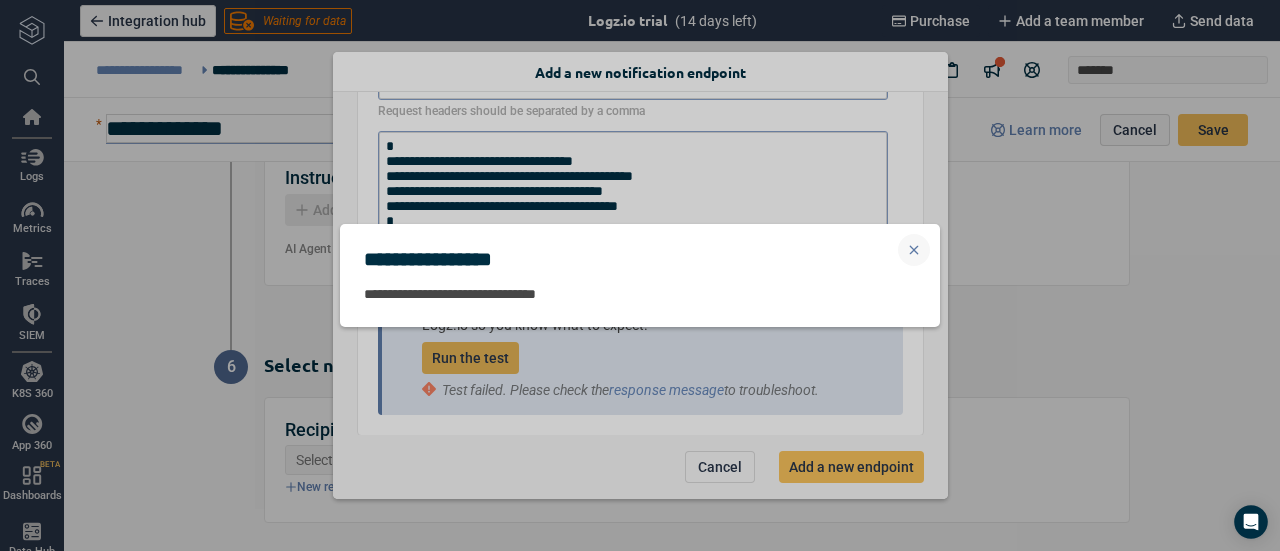 click 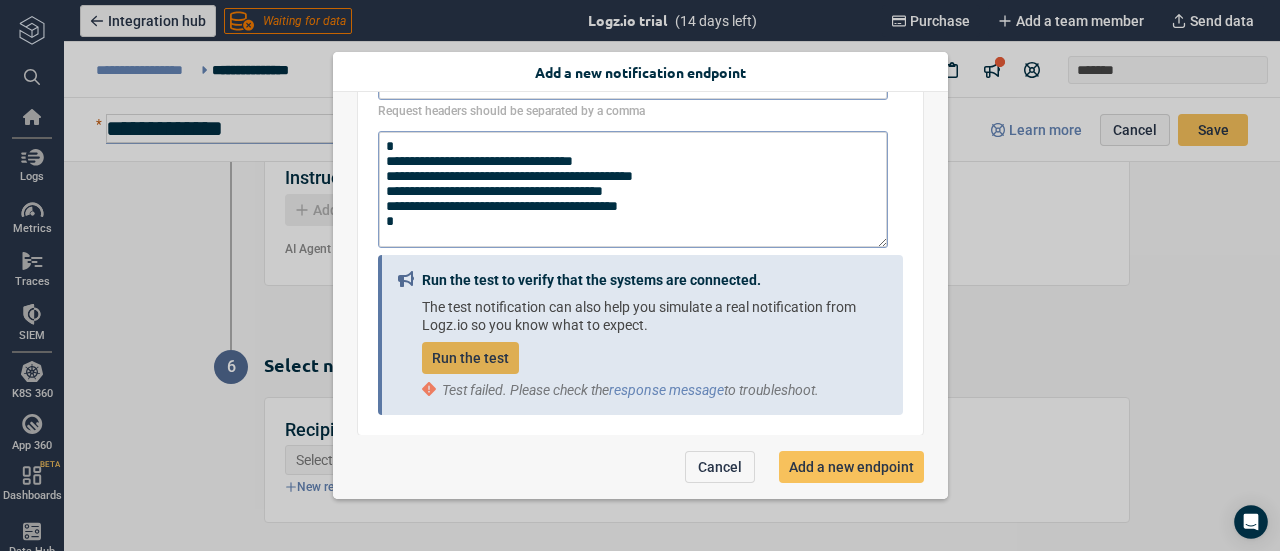 click on "**********" at bounding box center [640, 263] 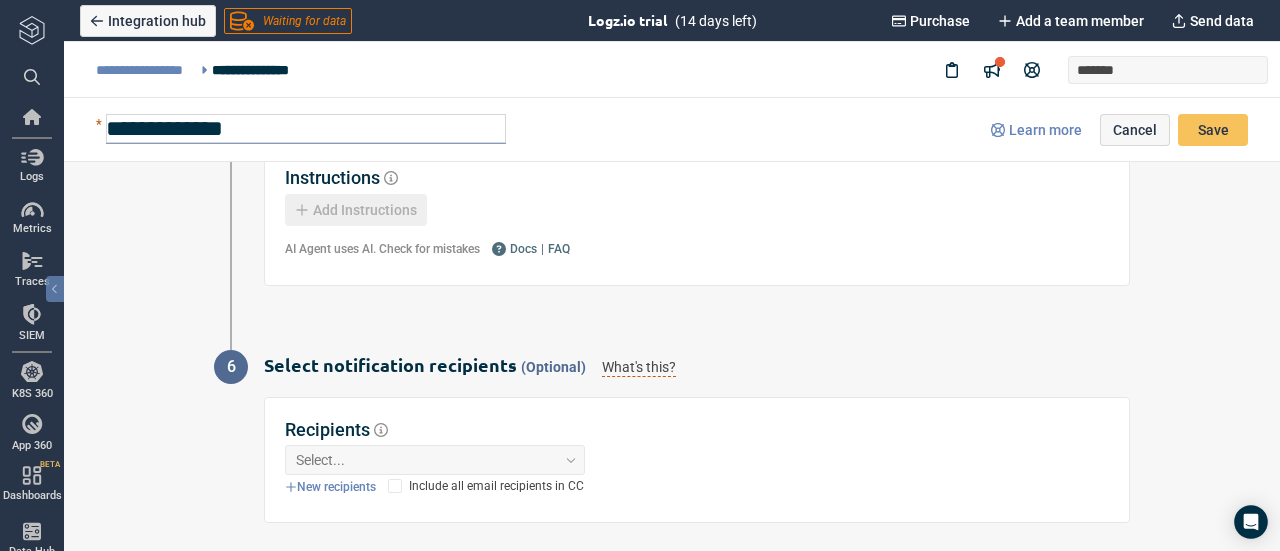 click at bounding box center [32, 30] 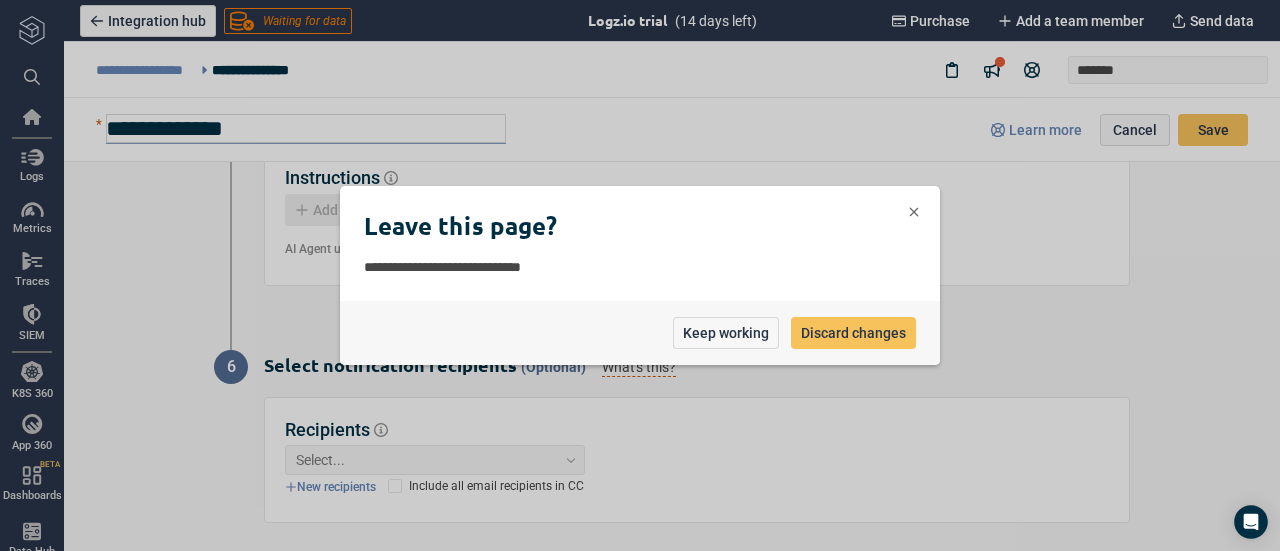 click on "**********" at bounding box center (640, 275) 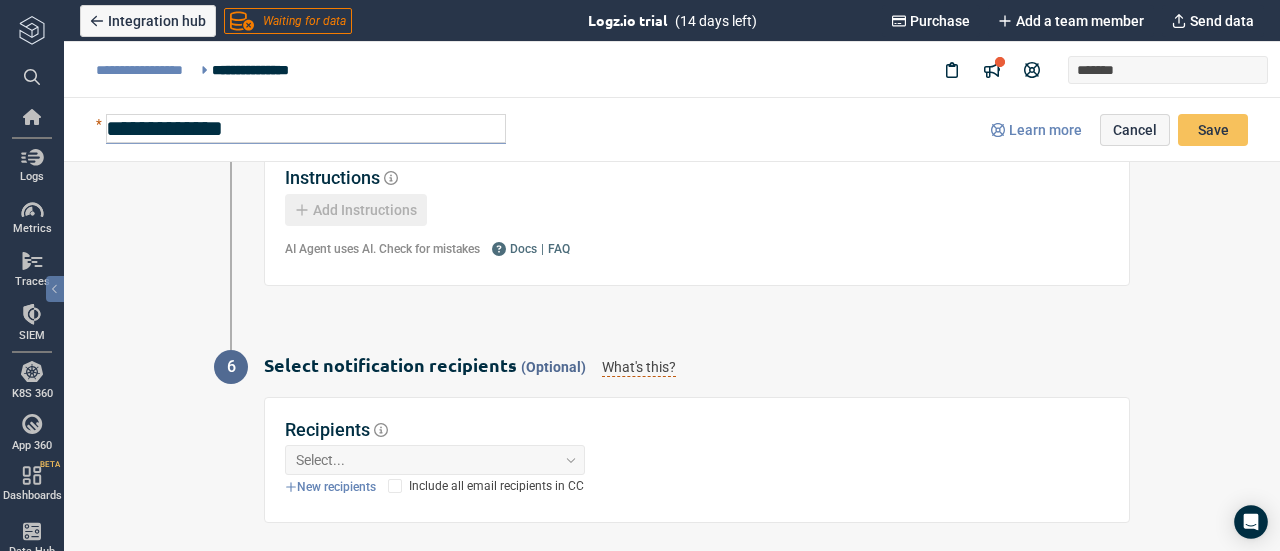 click at bounding box center [32, 30] 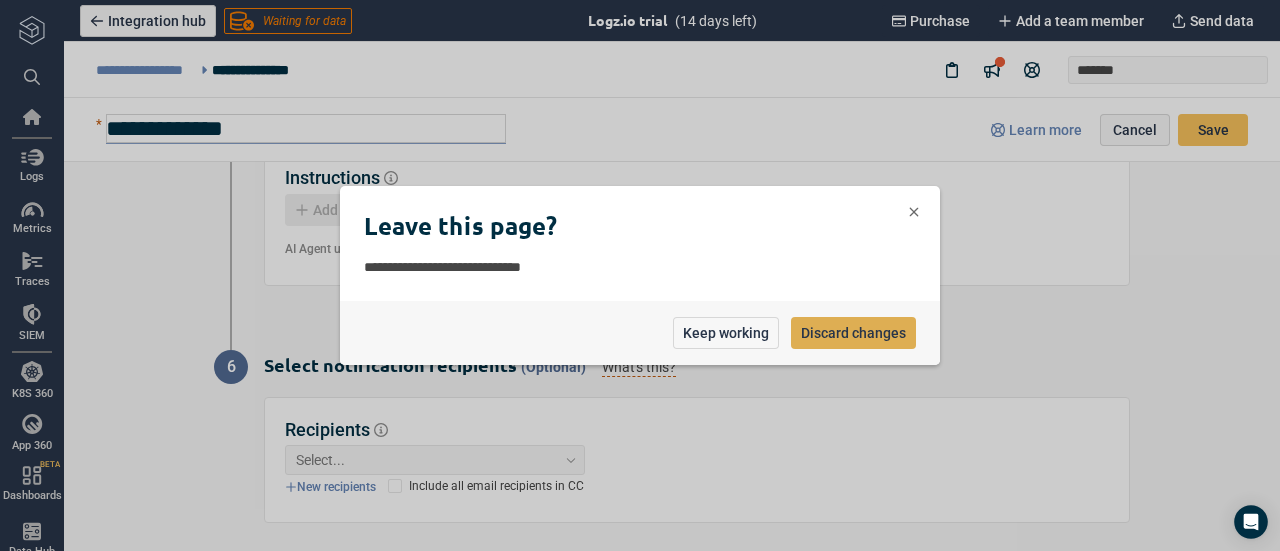 click on "Discard changes" at bounding box center [853, 333] 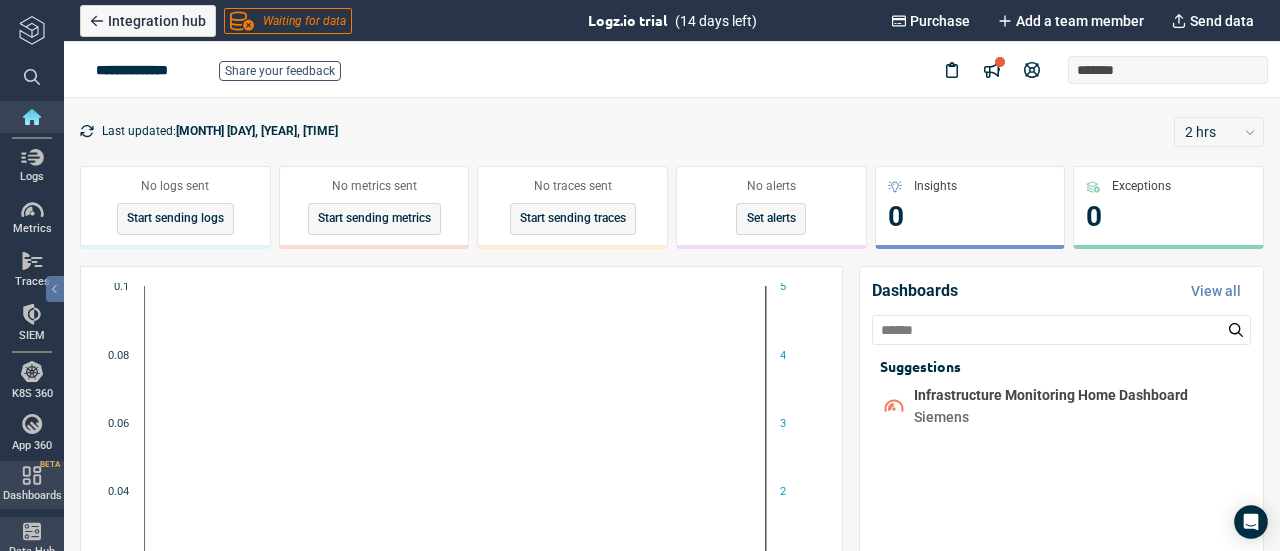 click at bounding box center [32, 531] 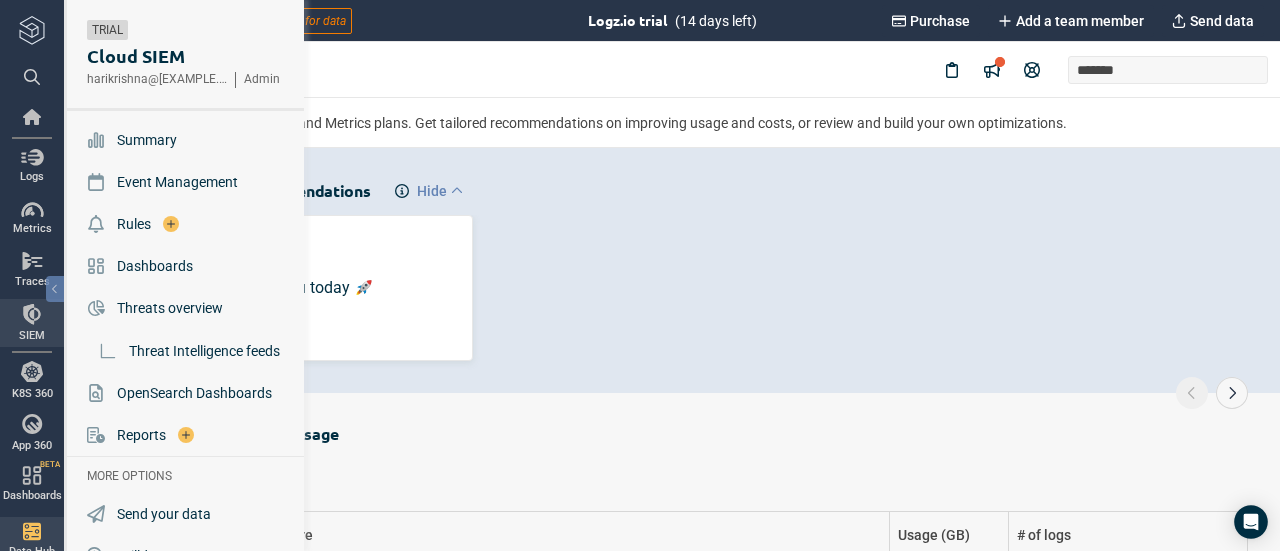 scroll, scrollTop: 72, scrollLeft: 0, axis: vertical 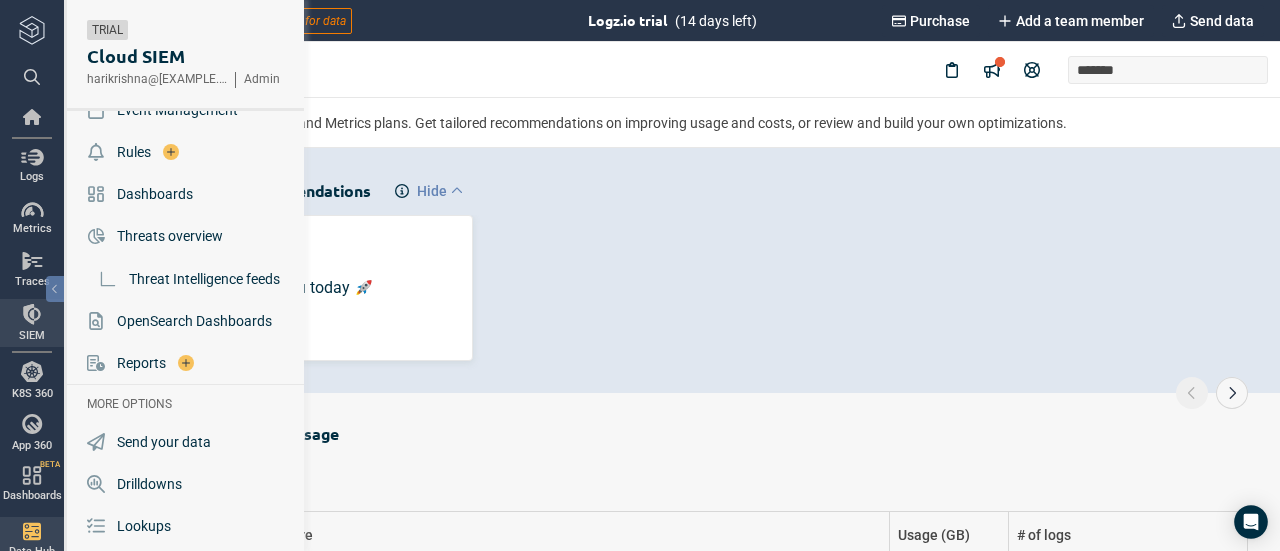 click 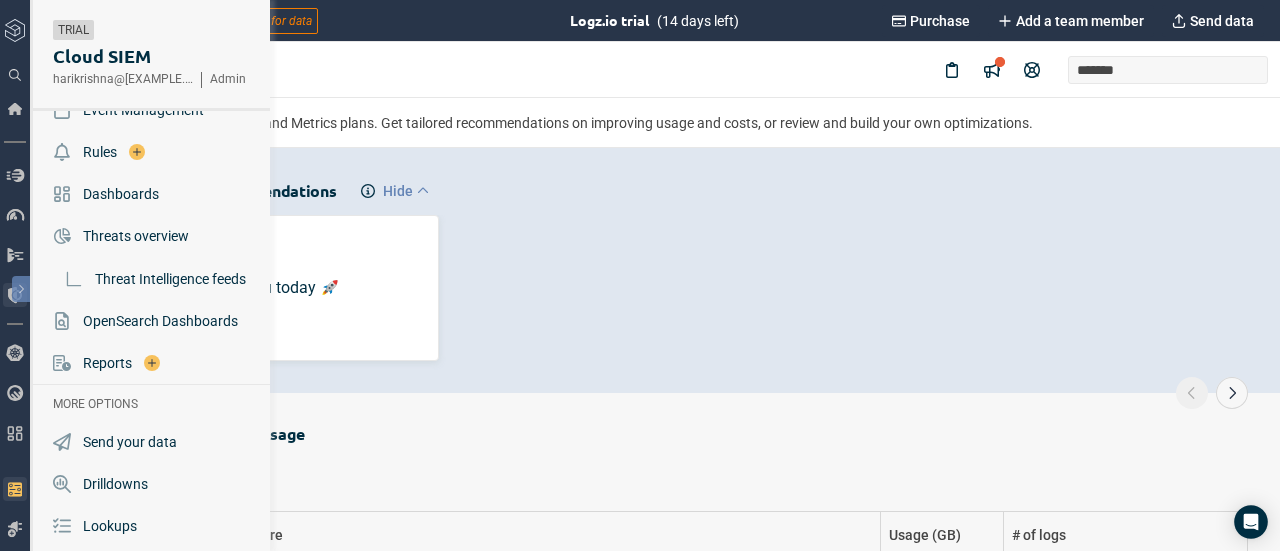 click 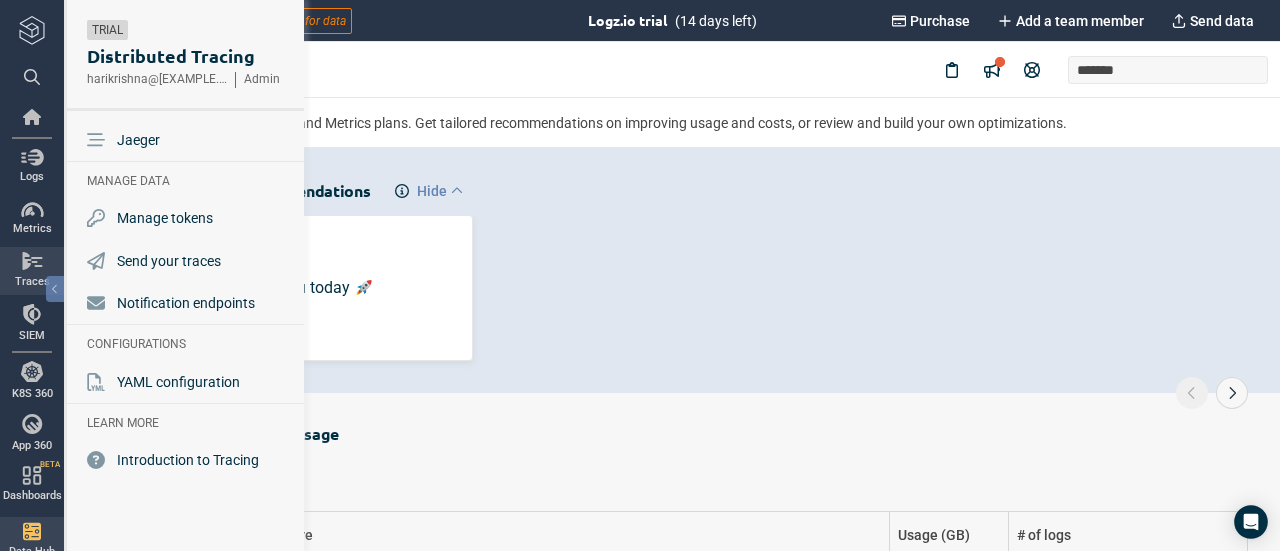 scroll, scrollTop: 0, scrollLeft: 0, axis: both 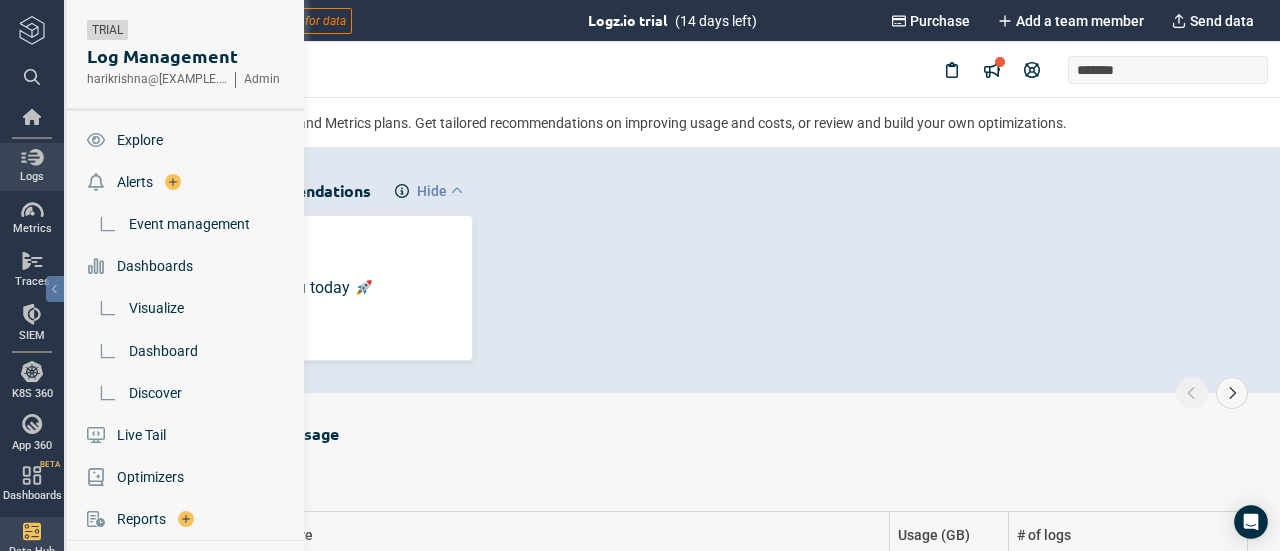 click on "Logs Metrics Traces SIEM K8S 360 App 360 Dashboards BETA Data Hub Integrations Settings" at bounding box center [32, 275] 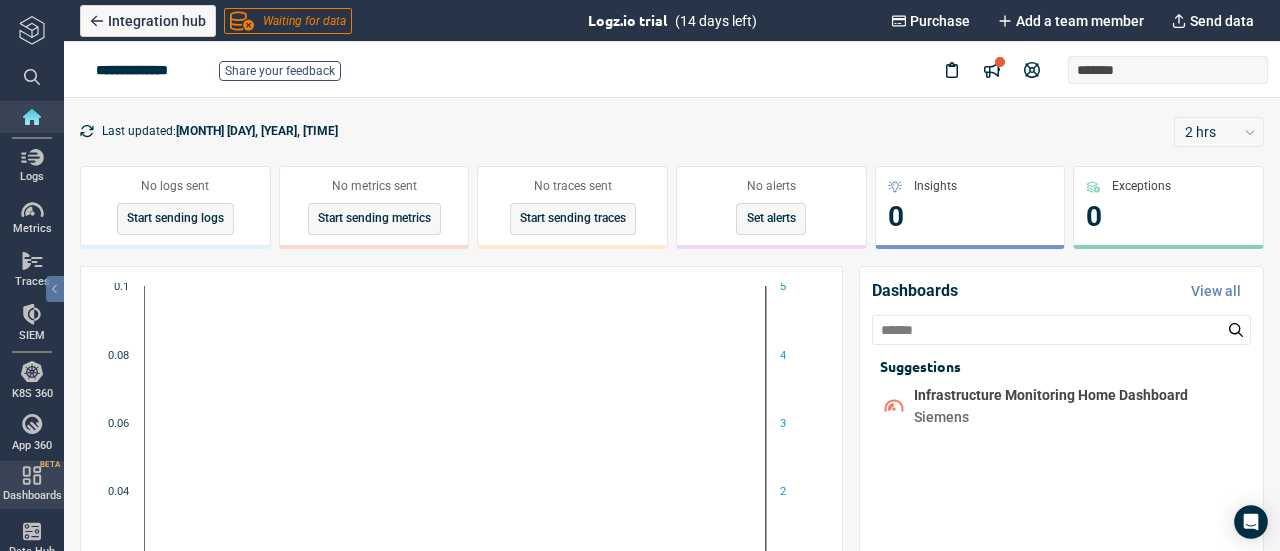 click at bounding box center (32, 475) 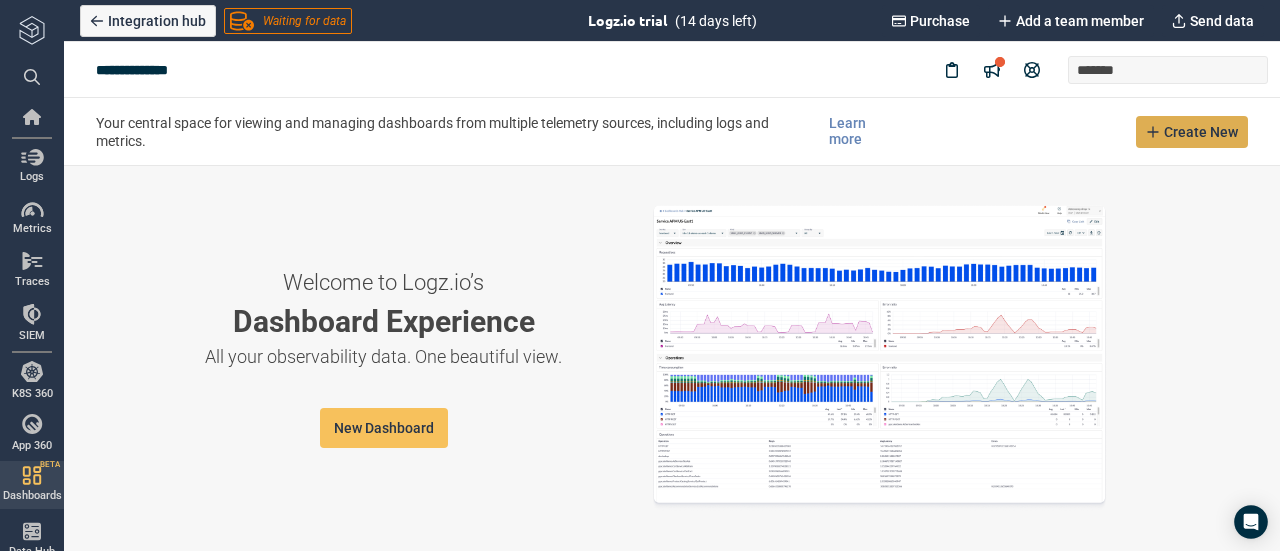click on "Create New" at bounding box center [1201, 132] 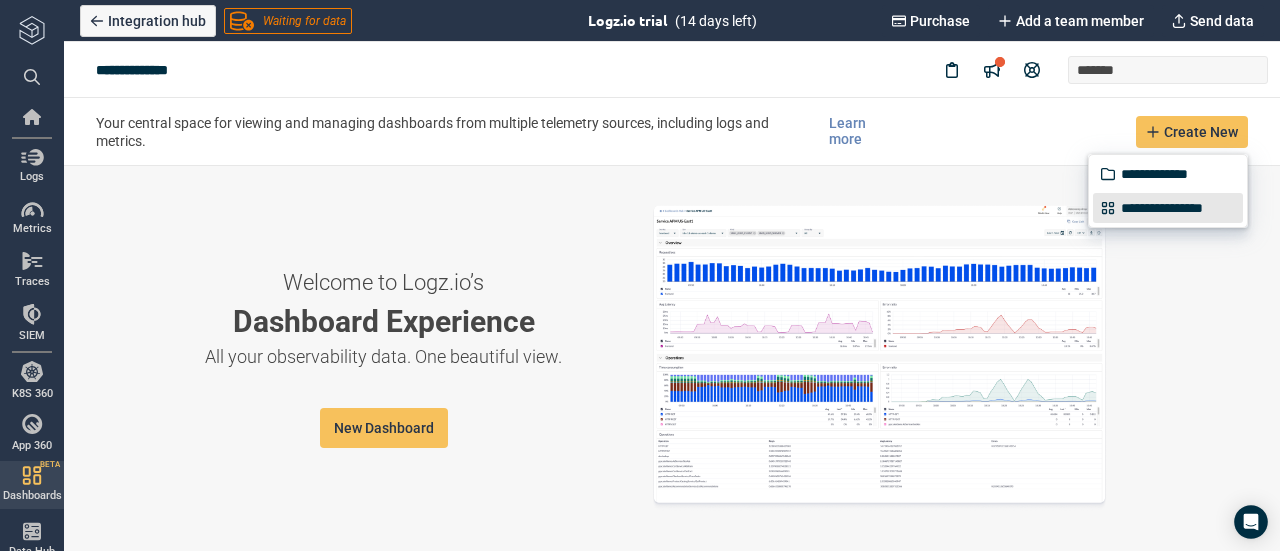 click on "**********" at bounding box center [1167, 208] 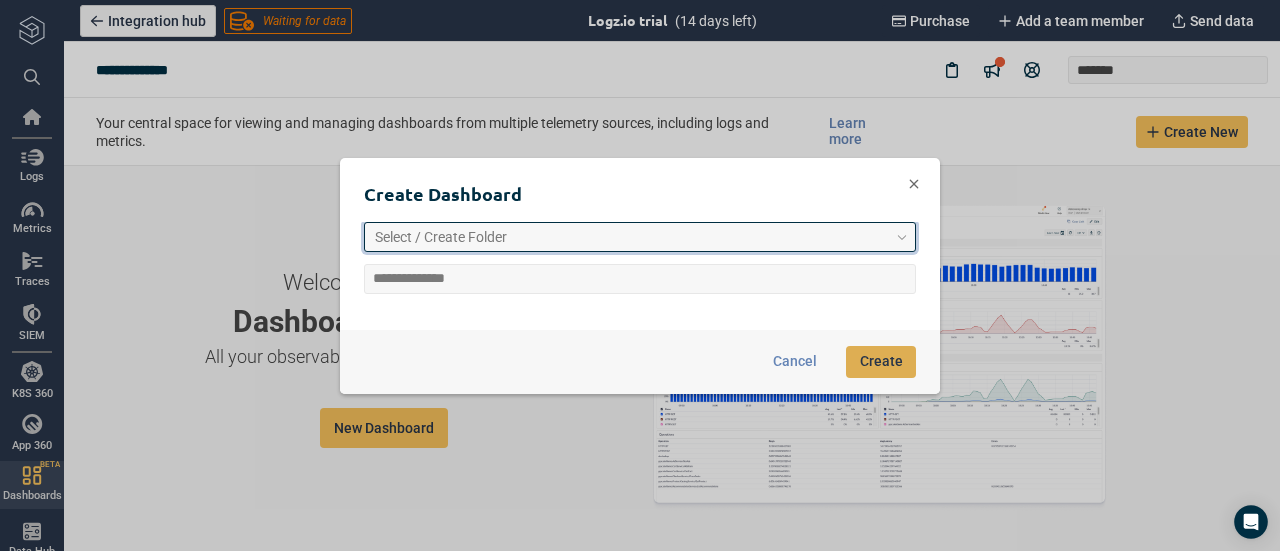 click on "Create" at bounding box center (881, 361) 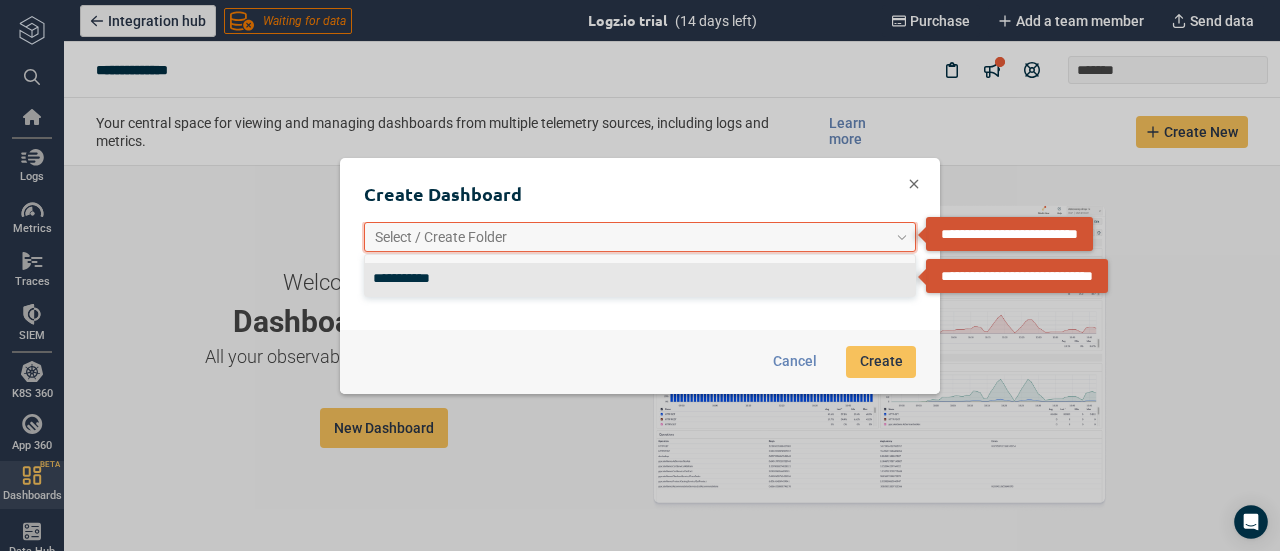 click on "Select / Create Folder" at bounding box center [631, 236] 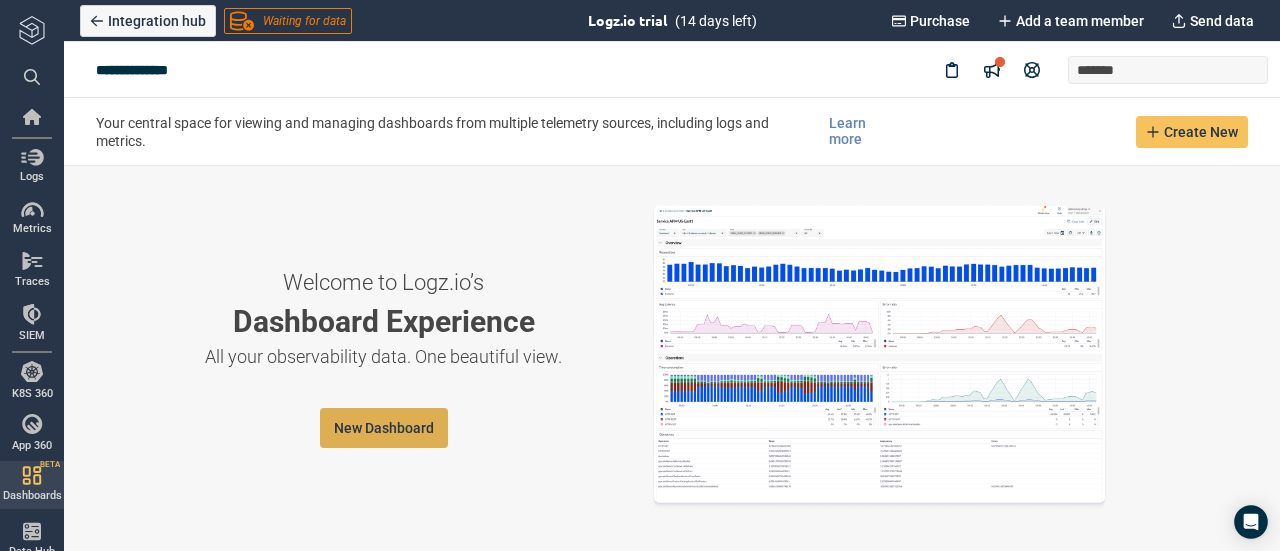 click on "New Dashboard" at bounding box center (384, 428) 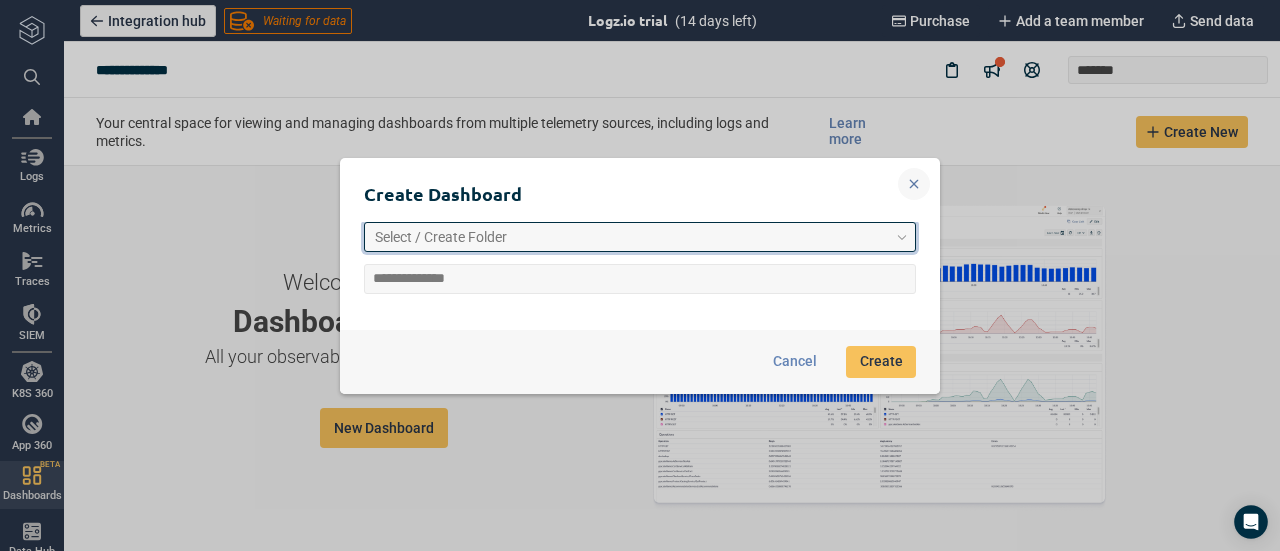 click 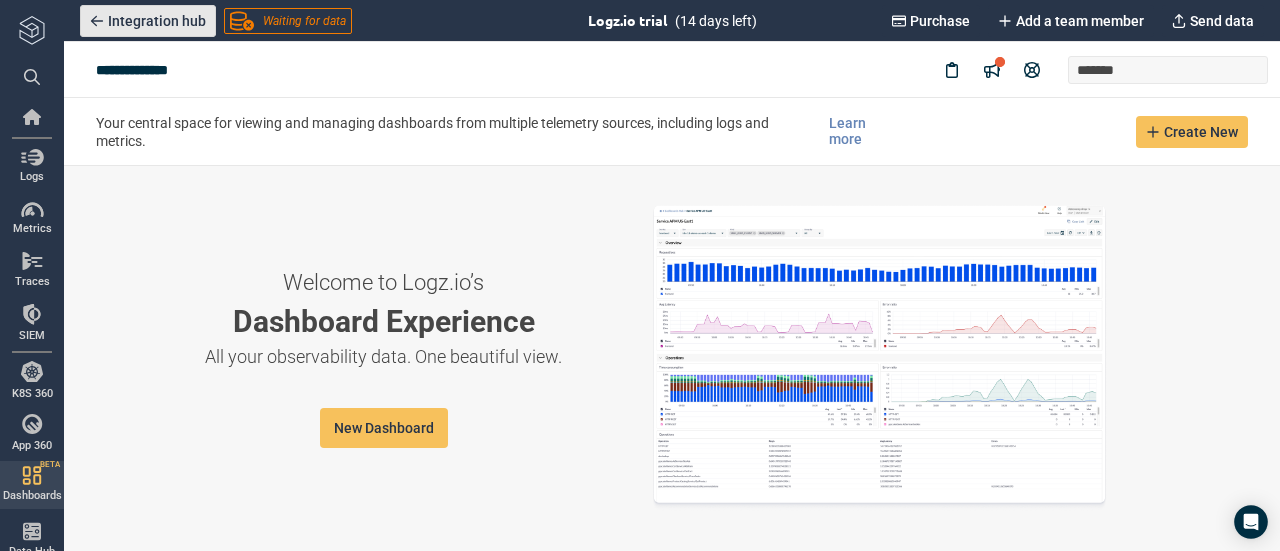 click on "Integration hub" at bounding box center (157, 21) 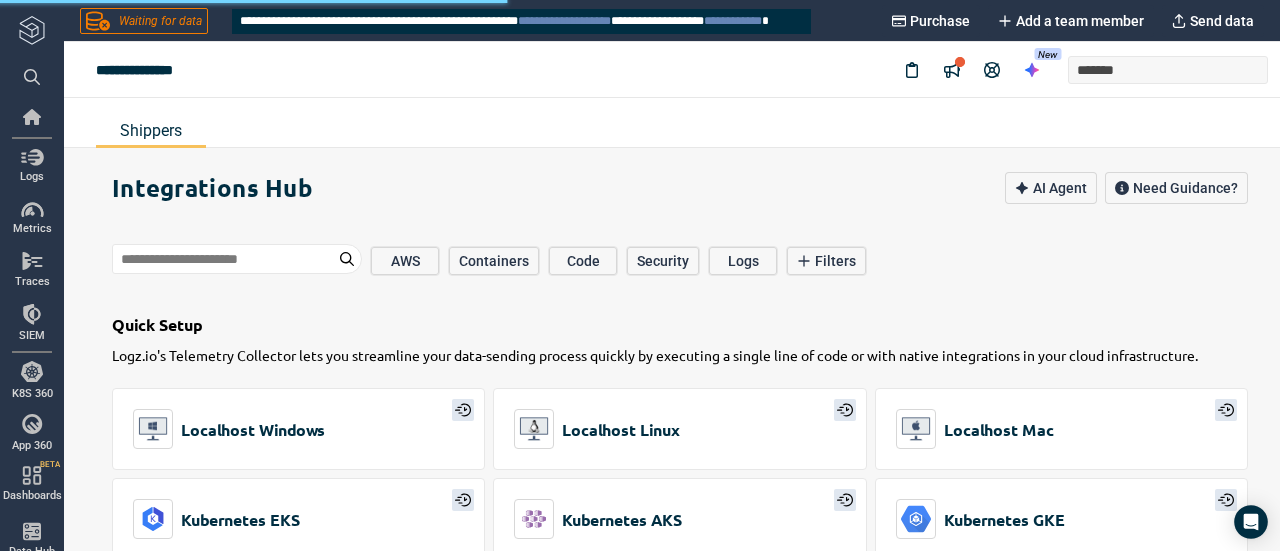 type on "*" 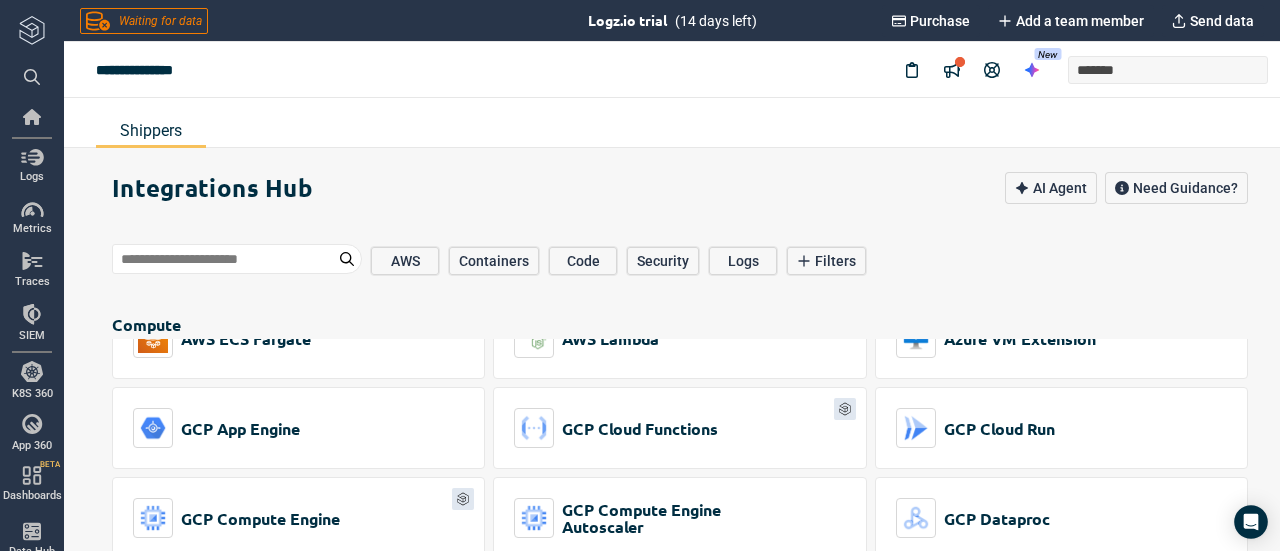 scroll, scrollTop: 4735, scrollLeft: 0, axis: vertical 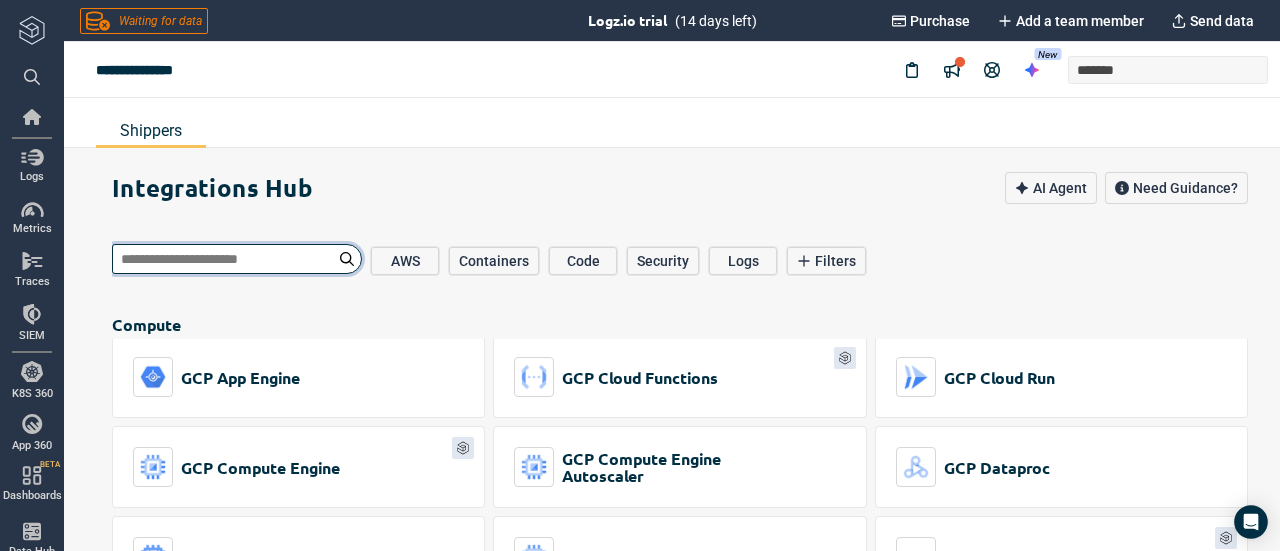 click at bounding box center [237, 259] 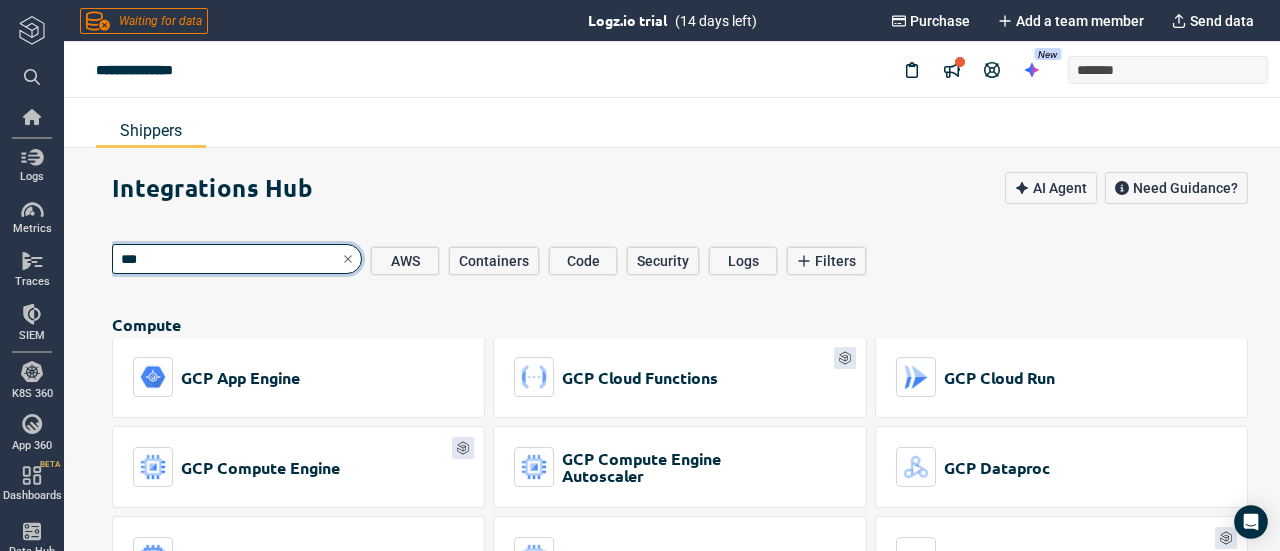 type on "****" 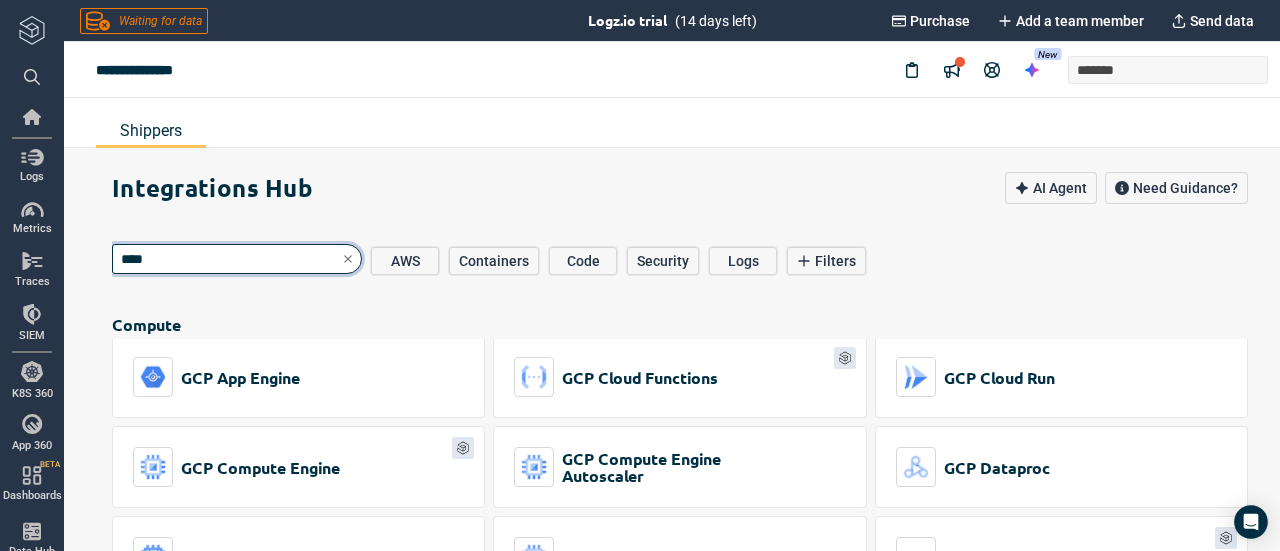 type on "*" 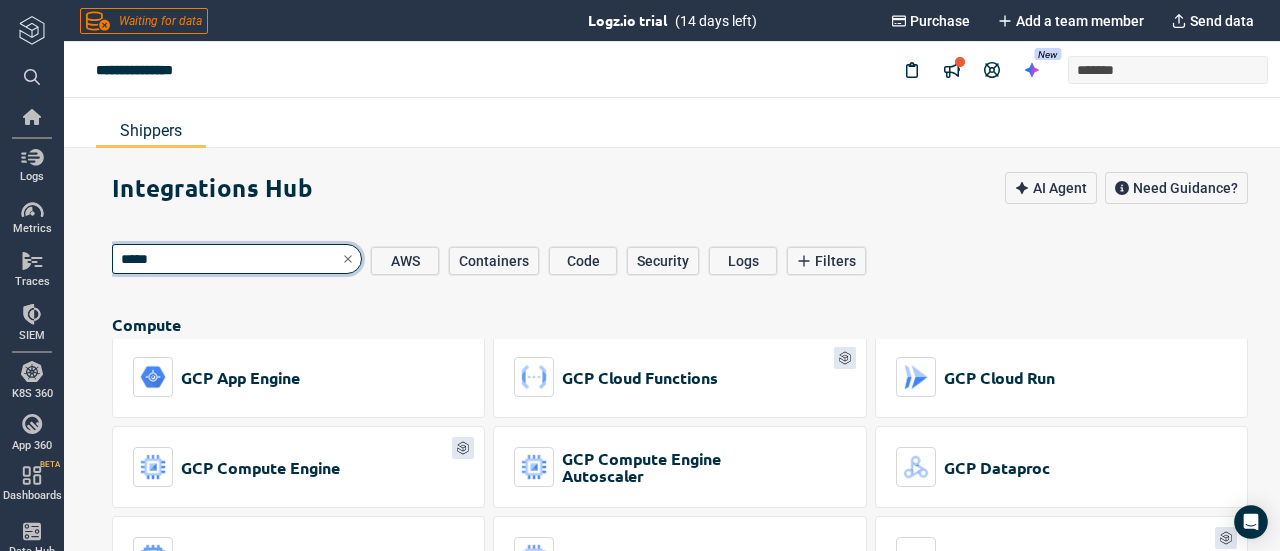 scroll, scrollTop: 0, scrollLeft: 0, axis: both 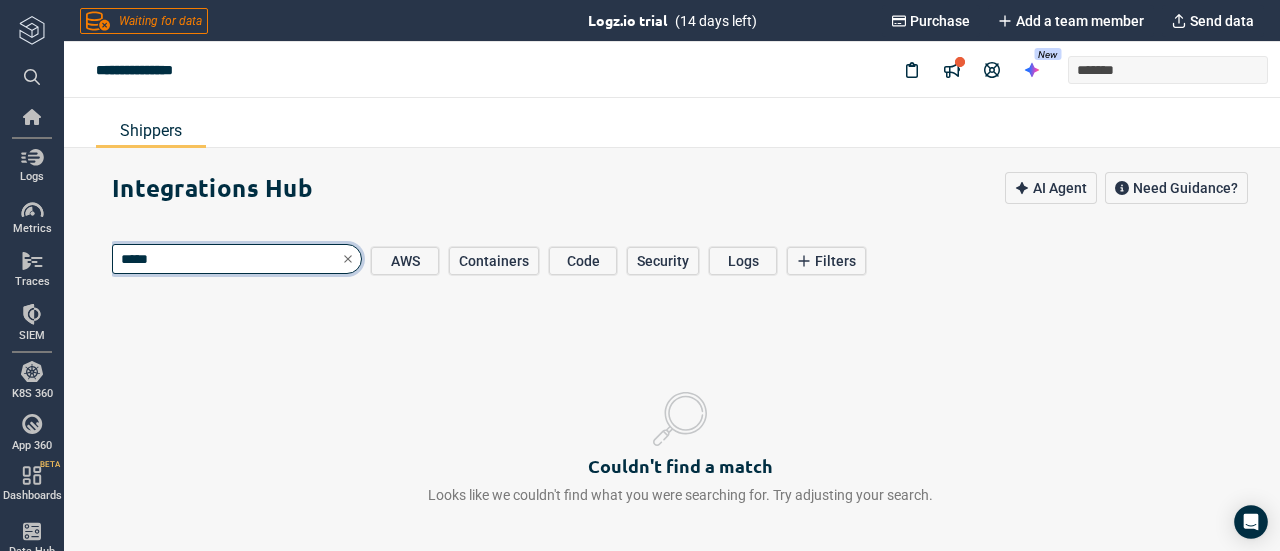 type on "*" 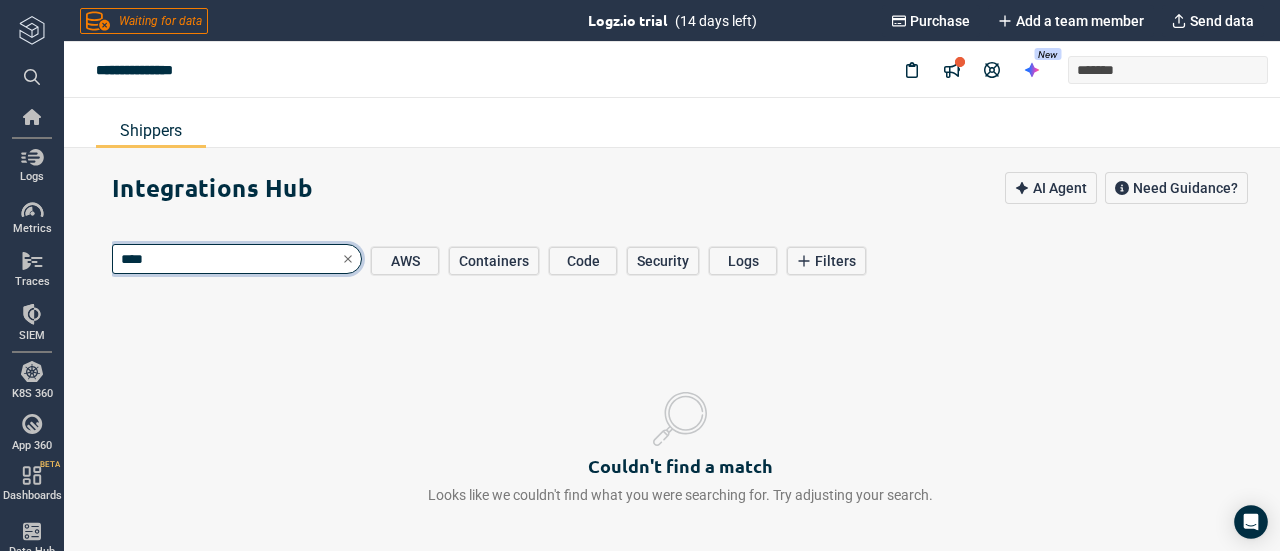 type on "*" 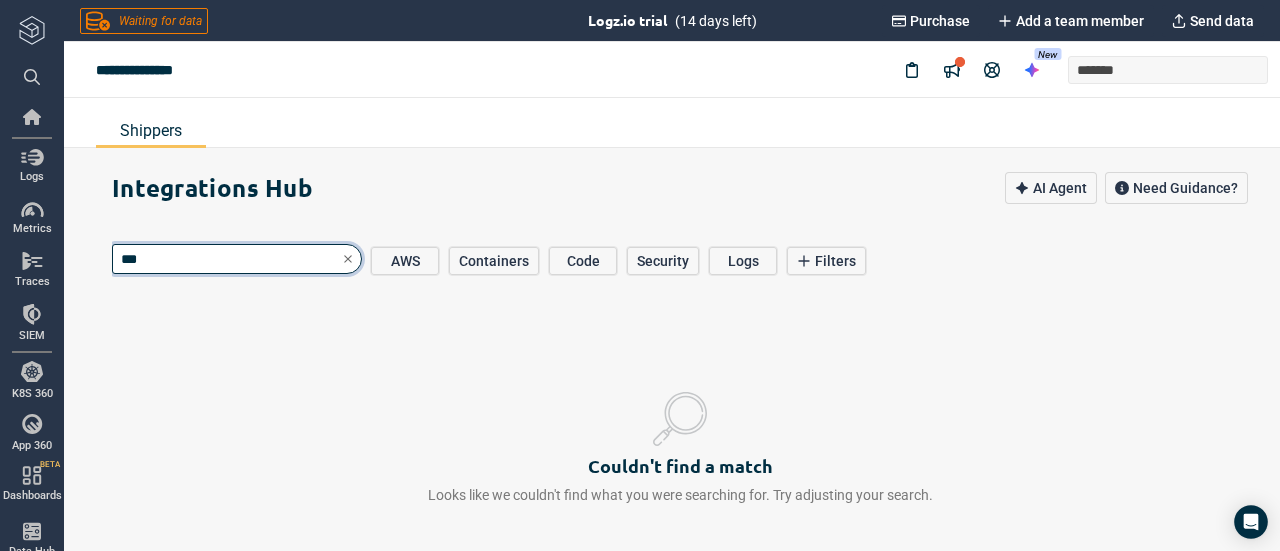 type on "*" 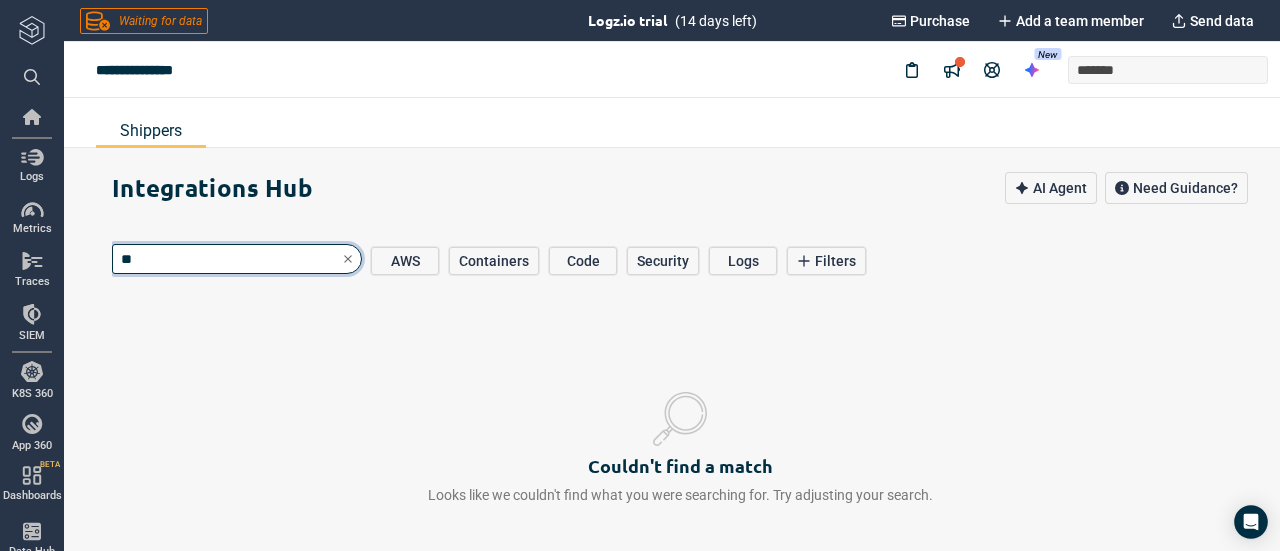 type on "*" 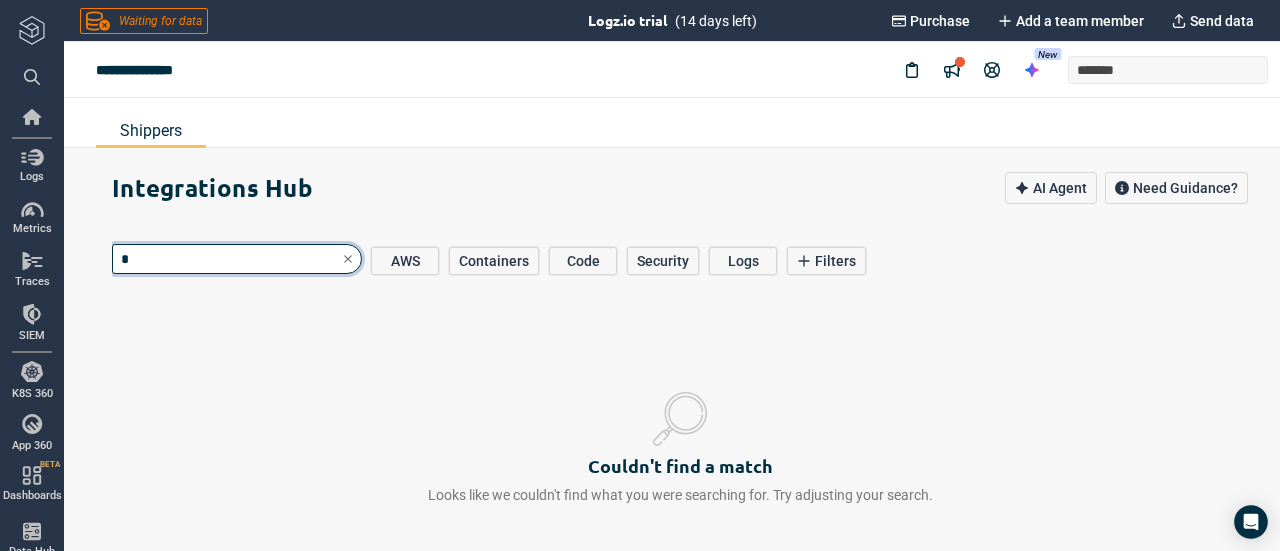 type on "*" 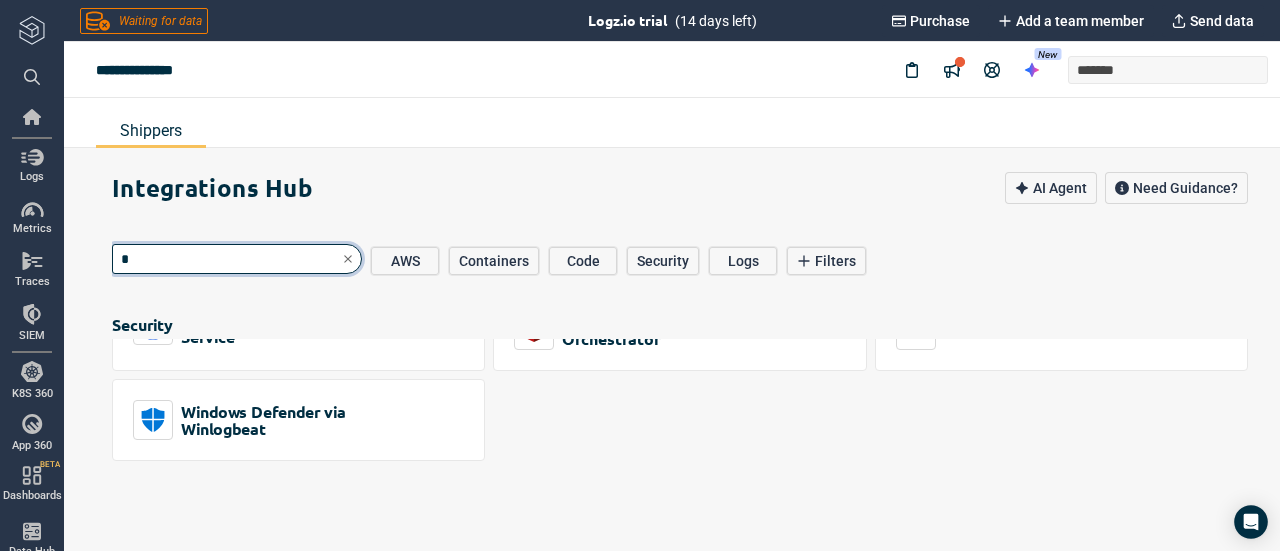scroll, scrollTop: 0, scrollLeft: 0, axis: both 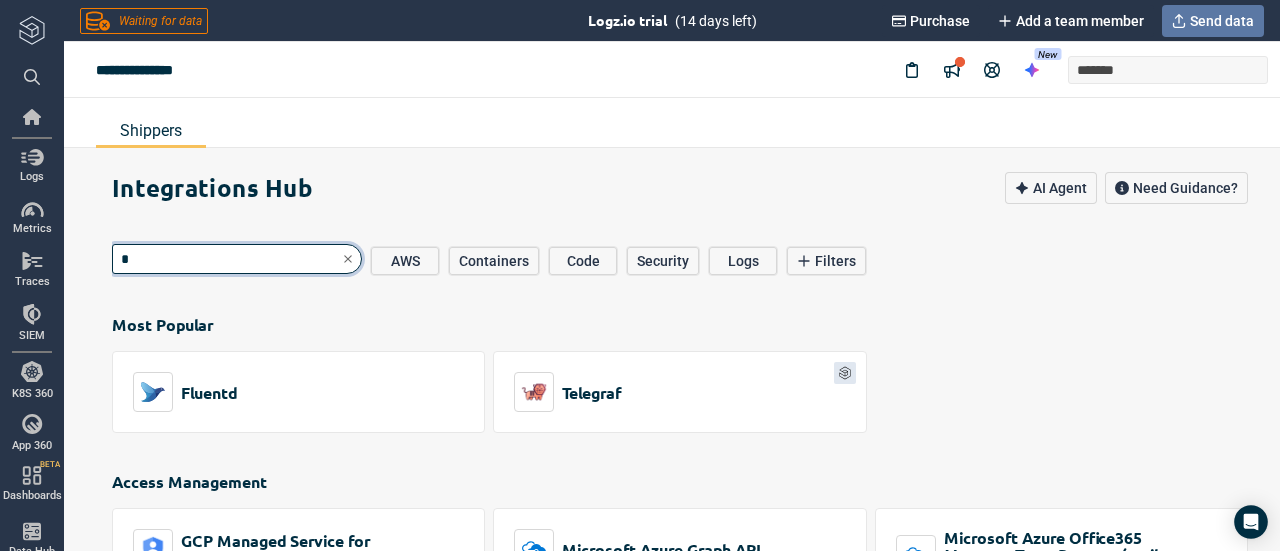 type on "*" 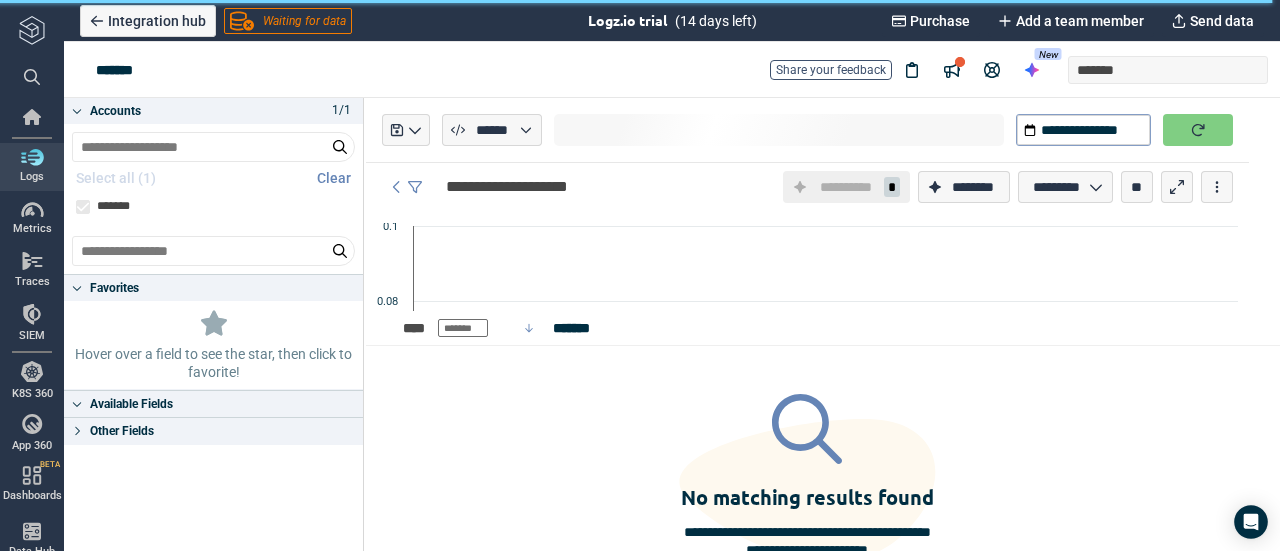 scroll, scrollTop: 0, scrollLeft: 0, axis: both 